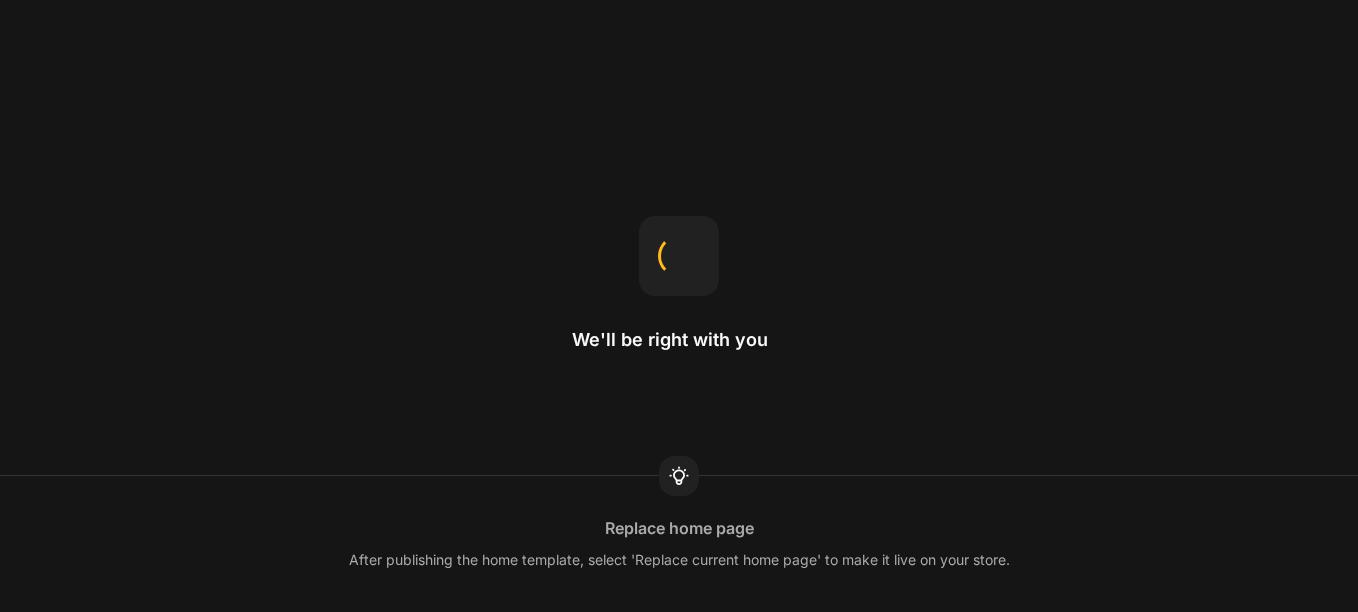 scroll, scrollTop: 0, scrollLeft: 0, axis: both 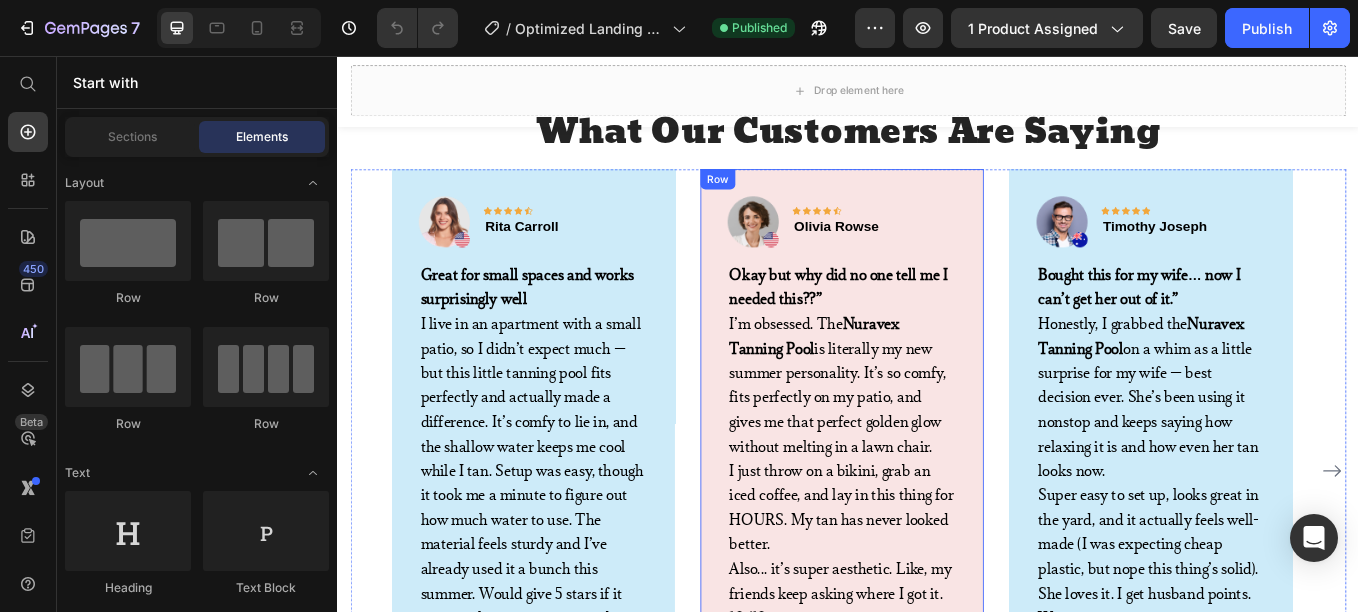 click on "Icon Icon Icon Icon Icon Row Olivia Rowse Text block Row Okay but why did no one tell me I needed this??” I’m obsessed. The  Nuravex Tanning Pool  is literally my new summer personality. It’s so comfy, fits perfectly on my patio, and gives me that perfect golden glow without melting in a lawn chair. I just throw on a bikini, grab an iced coffee, and lay in this thing for HOURS. My tan has never looked better. Also... it’s super aesthetic. Like, my friends keep asking where I got it. 10/10. Text block                Title Line
Row Product Row" at bounding box center [929, 544] 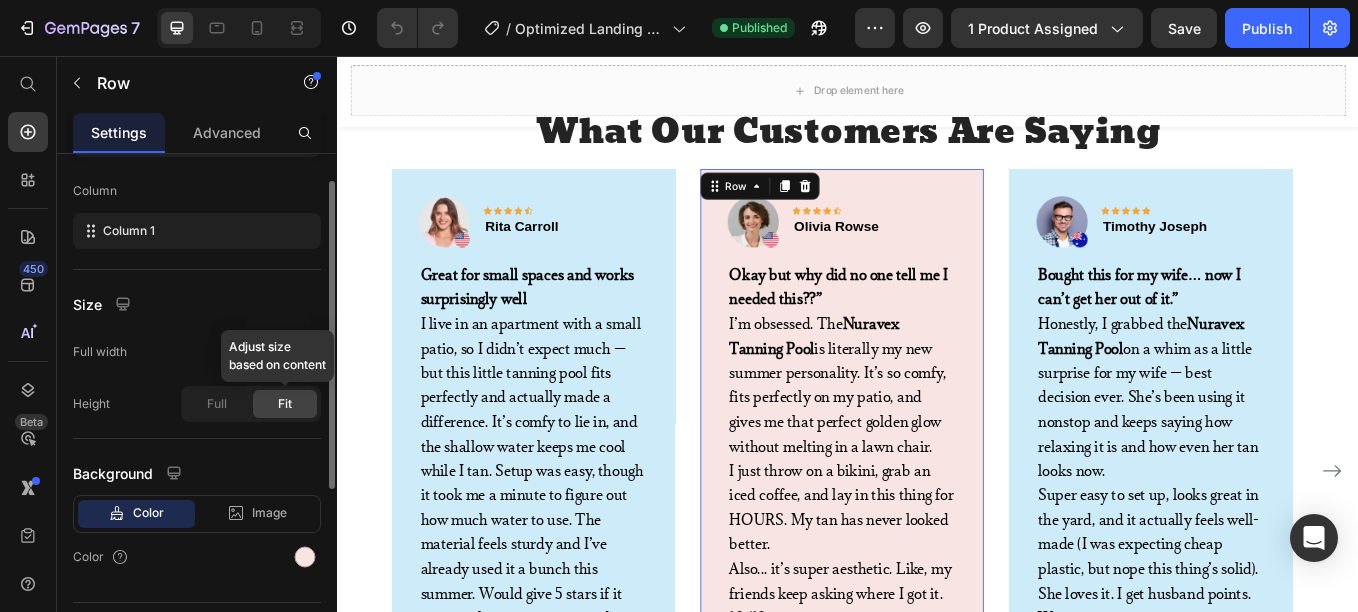 scroll, scrollTop: 345, scrollLeft: 0, axis: vertical 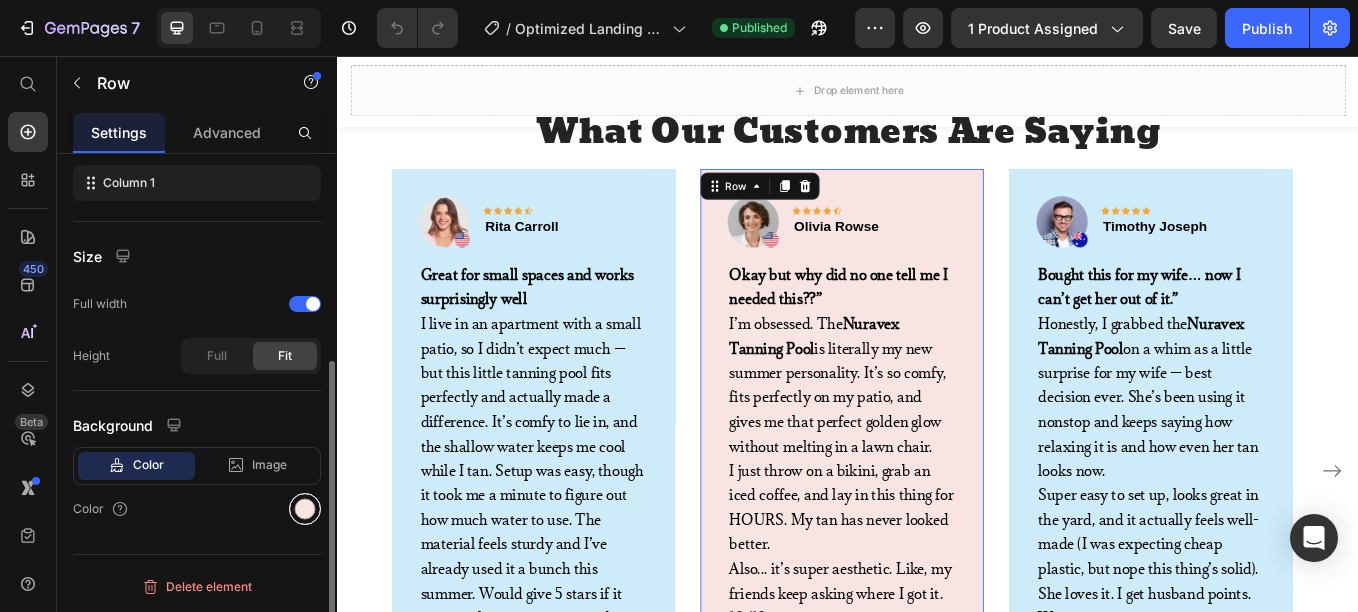 click at bounding box center (305, 509) 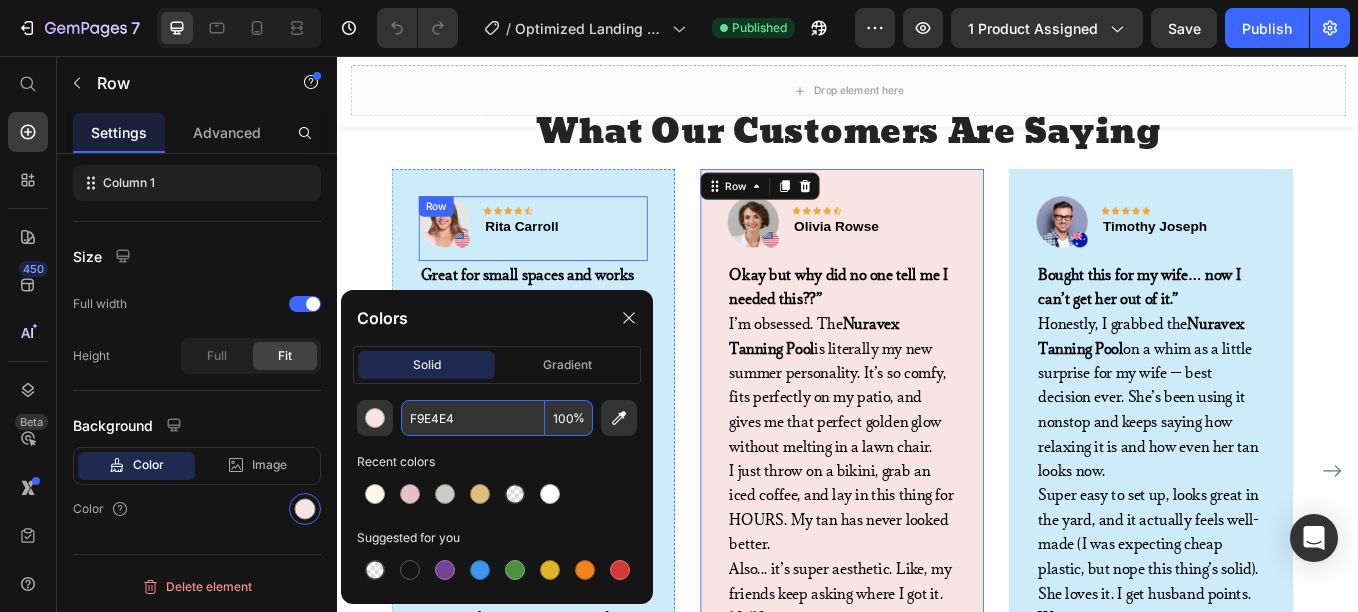 click on "Image
Icon
Icon
Icon
Icon
Icon Row Rita Carroll Text block Row" at bounding box center [566, 259] 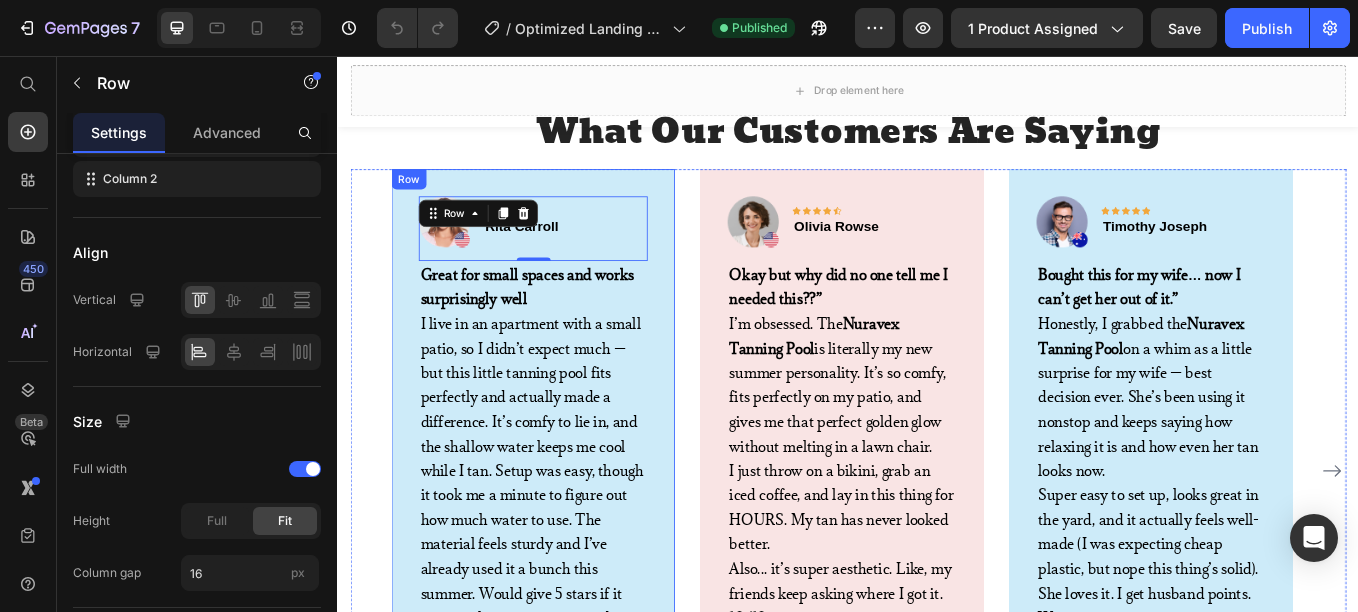 click on "Icon Icon Icon Icon Icon Row Rita Carroll Text block Row Great for small spaces and works surprisingly well I live in an apartment with a small patio, so I didn’t expect much — but this little tanning pool fits perfectly and actually made a difference. It’s comfy to lie in, and the shallow water keeps me cool while I tan. Setup was easy, though it took me a minute to figure out how much water to use. The material feels sturdy and I’ve already used it a bunch this summer. Would give 5 stars if it came with a cover or storage bag. Text block                Title Line
Drop element here Product Row" at bounding box center [566, 540] 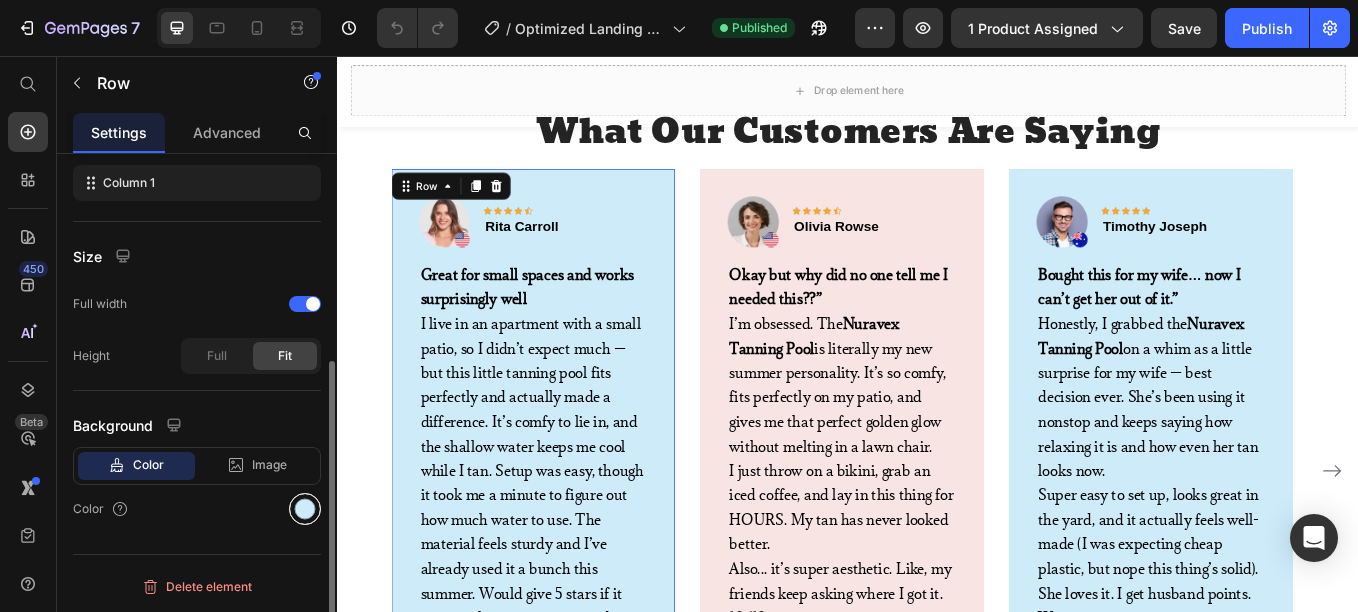 click at bounding box center (305, 509) 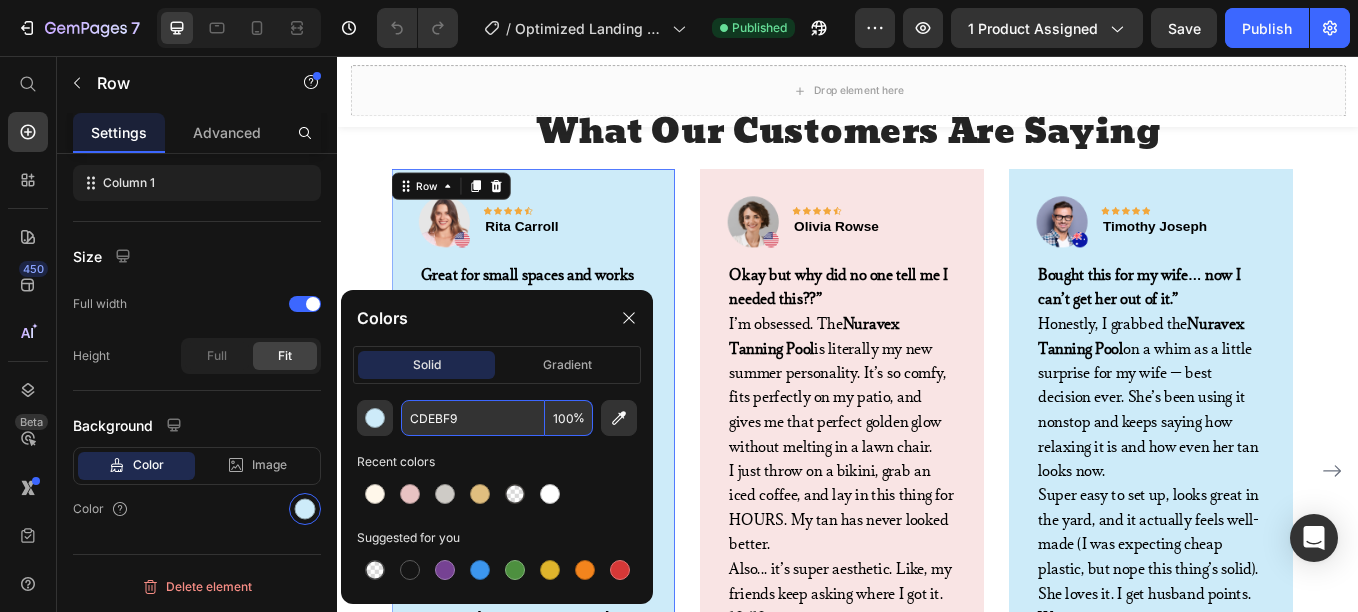 paste on "F9E4E4" 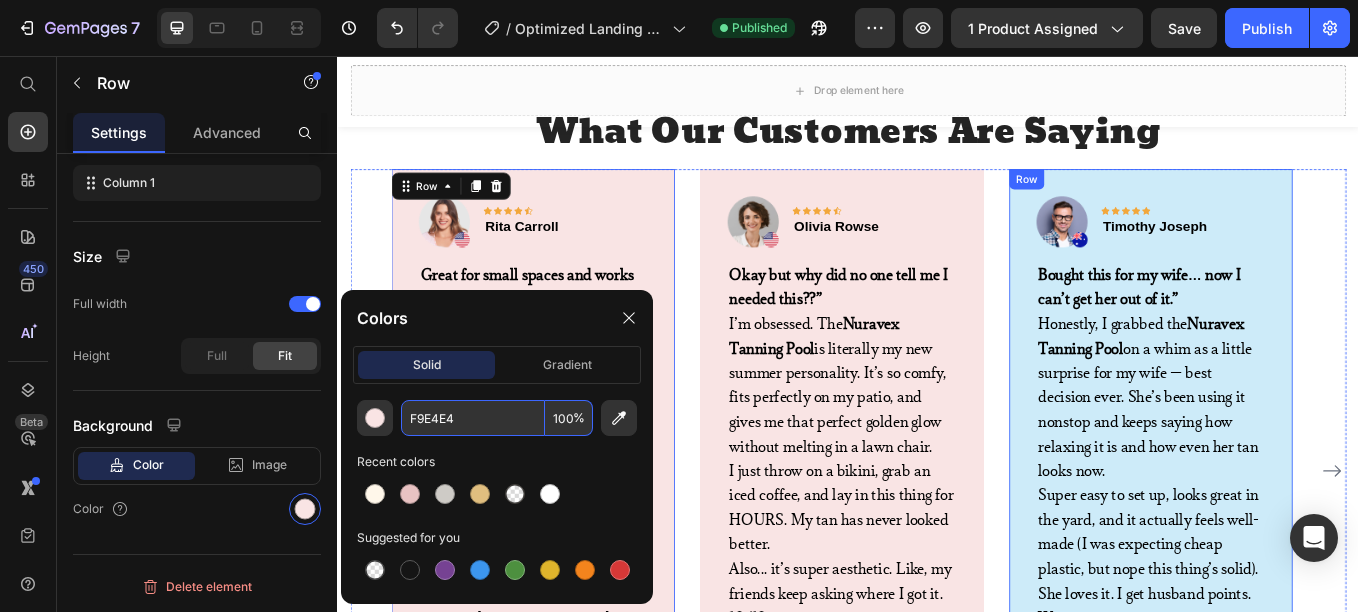 click on "Image
Icon
Icon
Icon
Icon
Icon Row [FIRST] [LAST] Text block Row Bought this for my wife… now I can’t get her out of it.” Honestly, I grabbed the  Nuravex Tanning Pool  on a whim as a little surprise for my wife — best decision ever. She’s been using it nonstop and keeps saying how relaxing it is and how even her tan looks now. Super easy to set up, looks great in the yard, and it actually feels well-made (I was expecting cheap plastic, but nope this thing’s solid). She loves it. I get husband points. Win-win.. Text block                Title Line
Row Product Row" at bounding box center [1292, 544] 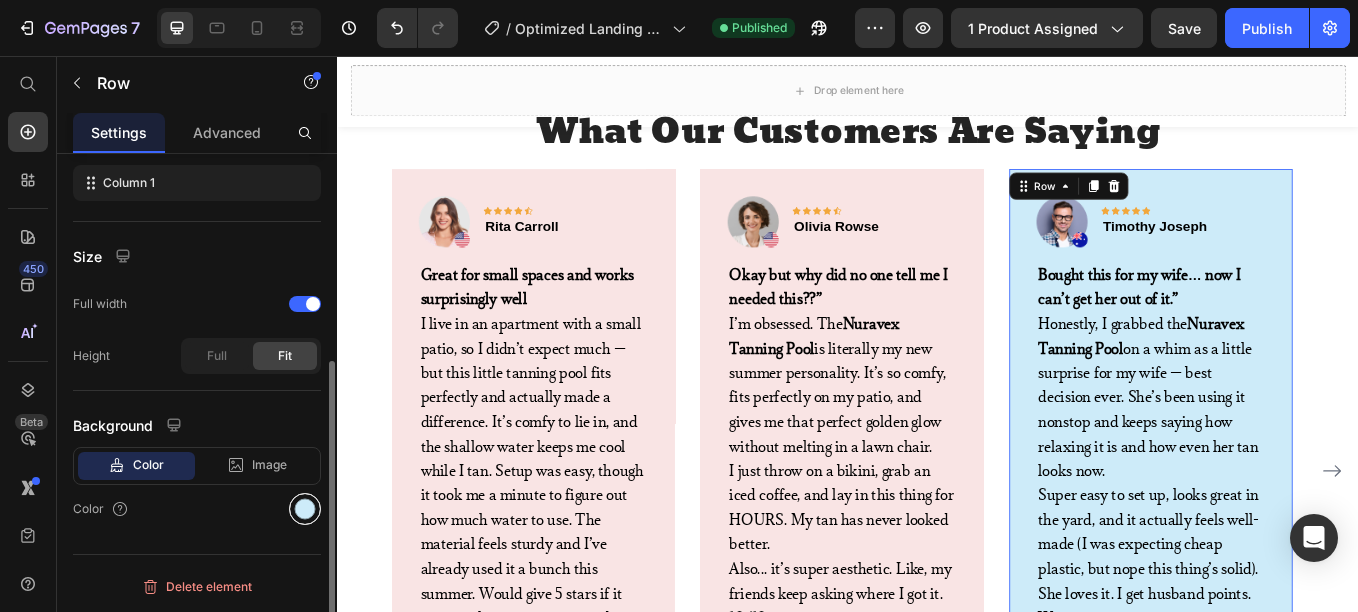 click at bounding box center [305, 509] 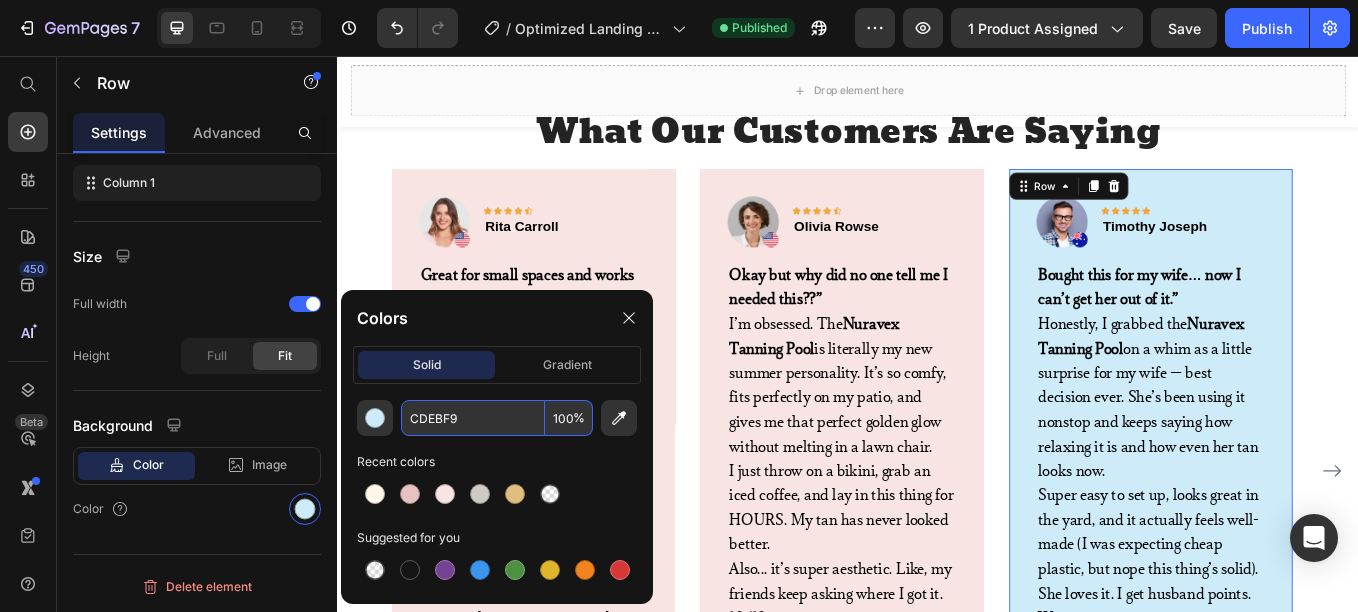 click on "CDEBF9" at bounding box center (473, 418) 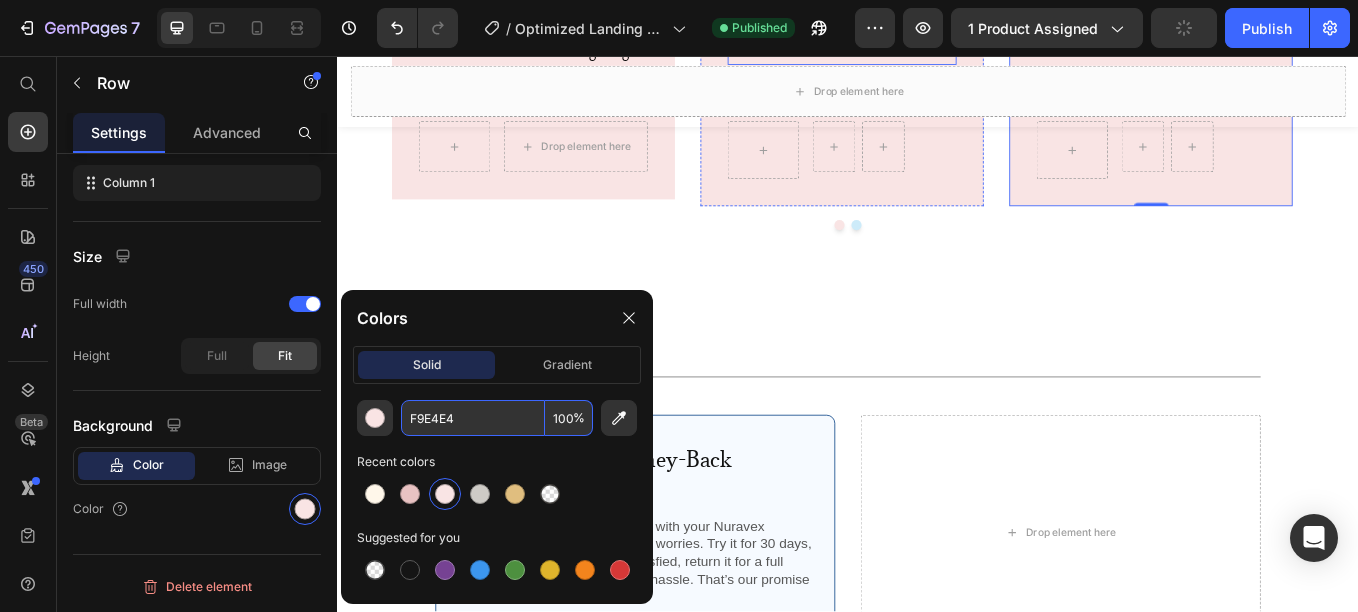 scroll, scrollTop: 4703, scrollLeft: 0, axis: vertical 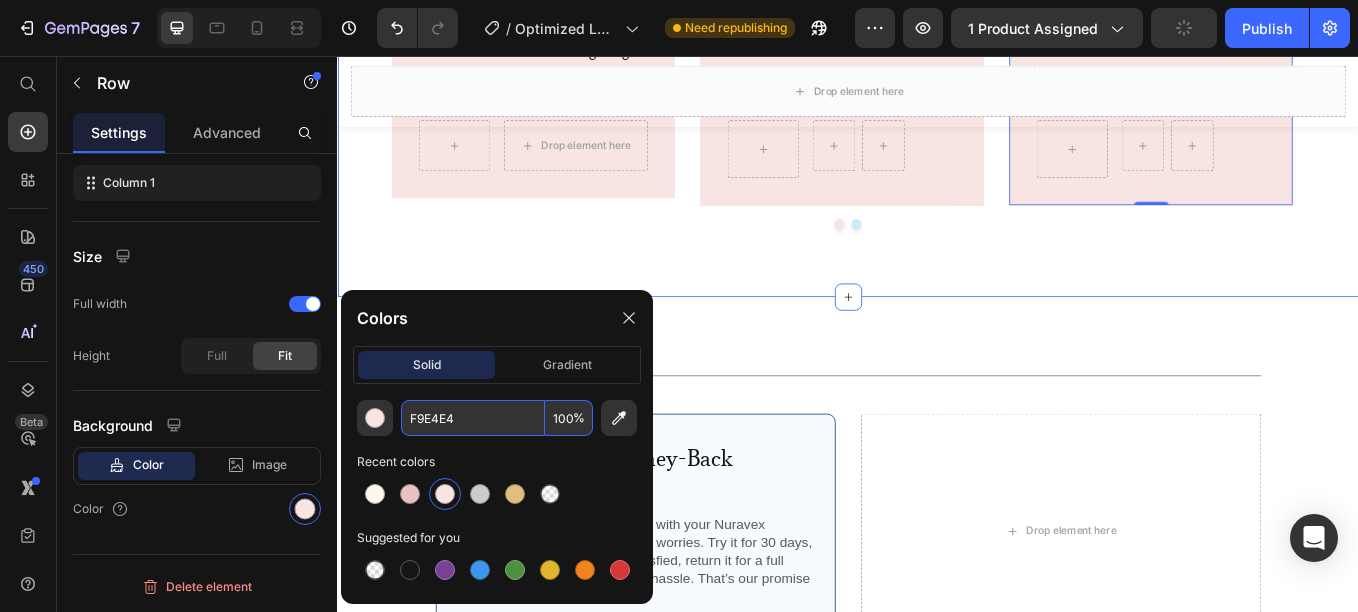 click on "Image
Icon
Icon
Icon
Icon
Icon Row Rita Carroll Text block Row Great for small spaces and works surprisingly well I live in an apartment with a small patio, so I didn’t expect much — but this little tanning pool fits perfectly and actually made a difference. It’s comfy to lie in, and the shallow water keeps me cool while I tan. Setup was easy, though it took me a minute to figure out how much water to use. The material feels sturdy and I’ve already used it a bunch this summer. Would give 5 stars if it came with a cover or storage bag. Text block                Title Line
Drop element here Product Row Image
Icon
Icon
Icon
Icon
Icon Row Olivia Rowse Text block Row Okay but why did no one tell me I needed this??” I’m obsessed. The  Nuravex Tanning Pool" at bounding box center [937, -145] 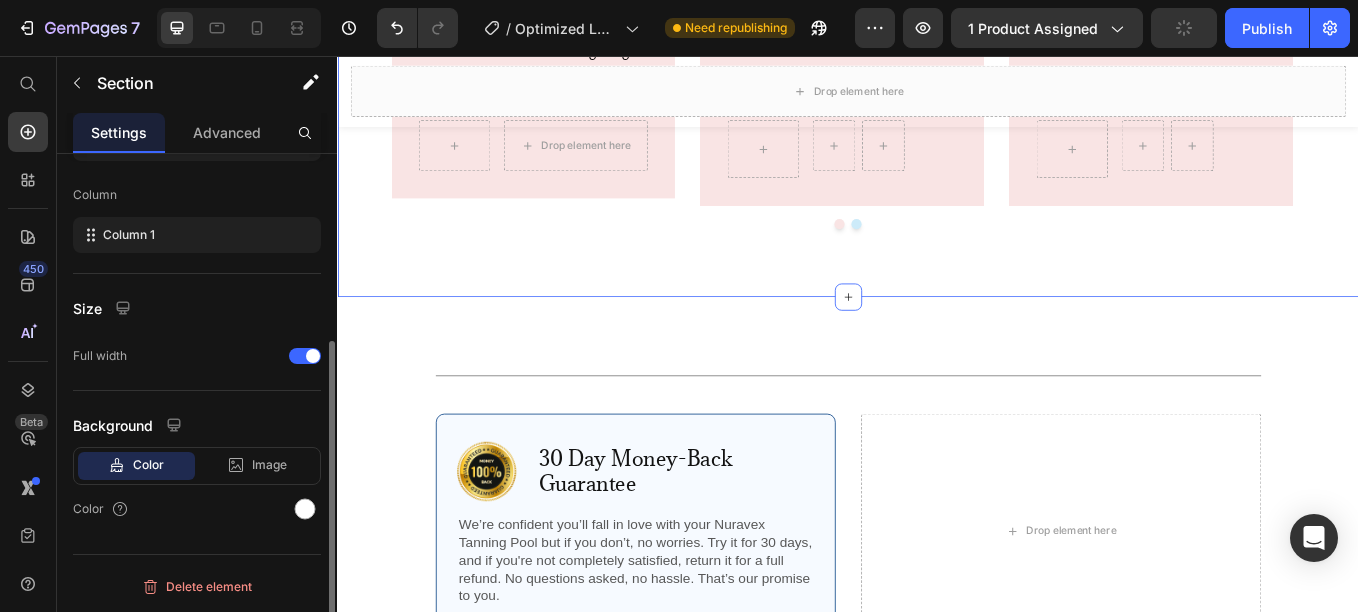 scroll, scrollTop: 0, scrollLeft: 0, axis: both 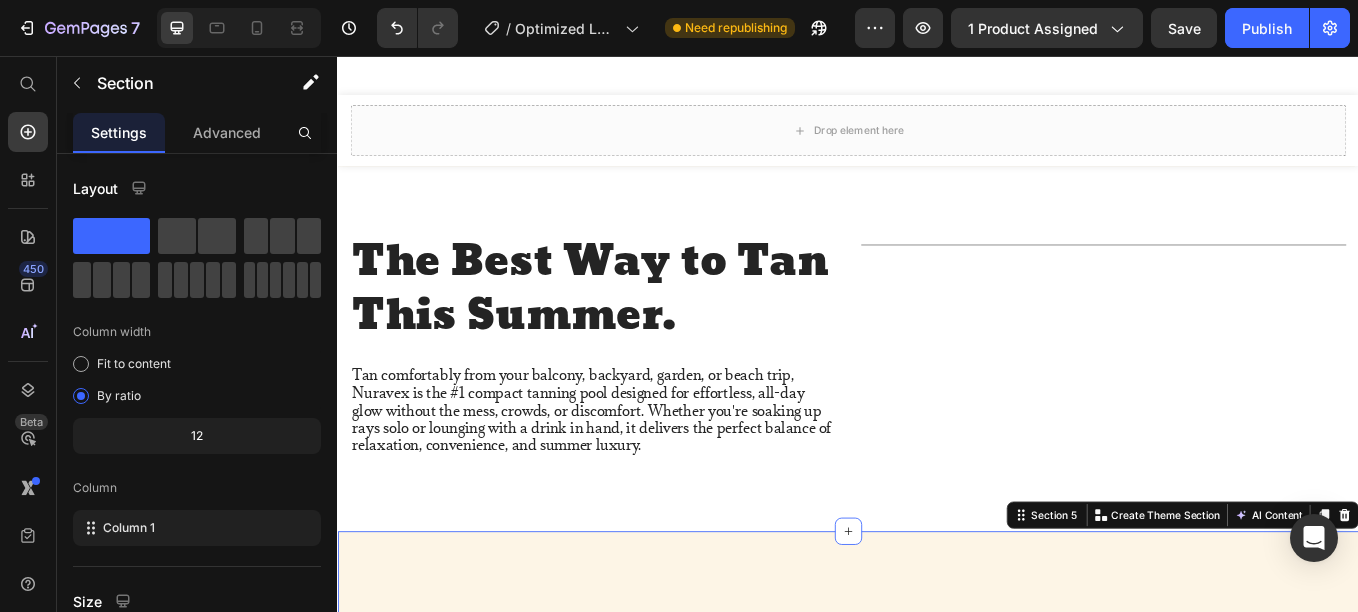 click on "Text Block contact@[EXAMPLE.COM] Text Block Row Row Row Row Section 5   You can create reusable sections Create Theme Section AI Content Write with GemAI What would you like to describe here? Tone and Voice Persuasive Product Show more Generate" at bounding box center [937, 902] 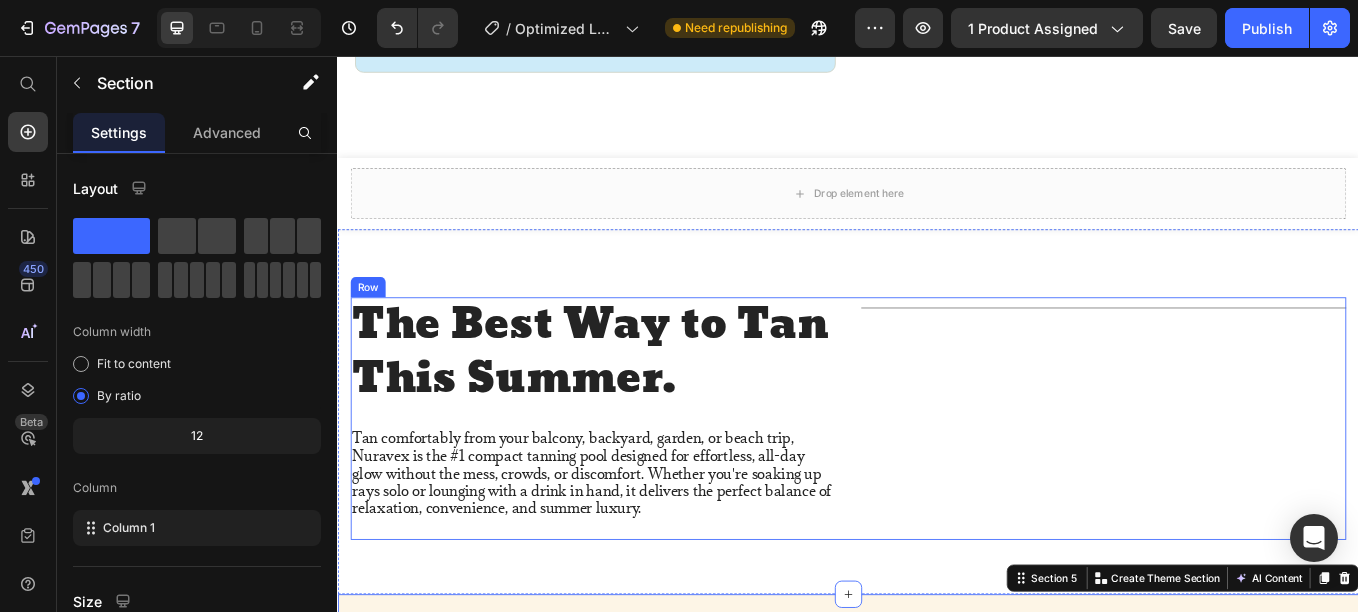 scroll, scrollTop: 1719, scrollLeft: 0, axis: vertical 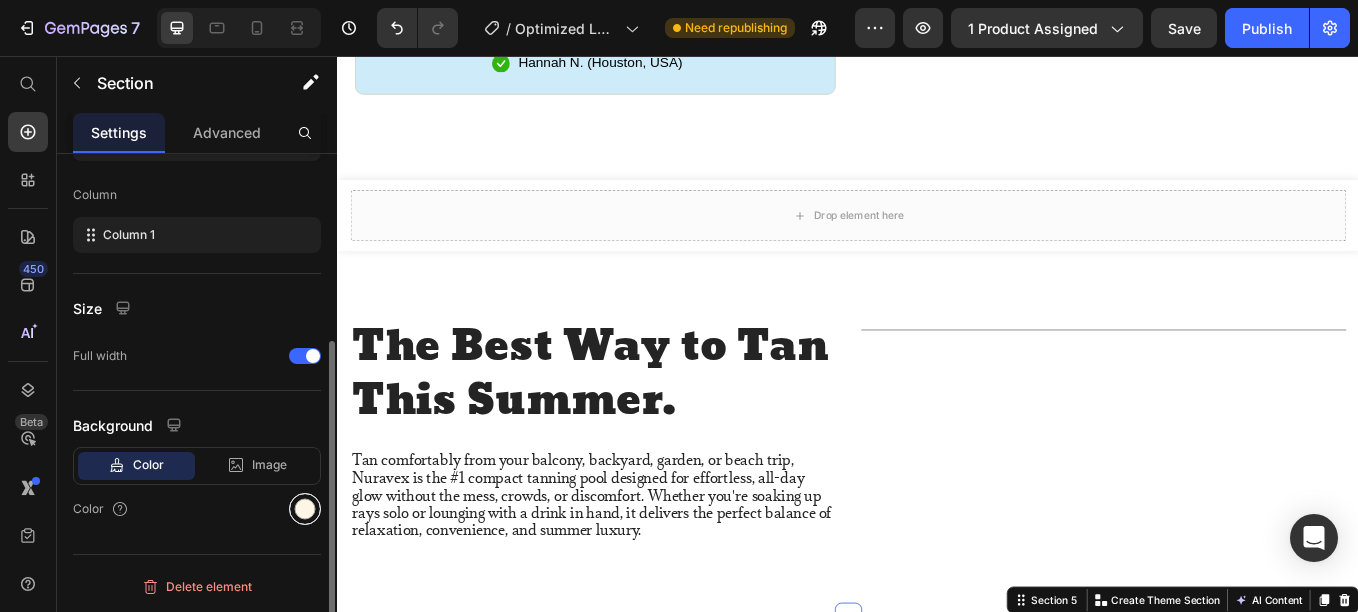 click at bounding box center [305, 509] 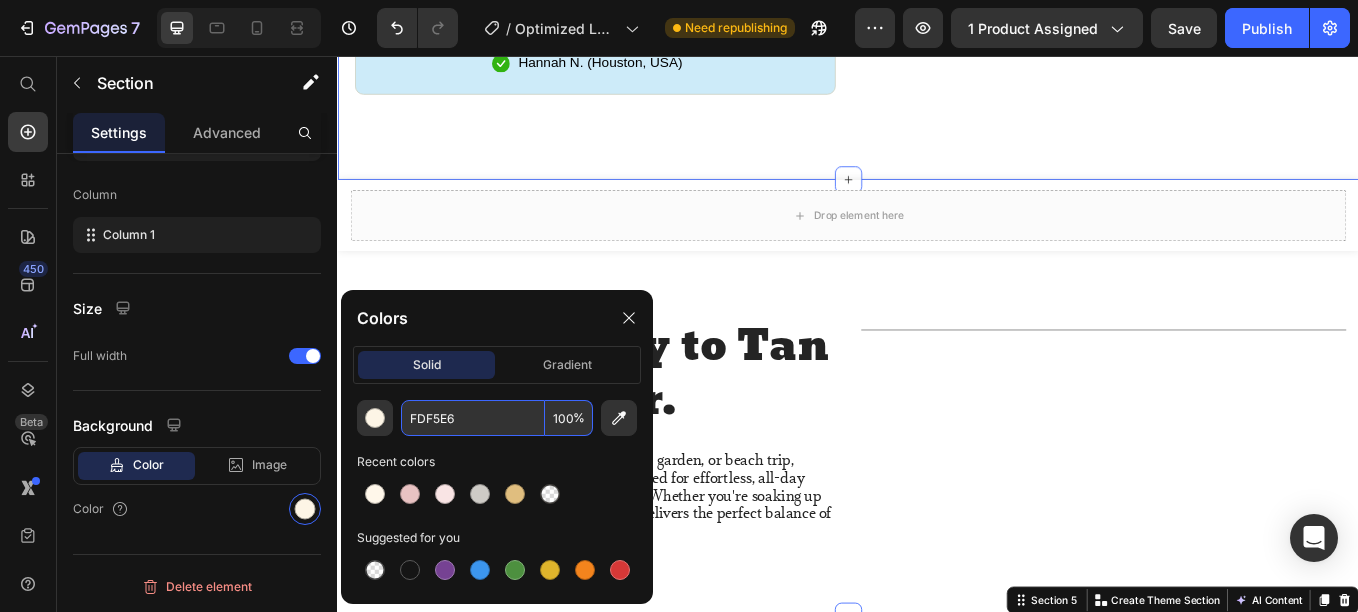 click on "Icon Hannah N. ([CITY], [STATE]) Text Block Row Row Row Icon Icon Icon Icon Icon Icon List 4.8 based on 16,000 Customers Text Block Row NURAVEX LuxeFloat™ Inflatable Tanning Pool Product Title
Inflatable pillow headrest for spa-like support
Lightweight + easy to deflate/store Item List" at bounding box center (937, -648) 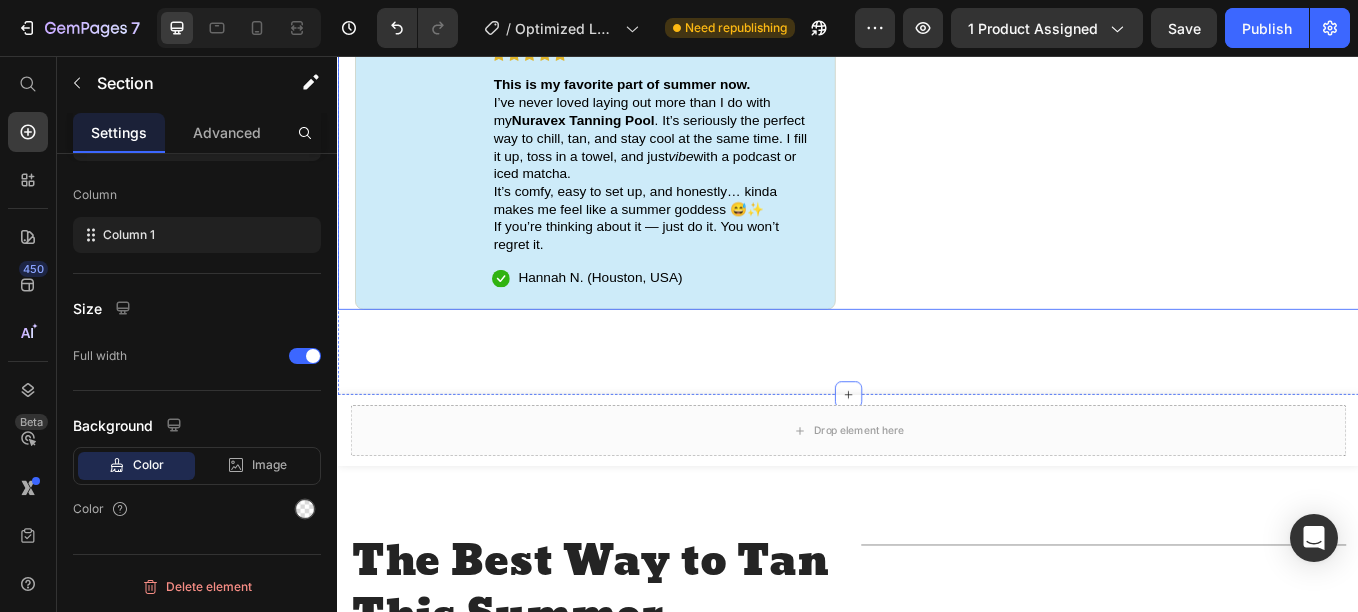 scroll, scrollTop: 1466, scrollLeft: 0, axis: vertical 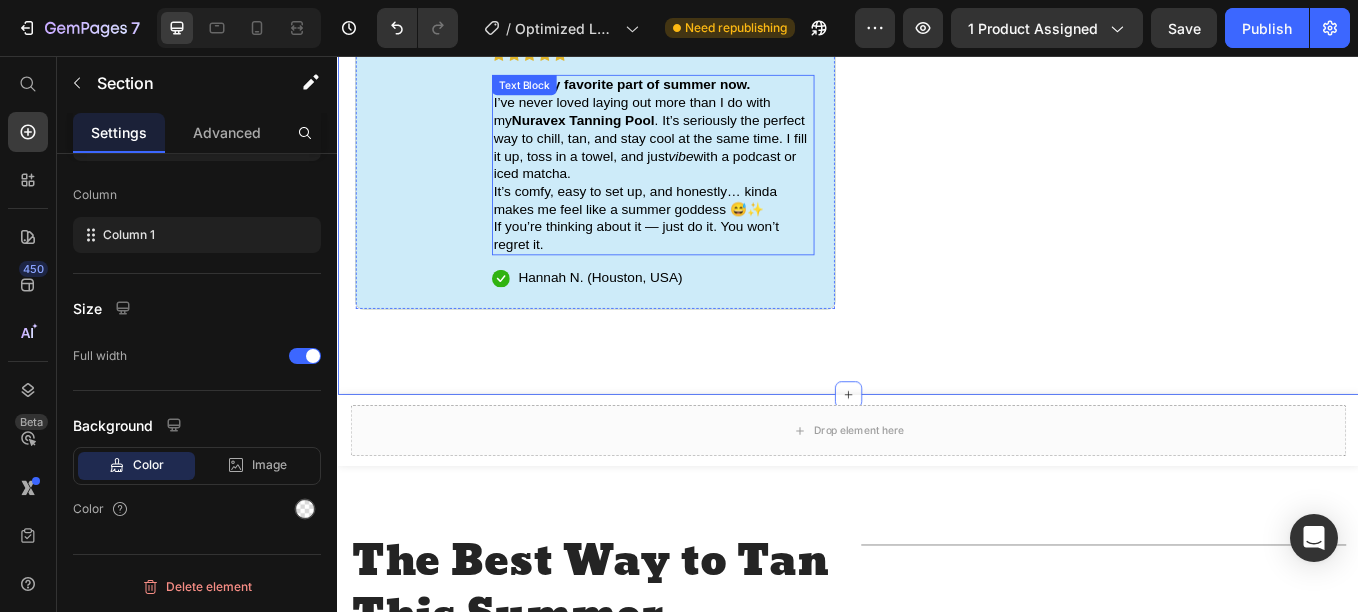 click on "This is my favorite part of summer now. I’ve never loved laying out more than I do with my  Nuravex Tanning Pool . It’s seriously the perfect way to chill, tan, and stay cool at the same time. I fill it up, toss in a towel, and just  vibe  with a podcast or iced matcha. It’s comfy, easy to set up, and honestly… kinda makes me feel like a summer goddess 😅✨ If you’re thinking about it — just do it. You won’t regret it." at bounding box center [707, 185] 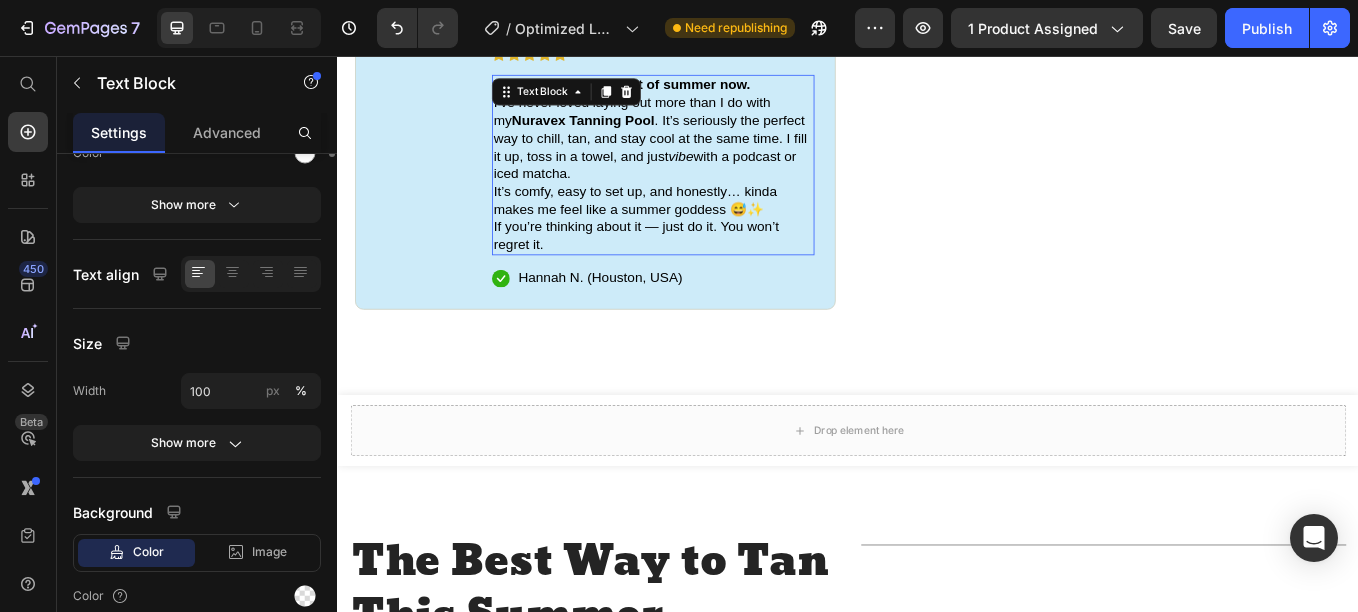 scroll, scrollTop: 0, scrollLeft: 0, axis: both 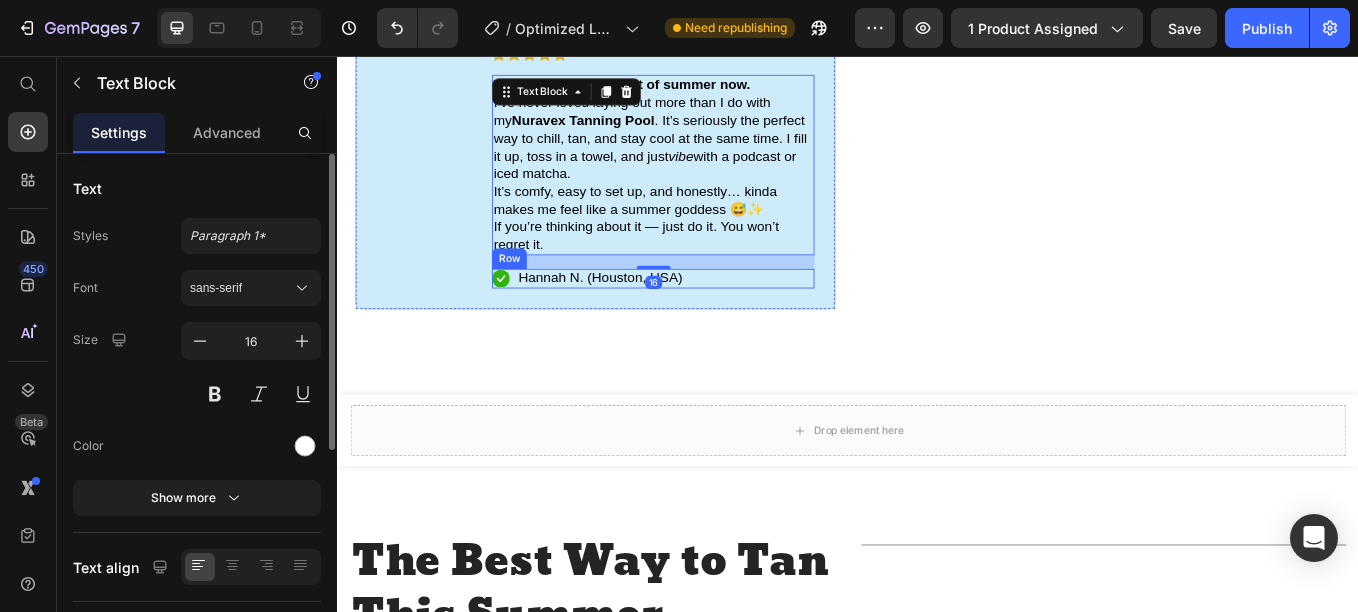 click on "Icon Hannah N. ([CITY], [STATE]) Text Block Row" at bounding box center [707, 318] 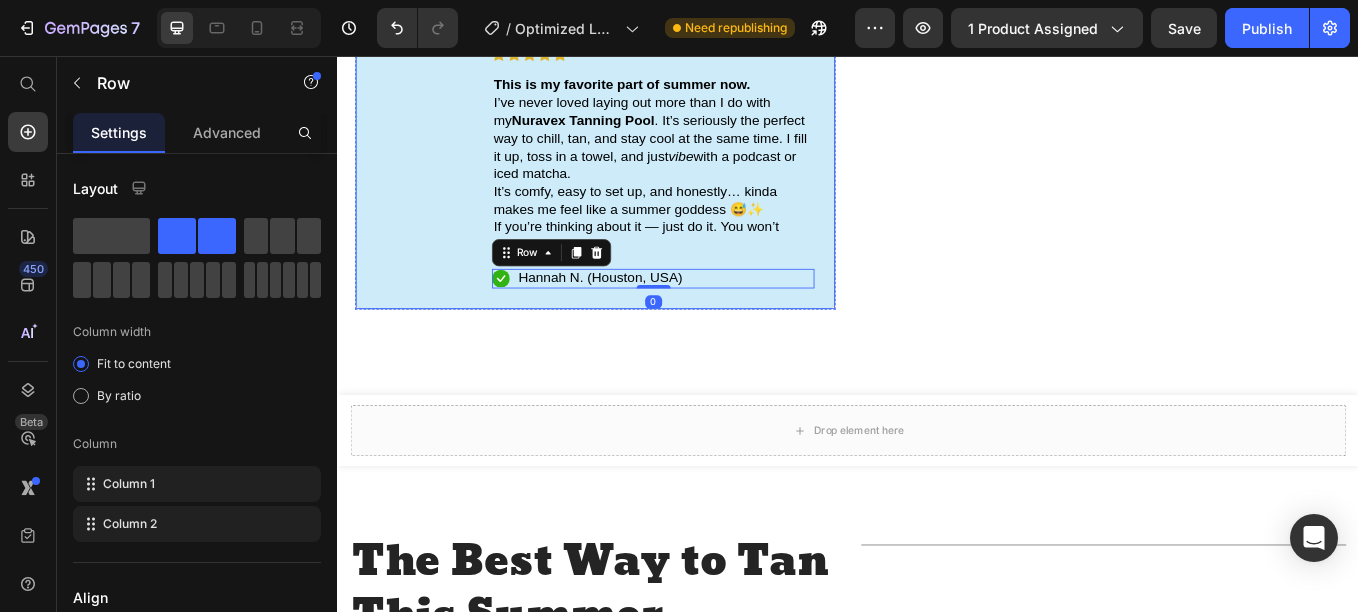 click on "Image" at bounding box center (442, 188) 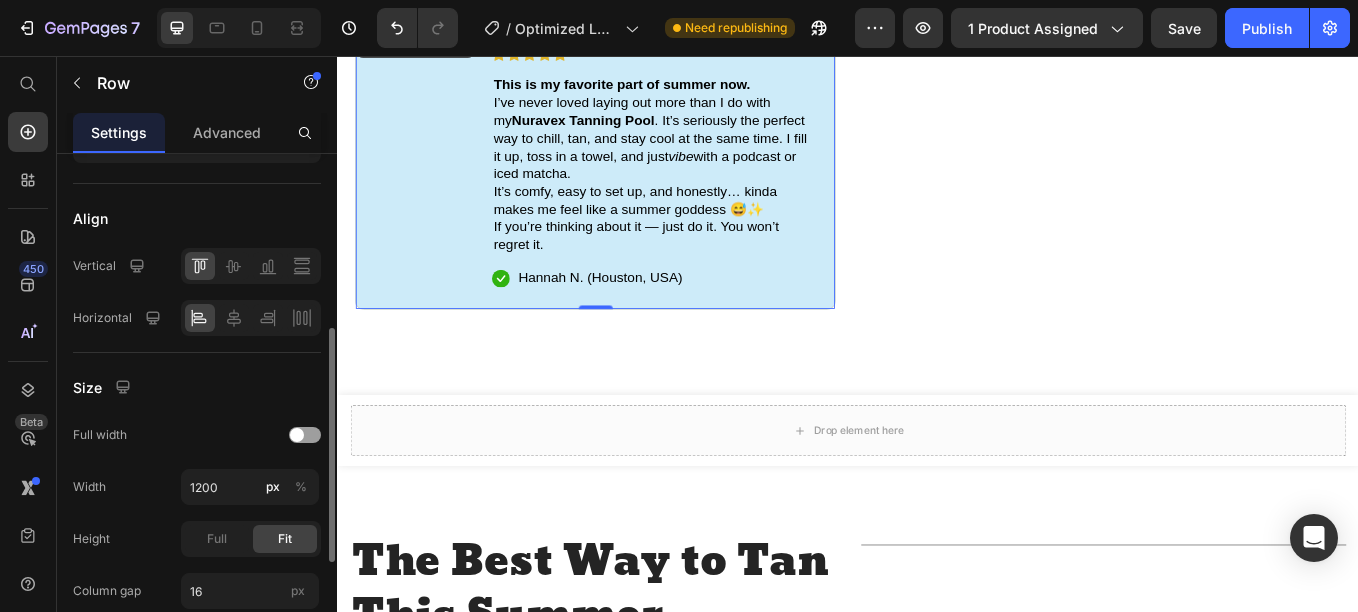 scroll, scrollTop: 382, scrollLeft: 0, axis: vertical 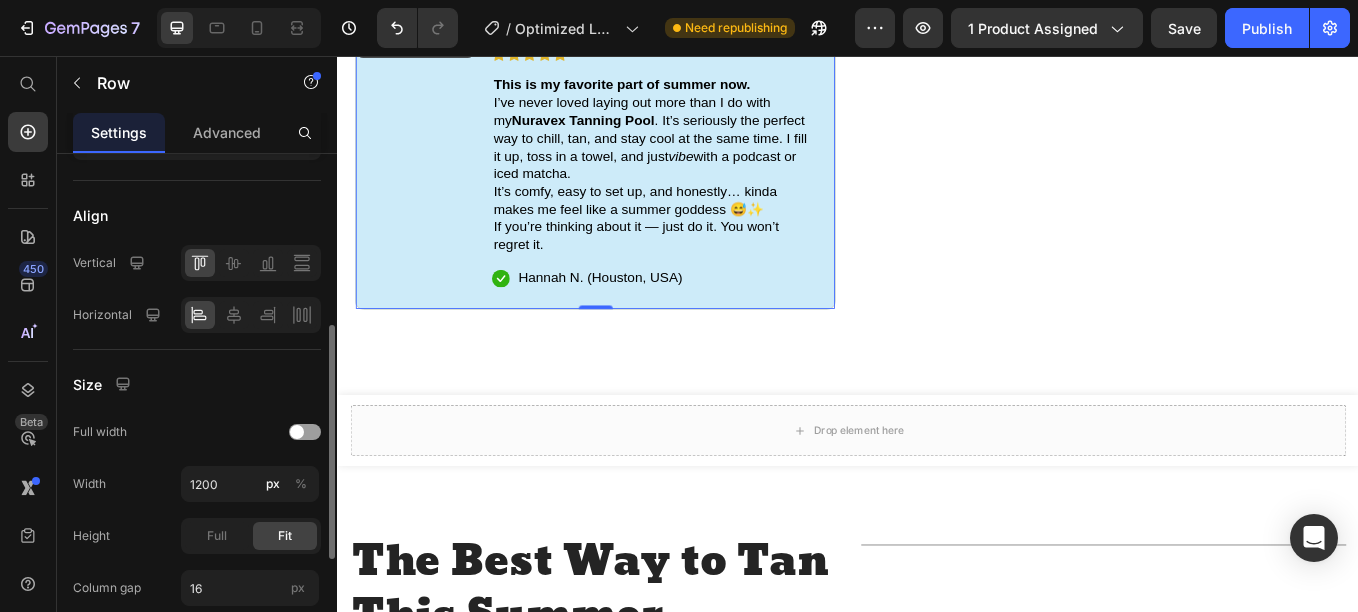 click on "Delete element" at bounding box center [197, 819] 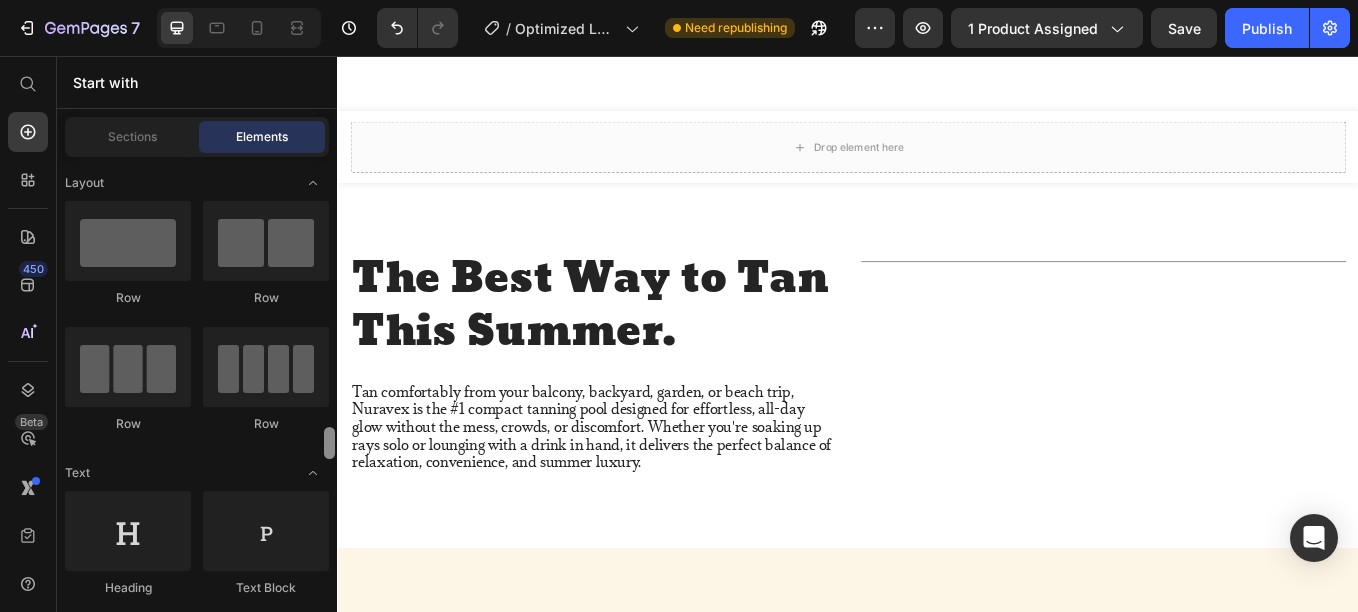 scroll, scrollTop: 0, scrollLeft: 0, axis: both 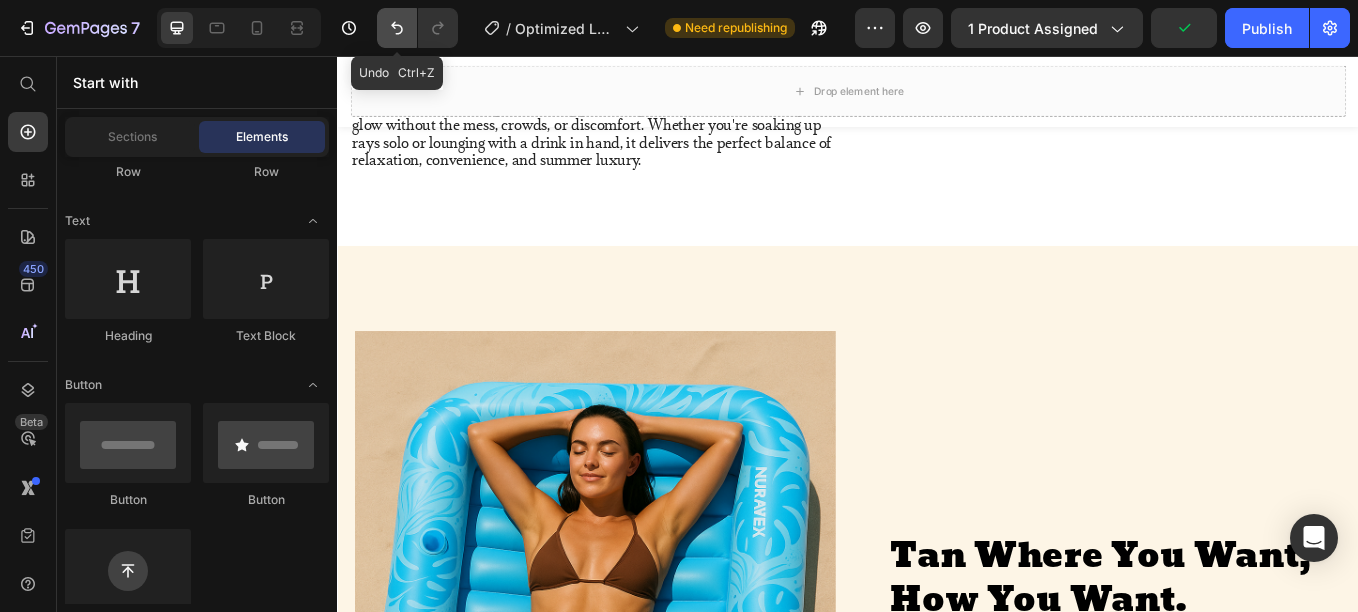 click 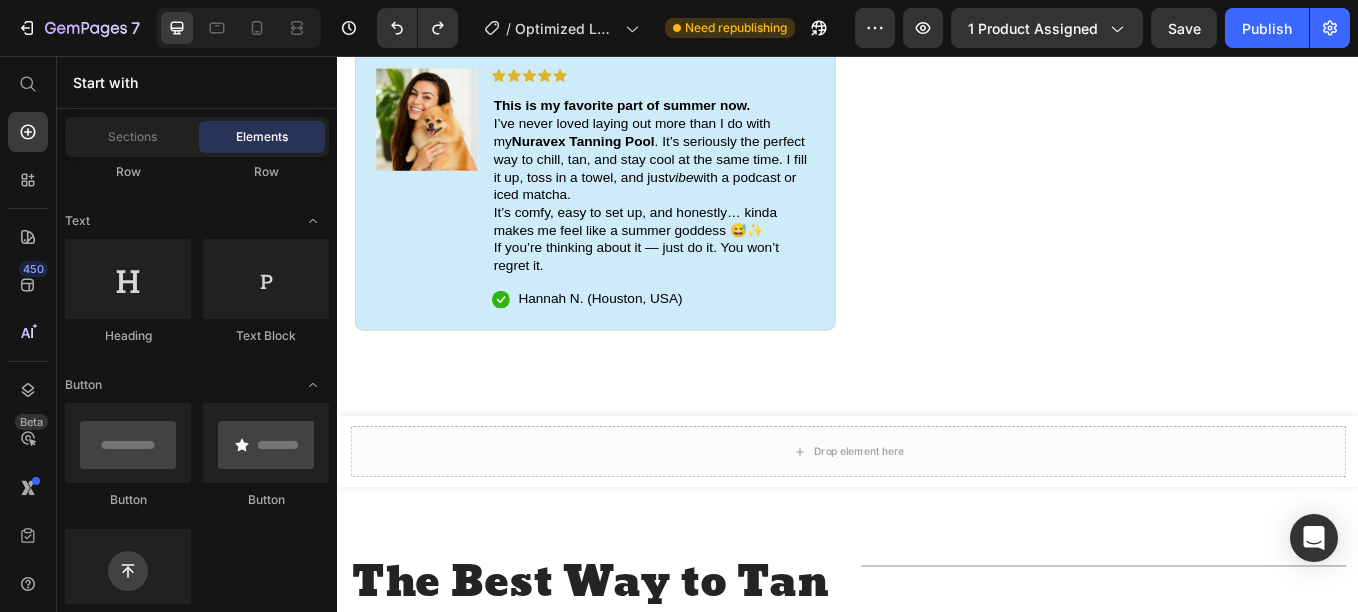 scroll, scrollTop: 1441, scrollLeft: 0, axis: vertical 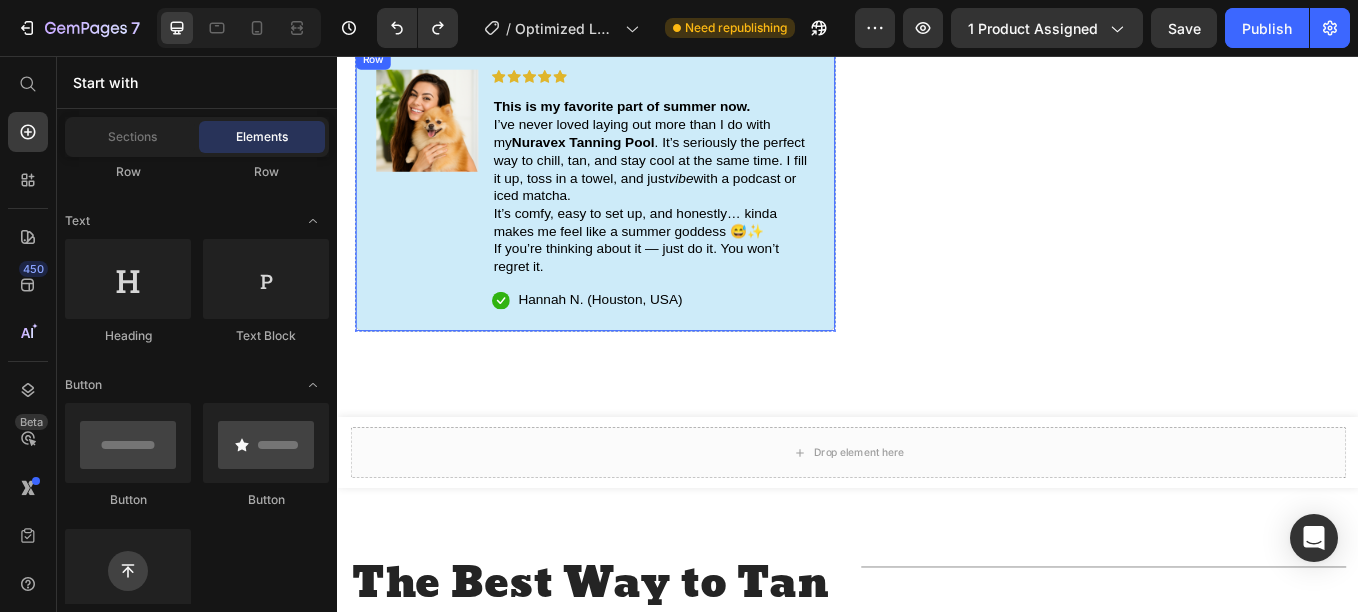click on "Image" at bounding box center [442, 213] 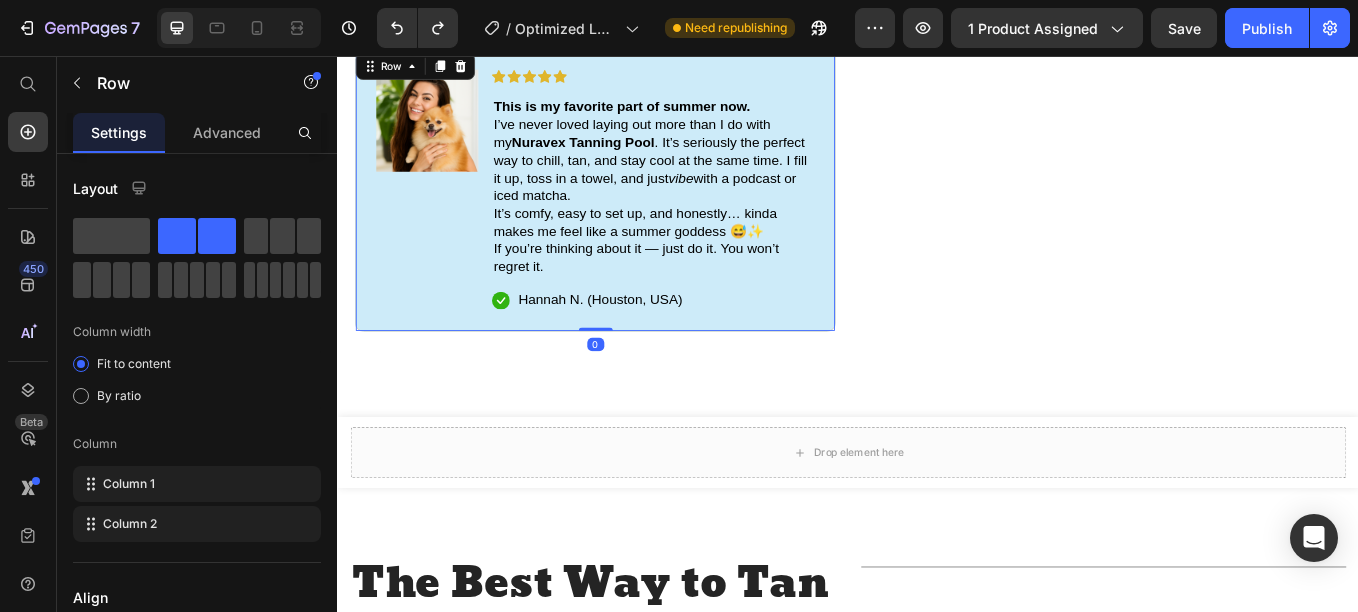 click at bounding box center [305, 1123] 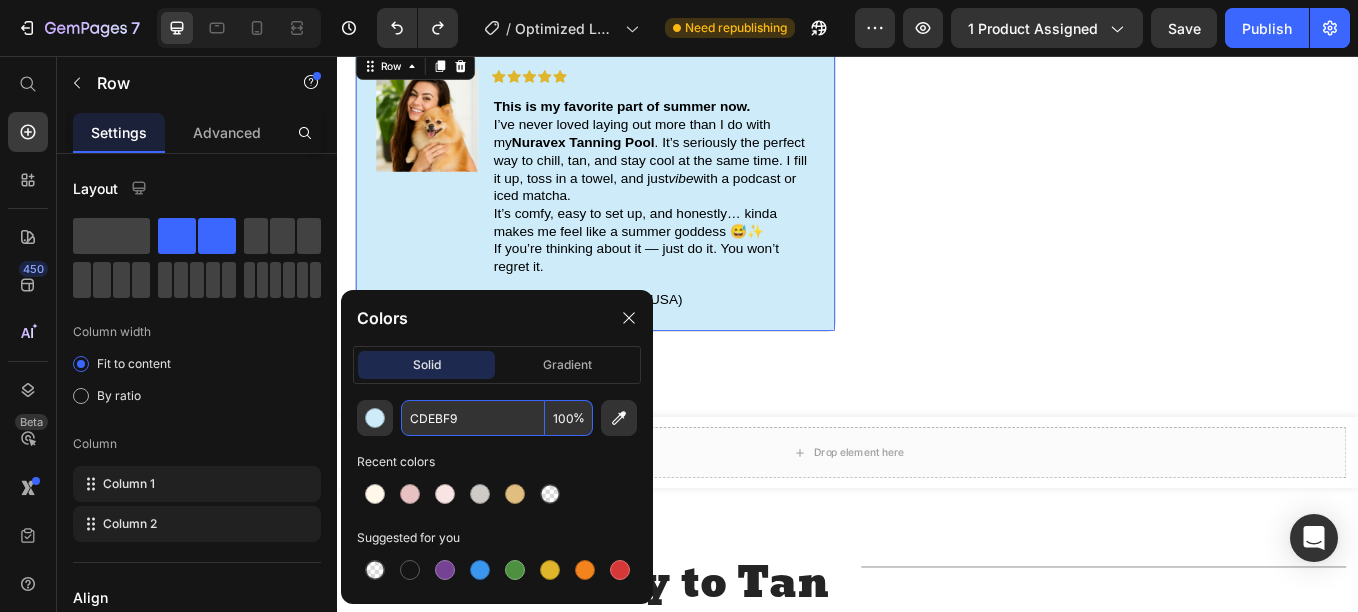 click on "CDEBF9" at bounding box center [473, 418] 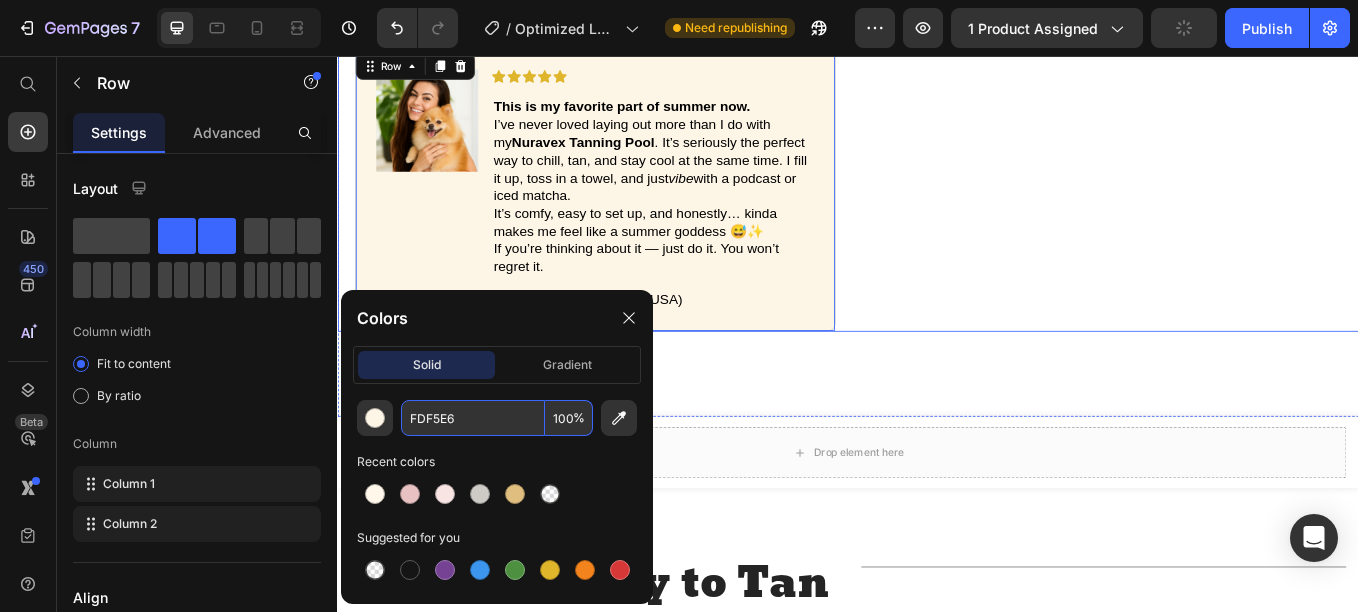 click on "Icon Icon Icon Icon Icon Icon List 4.8 based on 16,000 Customers Text Block Row NURAVEX LuxeFloat™ Inflatable Tanning Pool Product Title
Inflatable pillow headrest for spa-like support
Lightweight + easy to deflate/store
Holds water to keep you cool while tanning
Built to last all summer long Item List
Icon Sold out Twice | Limited Stock Available Text Block Row buy now Add to Cart
Icon Free Shipping on orders $60+ Text Block
Icon 30-Day MoneyBack Guarantee! Text Block
Icon Fast Tracked Shipping Worldwide! Text Block Row Image Icon Icon Icon Icon Icon Icon List Love this, I miss having a pool but this is so comfortable! Thick air to sit on, just fill to your preference, lay and tan, get a little hot? Just splash a little on you and keep tanning, comfy to lay on stomach also, then I dump out , keep blown up, store on porch and refill the next day. Text Block
Icon" at bounding box center [1234, -378] 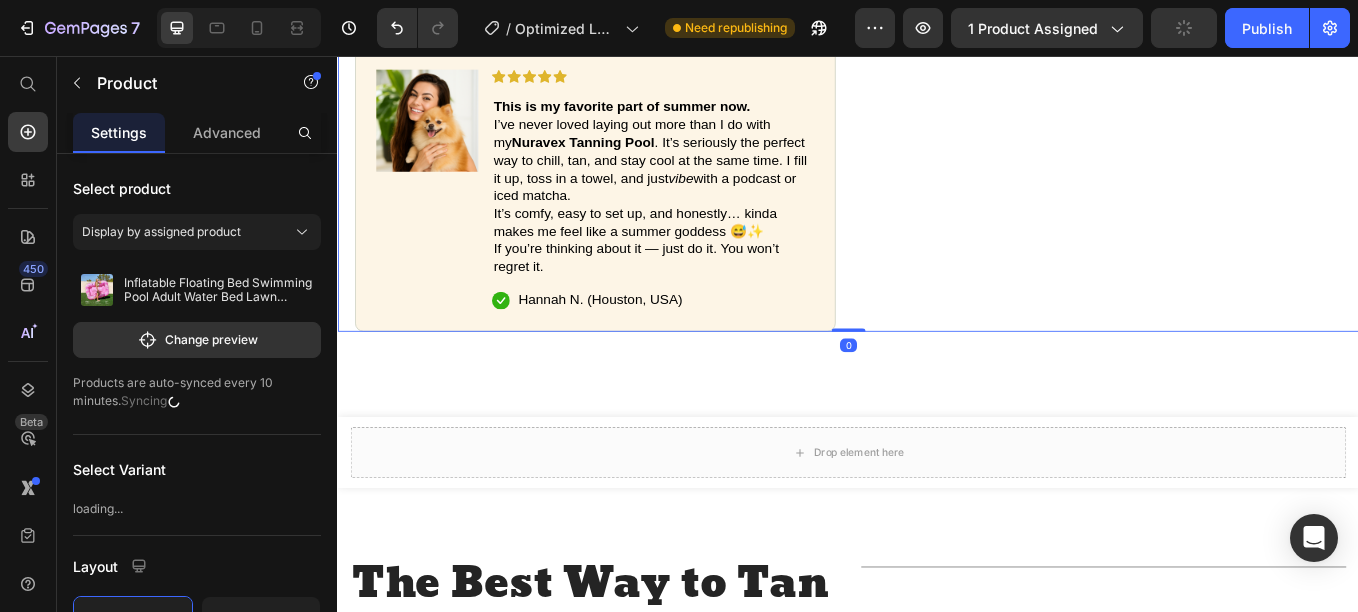 scroll, scrollTop: 0, scrollLeft: 0, axis: both 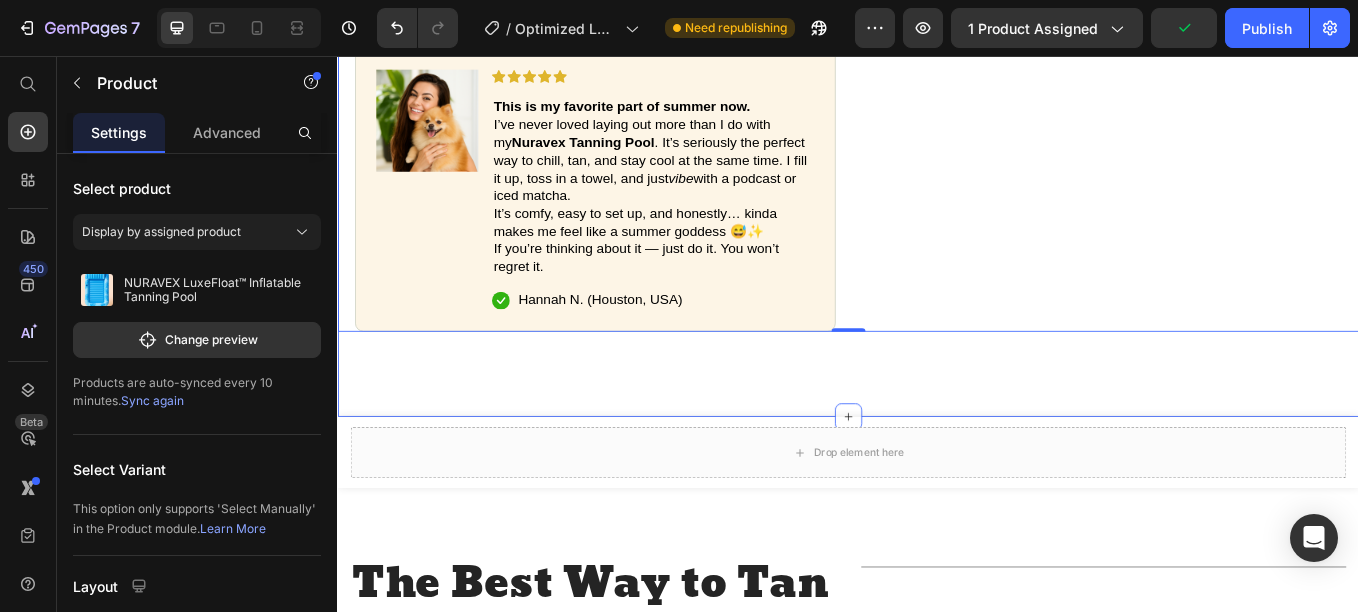 click on "Icon Hannah N. ([CITY], [STATE]) Text Block Row Row Row Icon Icon Icon Icon Icon Icon List 4.8 based on 16,000 Customers Text Block Row NURAVEX LuxeFloat™ Inflatable Tanning Pool Product Title
Inflatable pillow headrest for spa-like support
Lightweight + easy to deflate/store Item List" at bounding box center [937, -370] 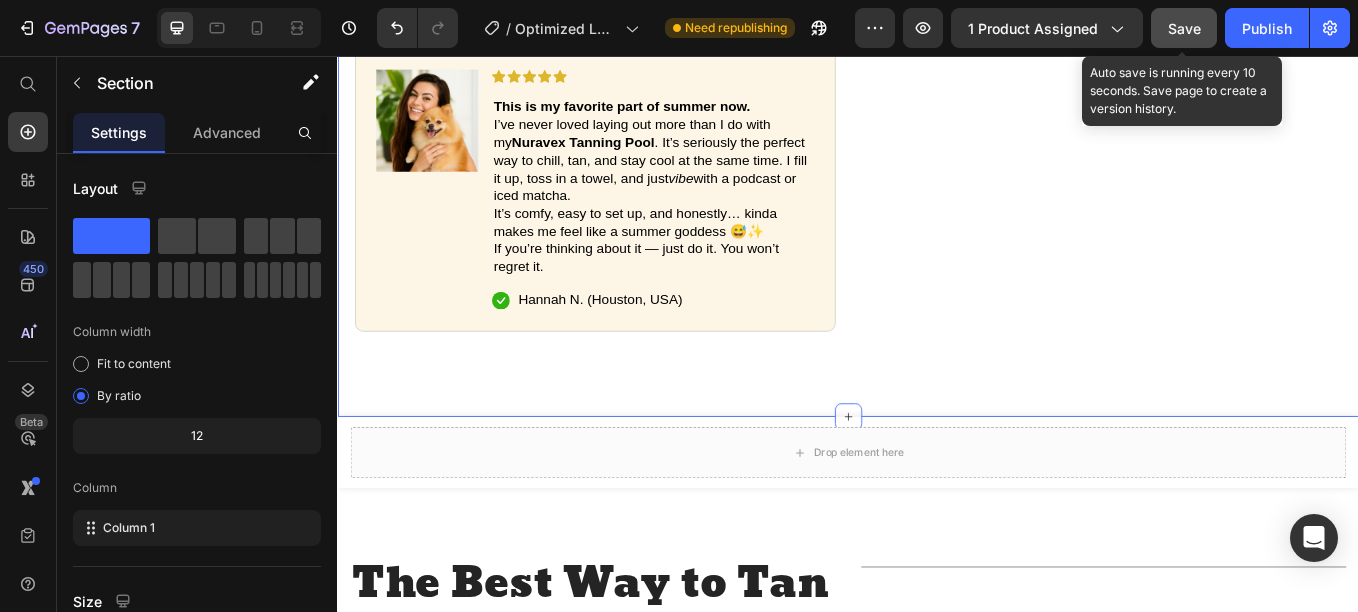 click on "Save" 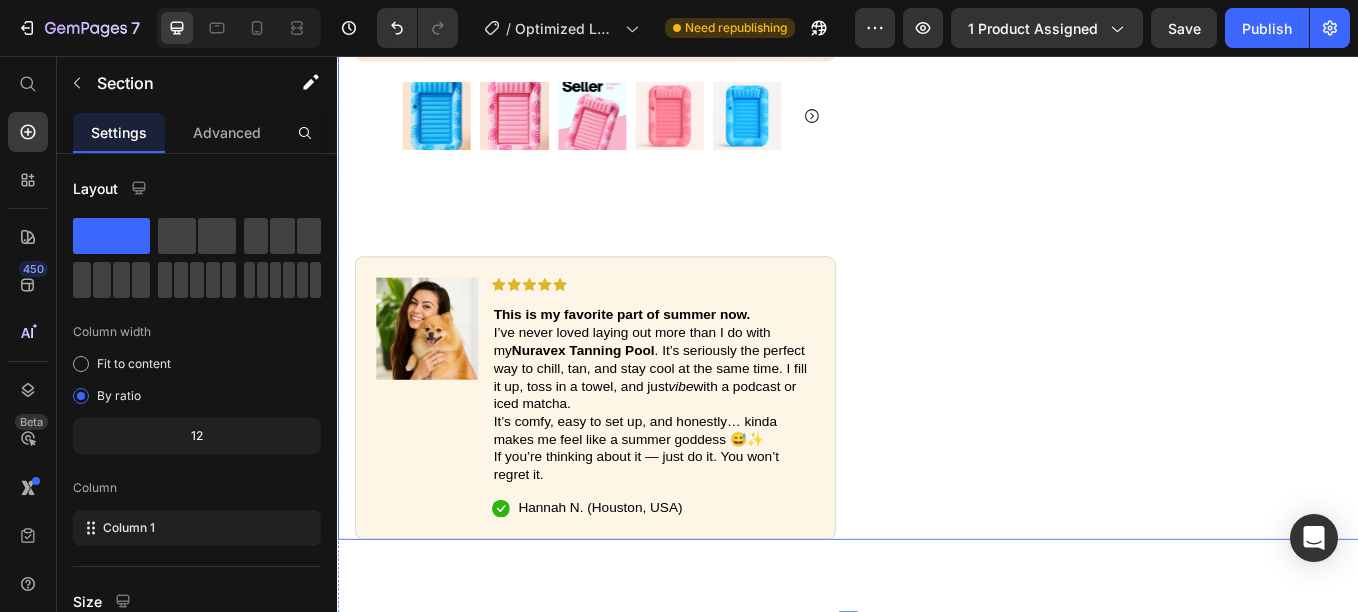 scroll, scrollTop: 1218, scrollLeft: 0, axis: vertical 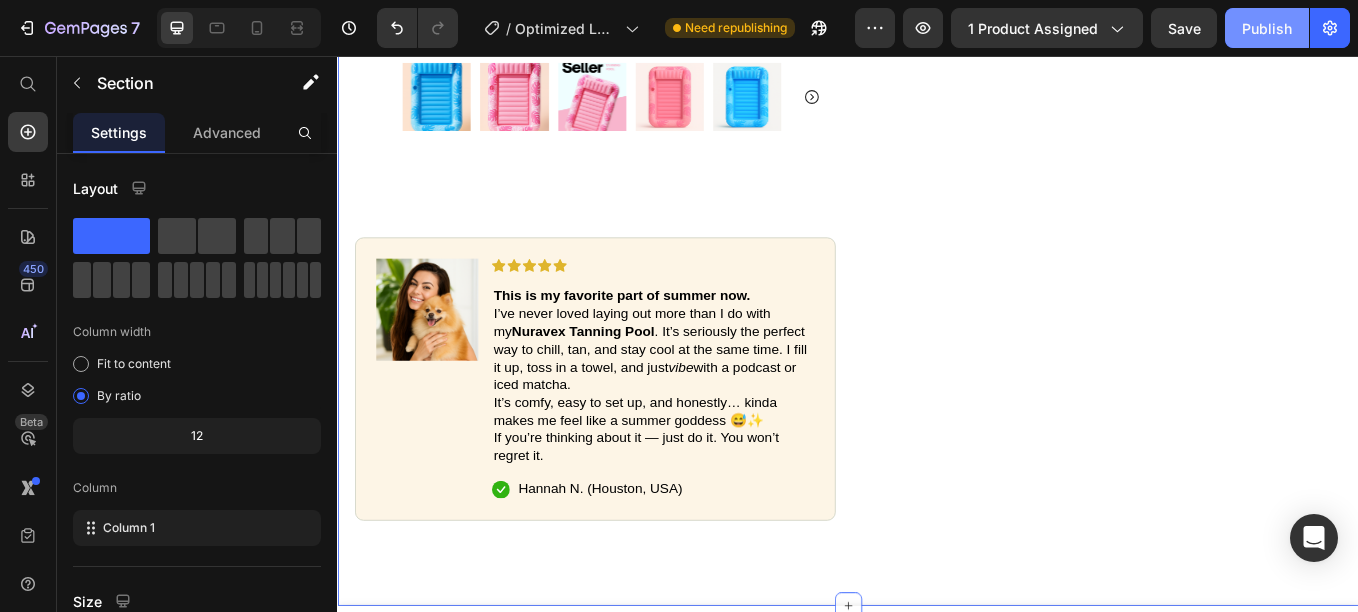 click on "Publish" at bounding box center (1267, 28) 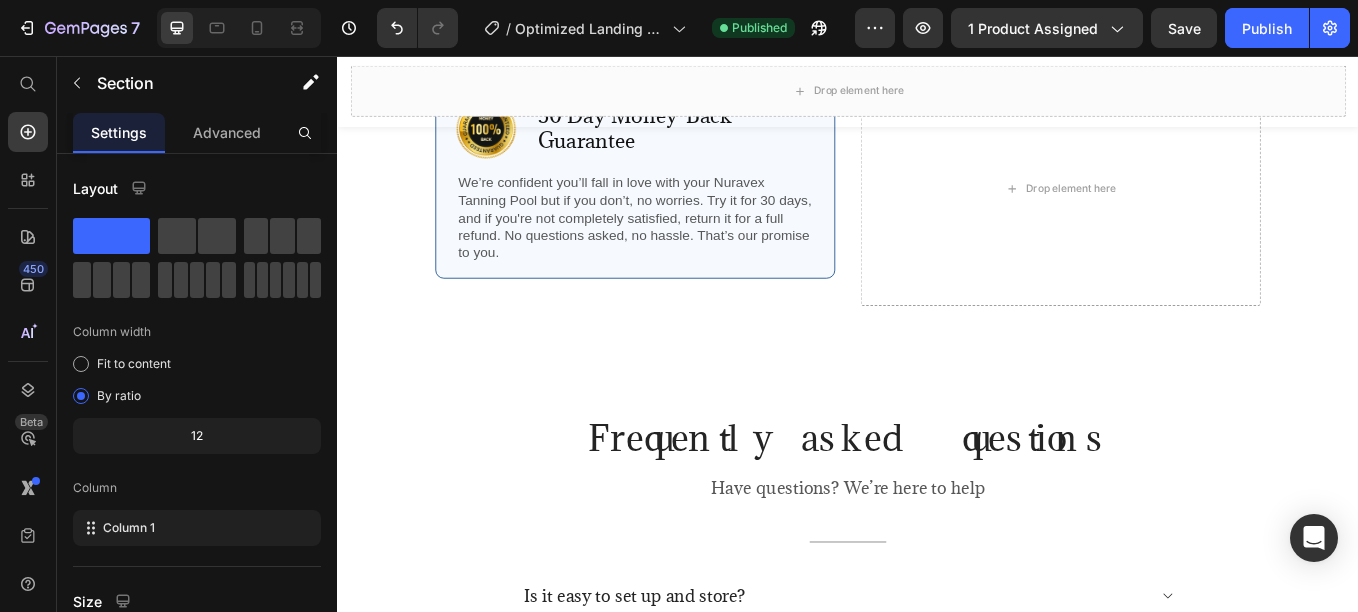 scroll, scrollTop: 4979, scrollLeft: 0, axis: vertical 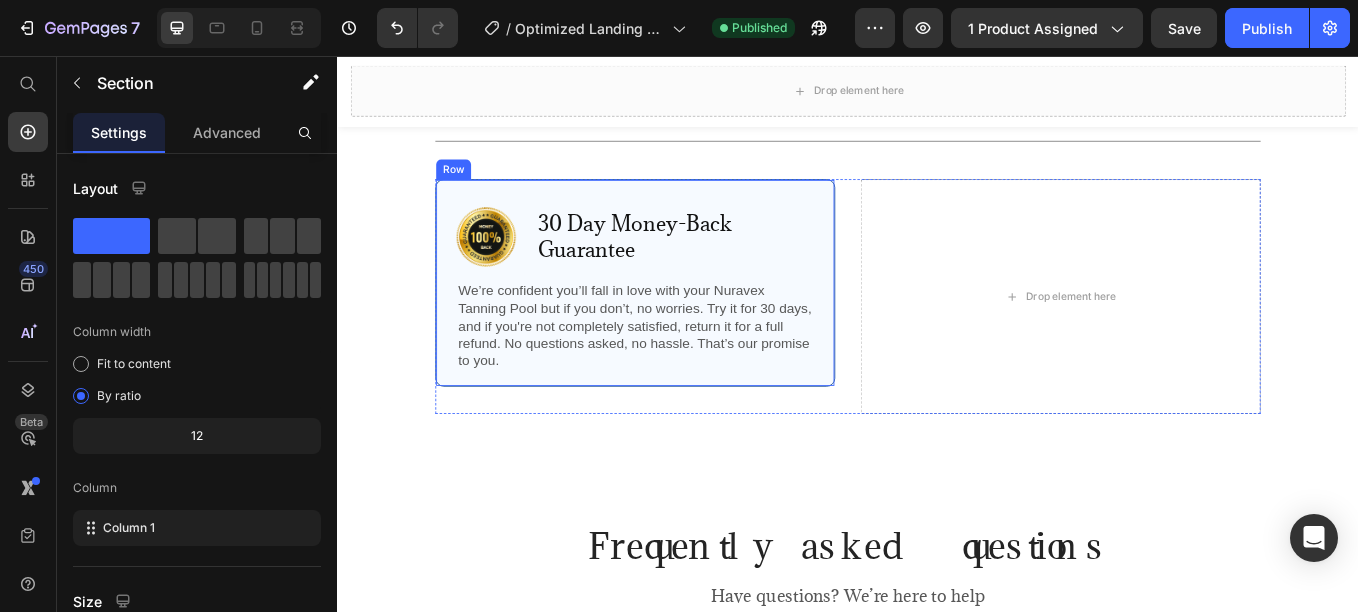 click on "Image  30 Day Money-Back Guarantee Text Block Row We’re confident you’ll fall in love with your Nuravex Tanning Pool but if you don’t, no worries. Try it for 30 days, and if you're not completely satisfied, return it for a full refund. No questions asked, no hassle. That’s our promise to you. Text Block Row" at bounding box center [687, 323] 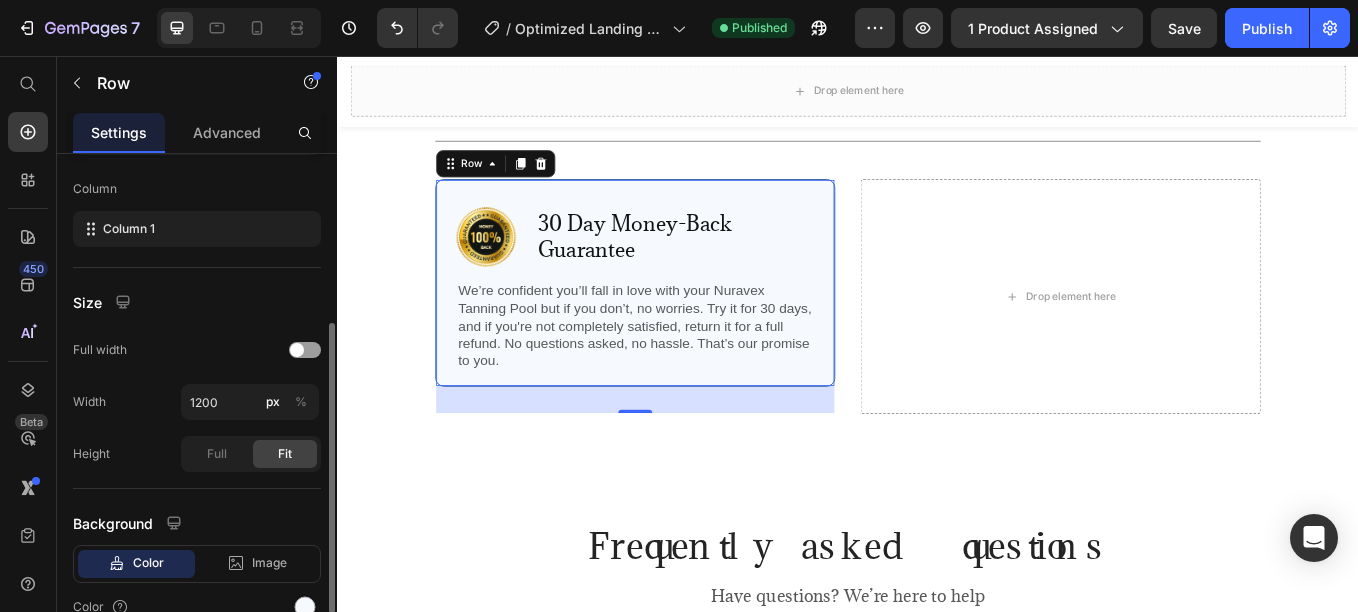 scroll, scrollTop: 397, scrollLeft: 0, axis: vertical 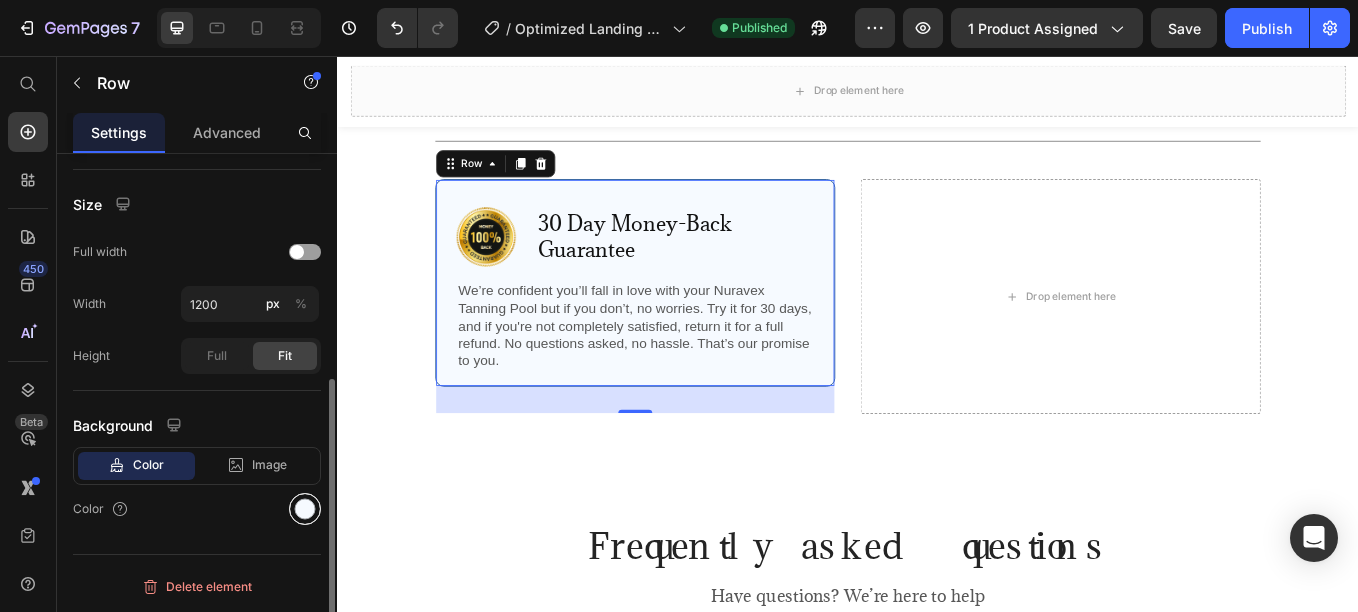 click at bounding box center [305, 509] 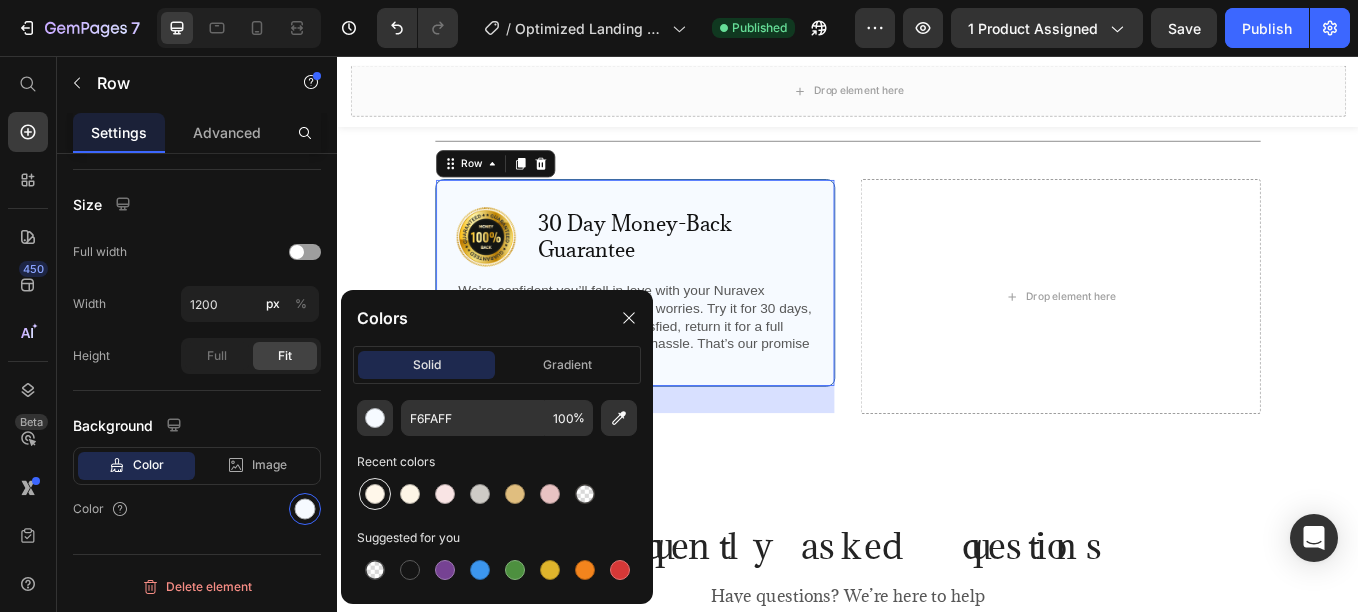 click at bounding box center (375, 494) 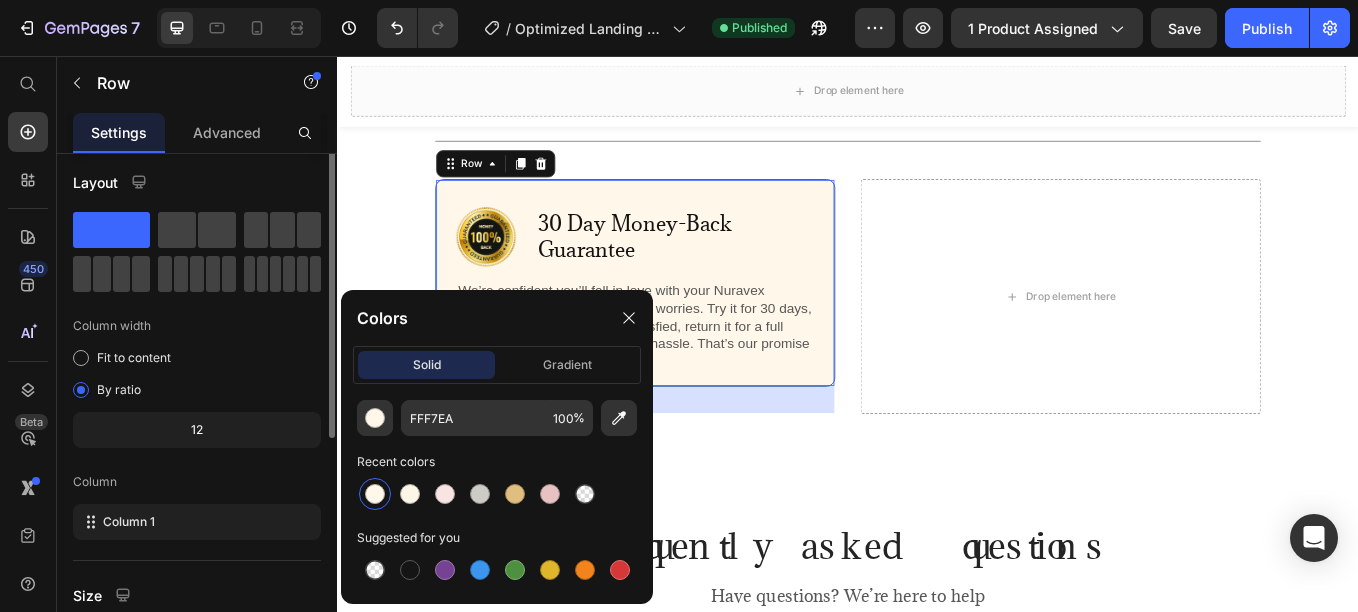 scroll, scrollTop: 0, scrollLeft: 0, axis: both 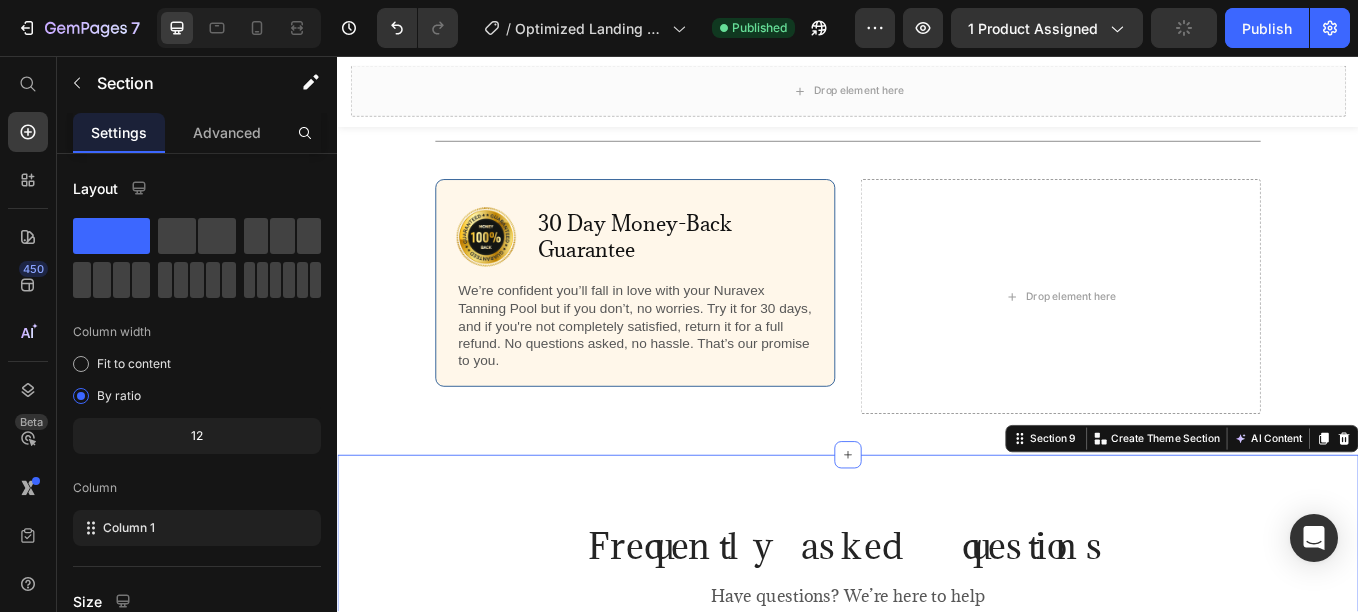 click on "Frequently asked questions Heading Have questions? We’re here to help Text block                Title Line
Is it easy to set up and store?
Can I use it on any surface?
Will it fit my body comfortably?
Does it come with a pump? Accordion Row Section 9   You can create reusable sections Create Theme Section AI Content Write with GemAI What would you like to describe here? Tone and Voice Persuasive Product Show more Generate" at bounding box center (937, 879) 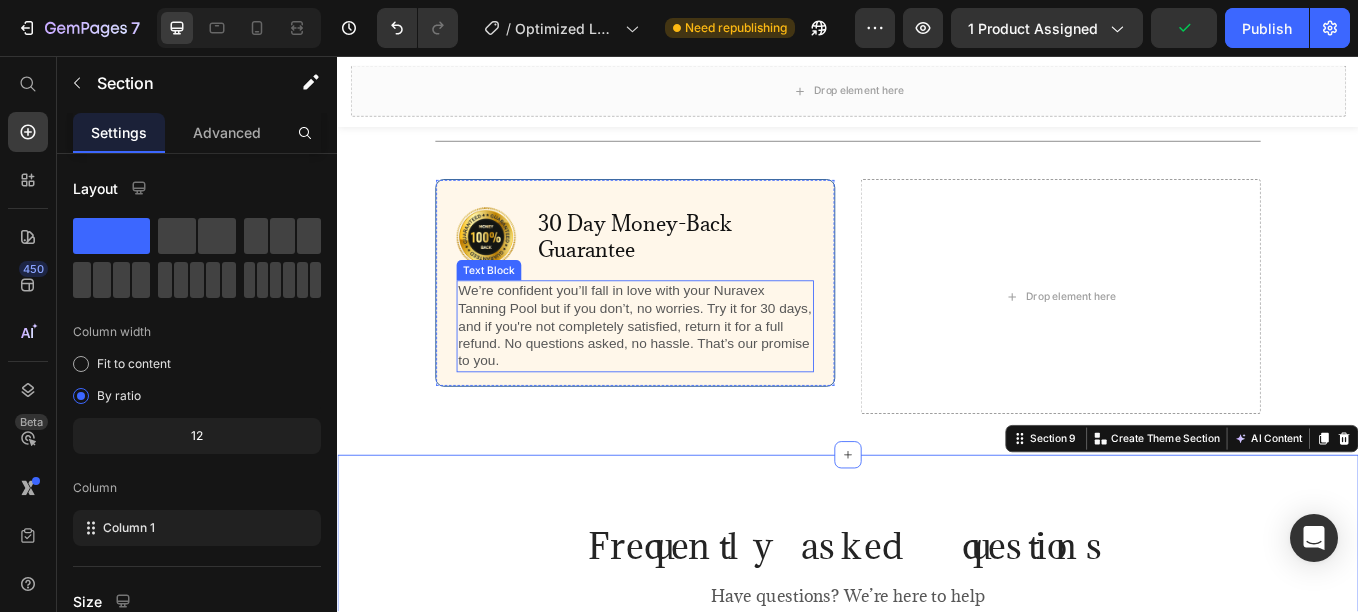 click on "We’re confident you’ll fall in love with your Nuravex Tanning Pool but if you don’t, no worries. Try it for 30 days, and if you're not completely satisfied, return it for a full refund. No questions asked, no hassle. That’s our promise to you." at bounding box center (687, 374) 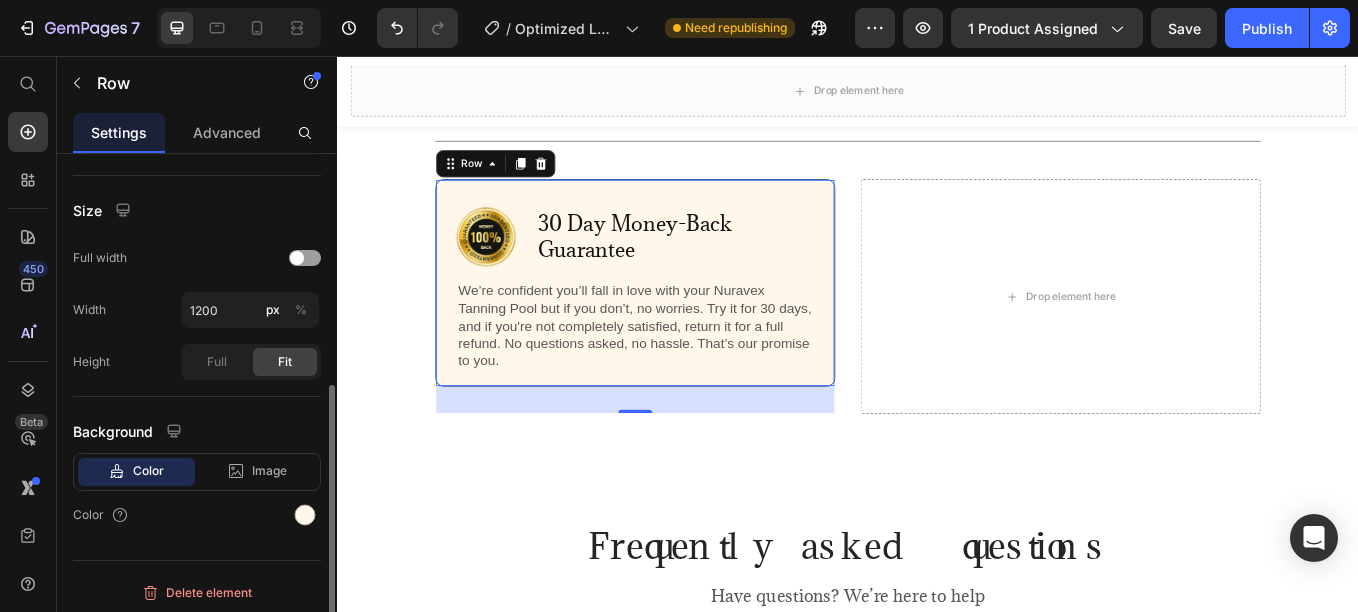 scroll, scrollTop: 397, scrollLeft: 0, axis: vertical 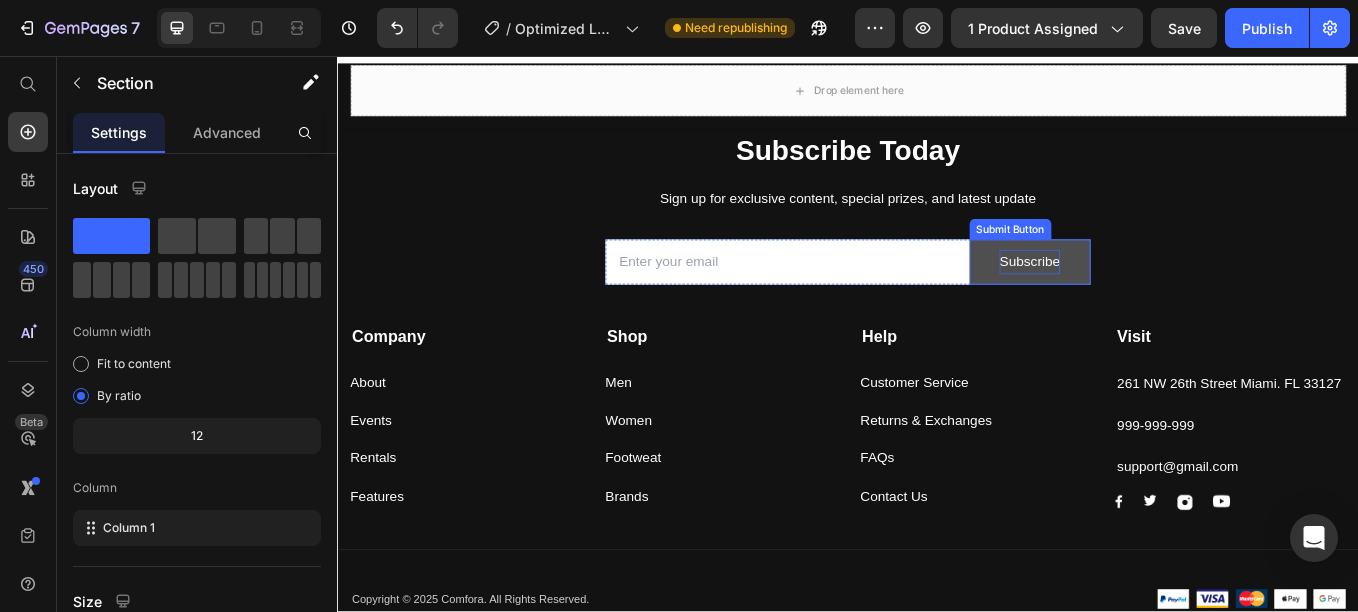click on "Subscribe" at bounding box center (1150, 298) 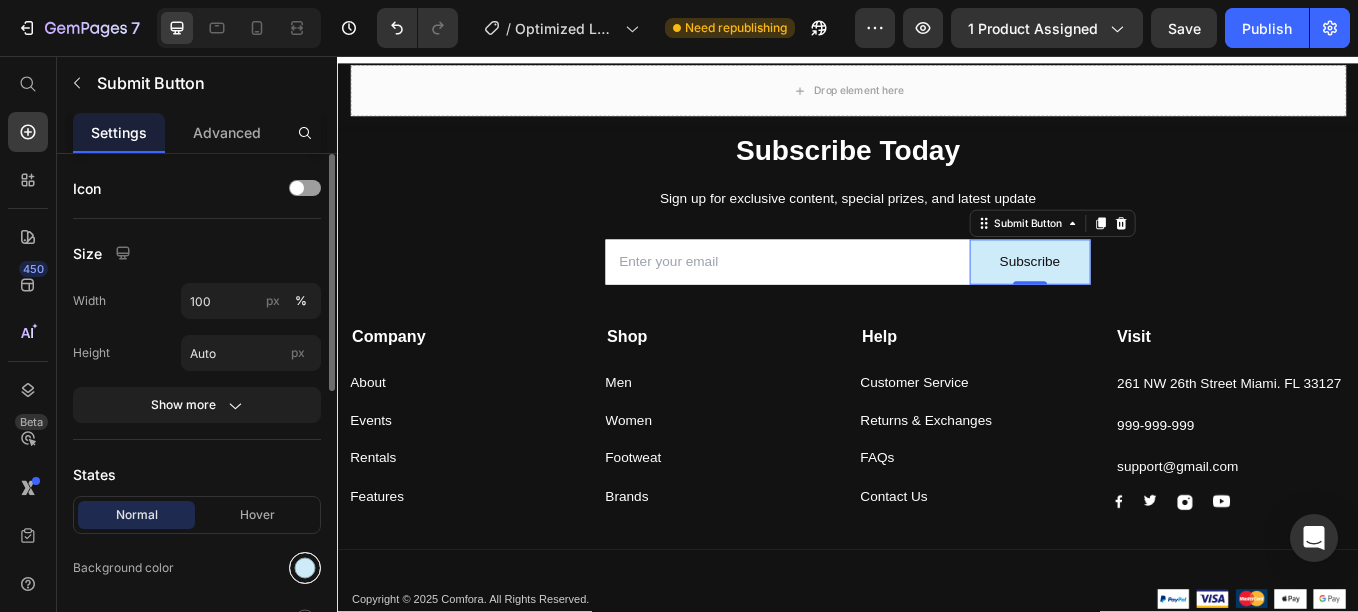 click at bounding box center (305, 568) 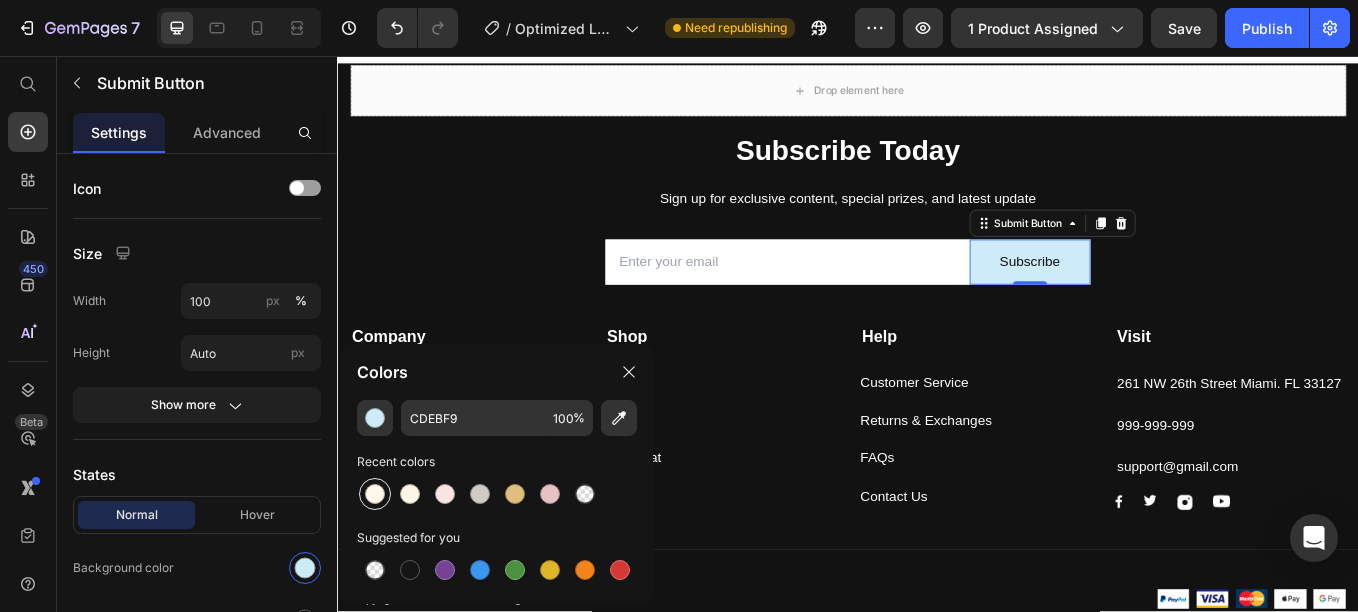 click at bounding box center (375, 494) 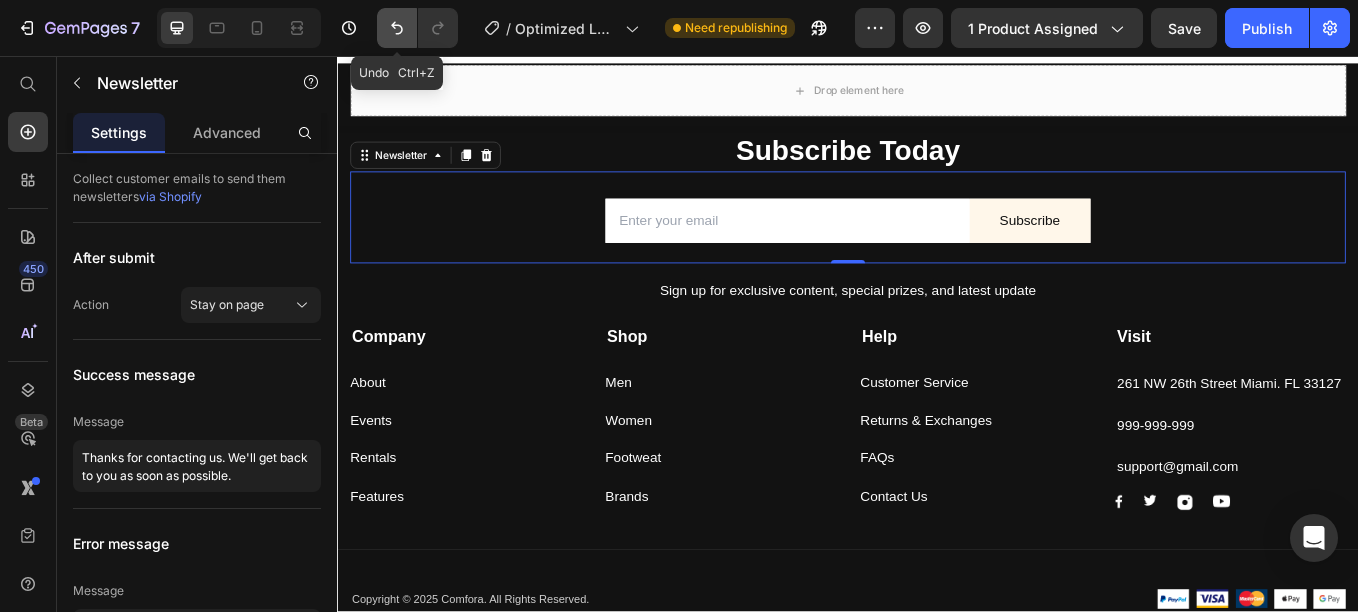 click 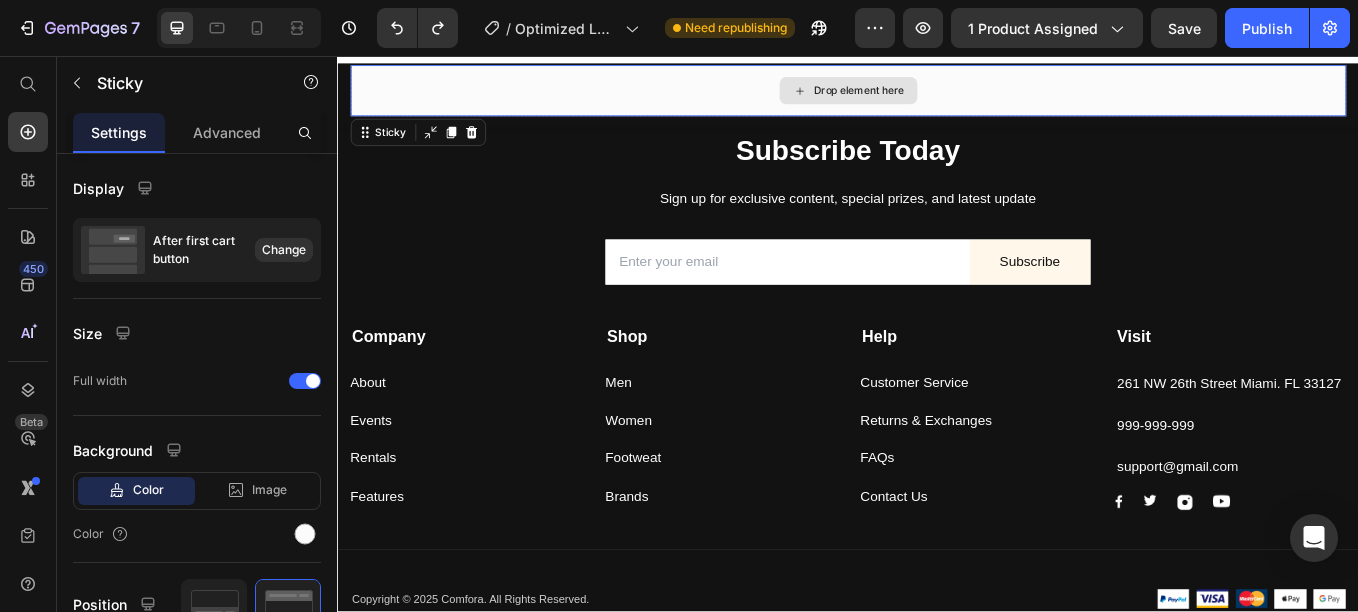 click on "Drop element here" at bounding box center (937, 98) 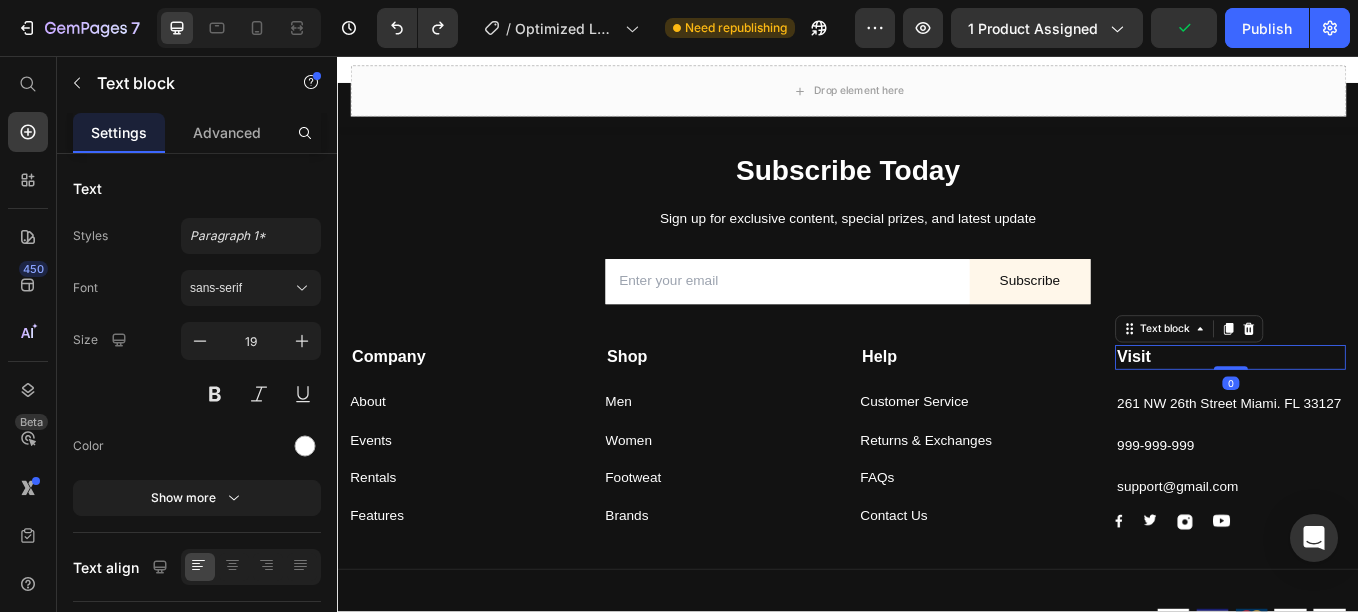 scroll, scrollTop: 6258, scrollLeft: 0, axis: vertical 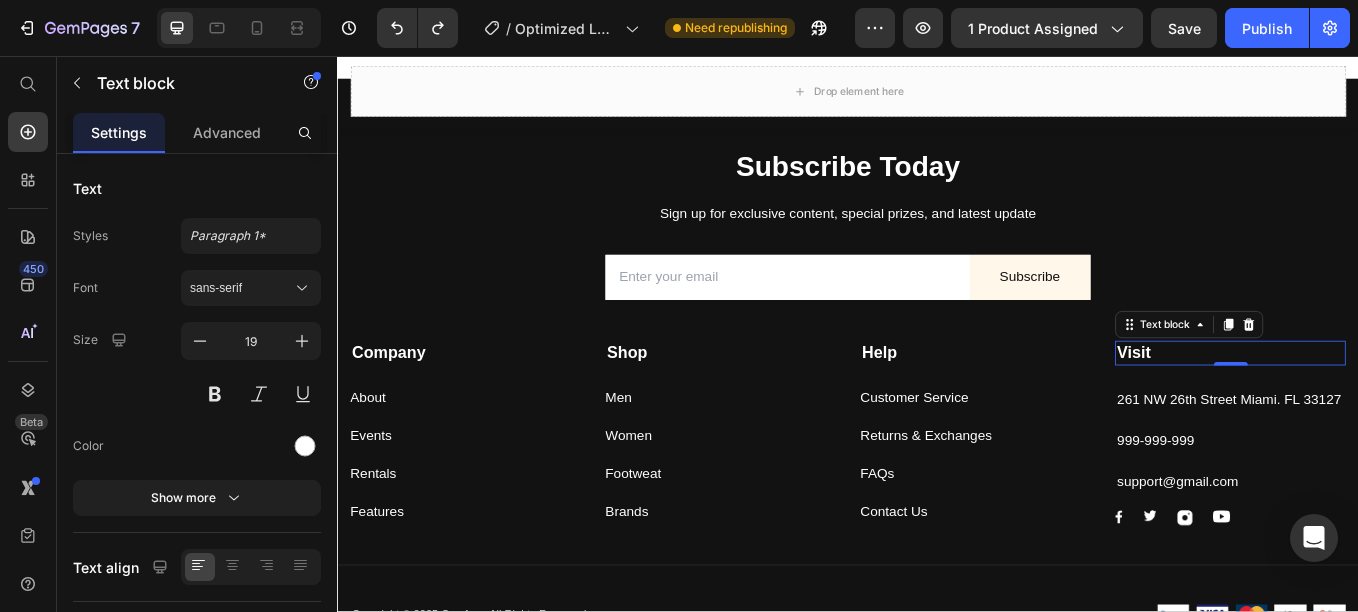 click on "support@gmail.com" at bounding box center [1386, 557] 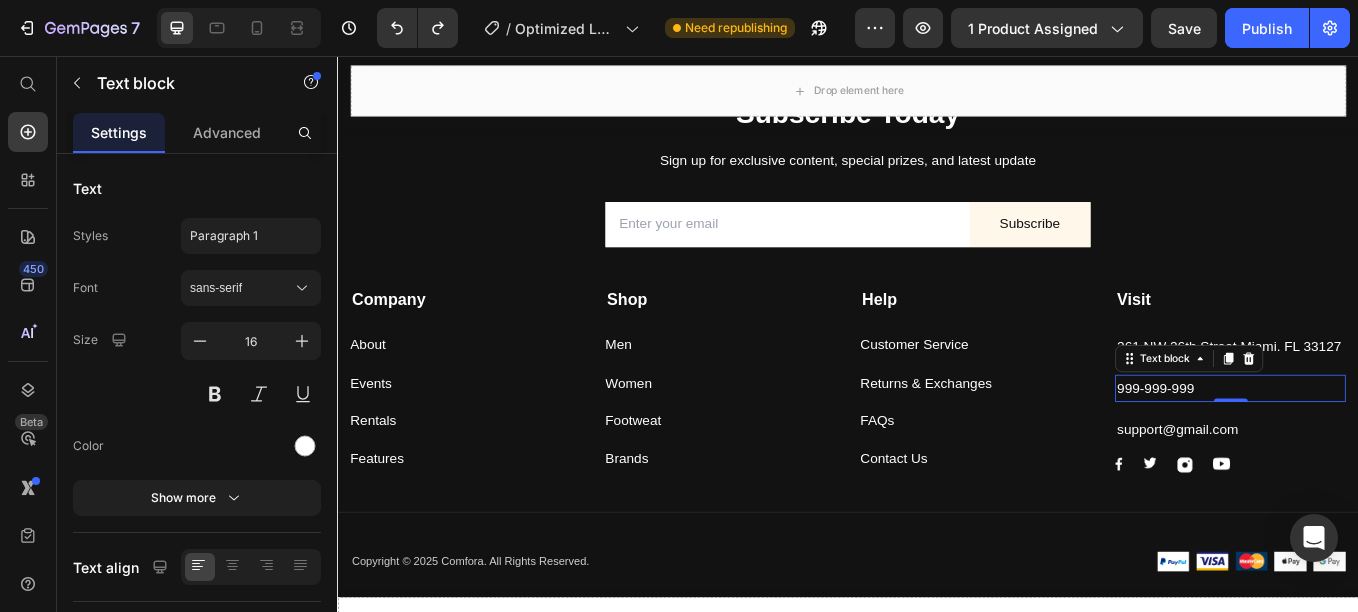 scroll, scrollTop: 6343, scrollLeft: 0, axis: vertical 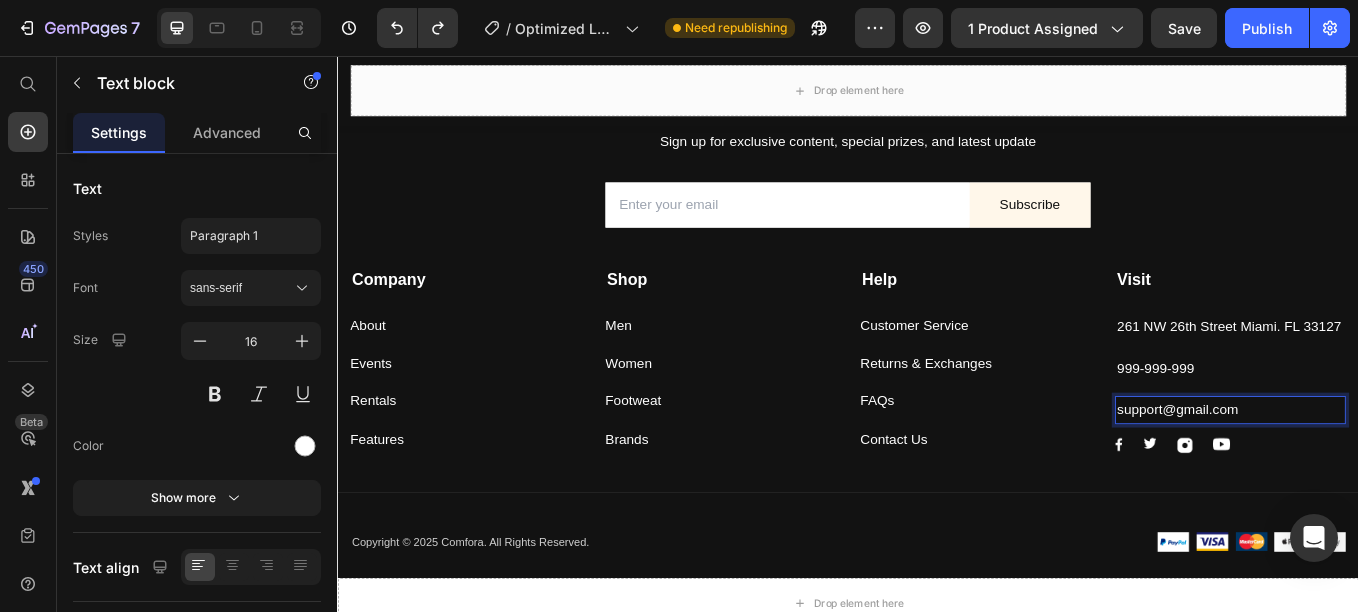 click on "support@gmail.com" at bounding box center [1386, 472] 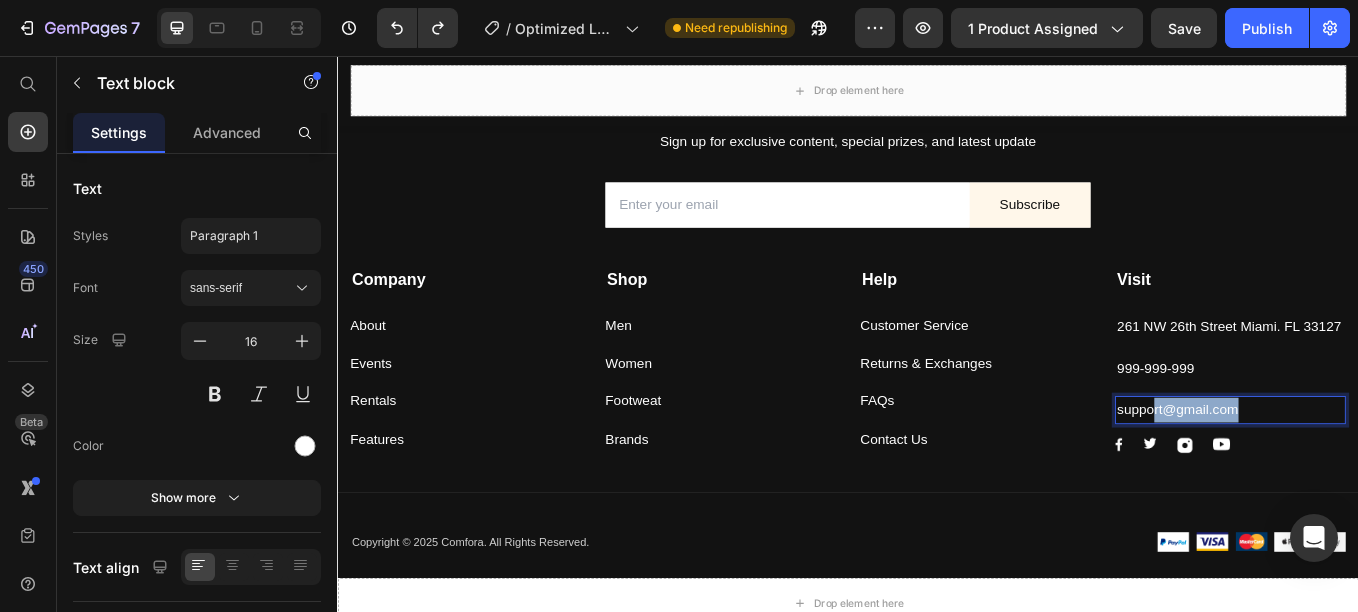 click on "support@gmail.com" at bounding box center (1386, 472) 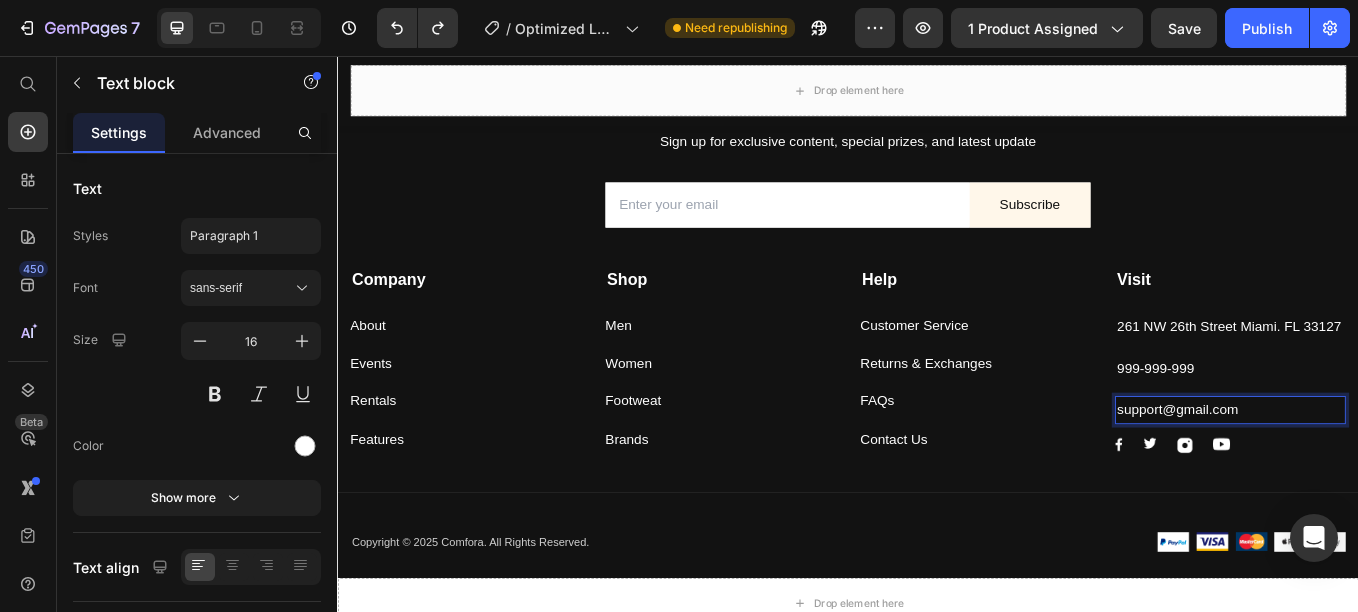click on "support@gmail.com" at bounding box center [1386, 472] 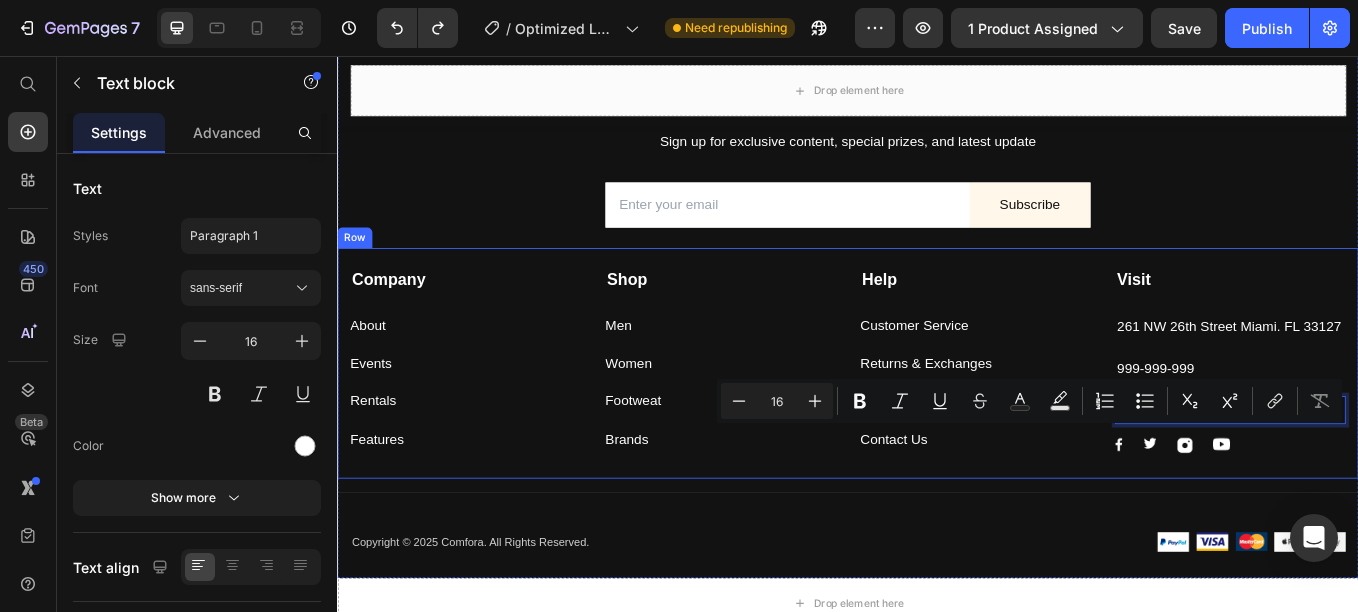 drag, startPoint x: 1391, startPoint y: 493, endPoint x: 1225, endPoint y: 497, distance: 166.04819 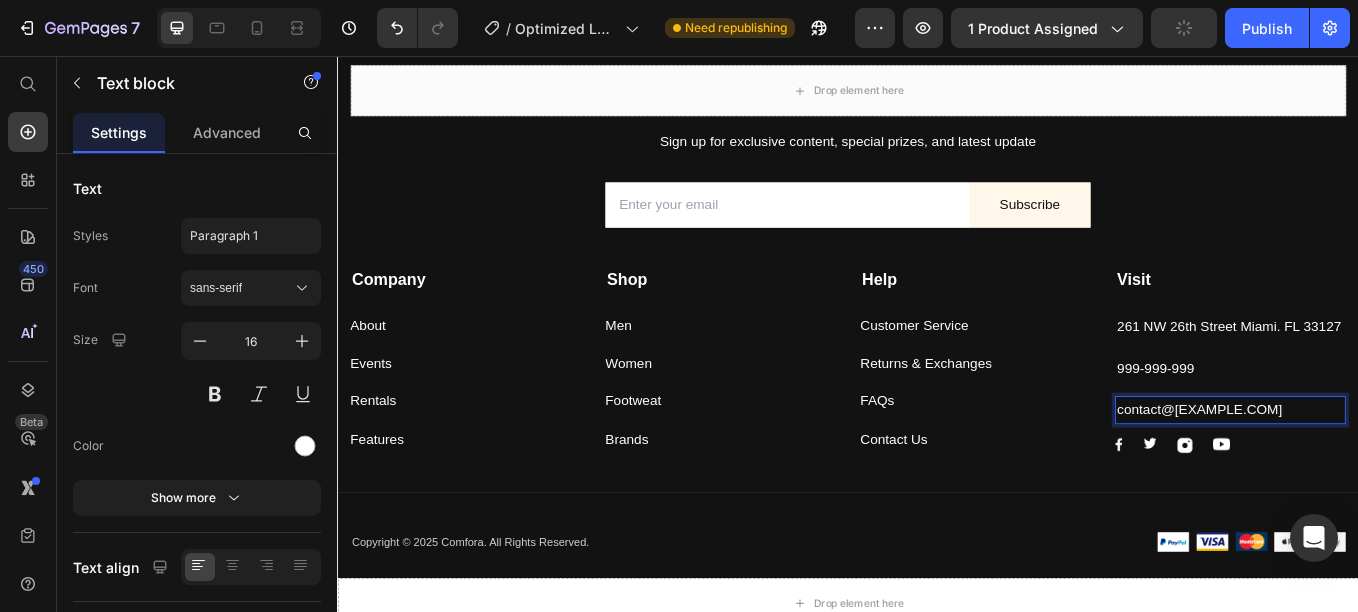 click on "contact@[EXAMPLE.COM]" at bounding box center (1386, 472) 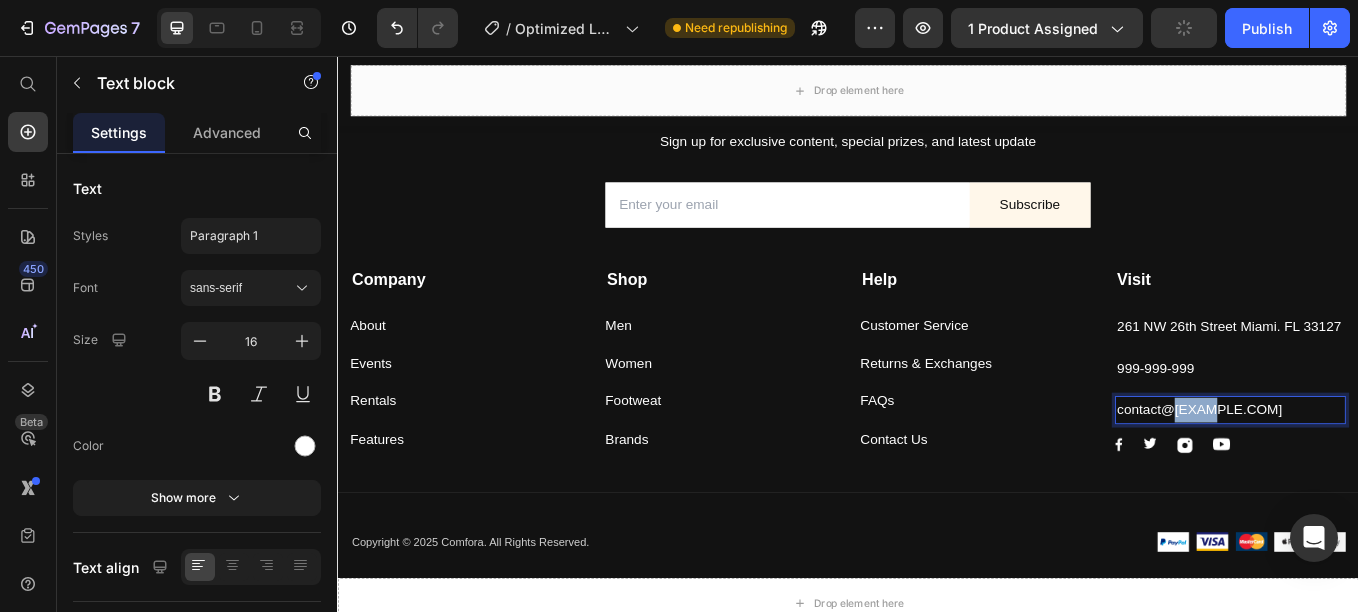 click on "contact@[EXAMPLE.COM]" at bounding box center [1386, 472] 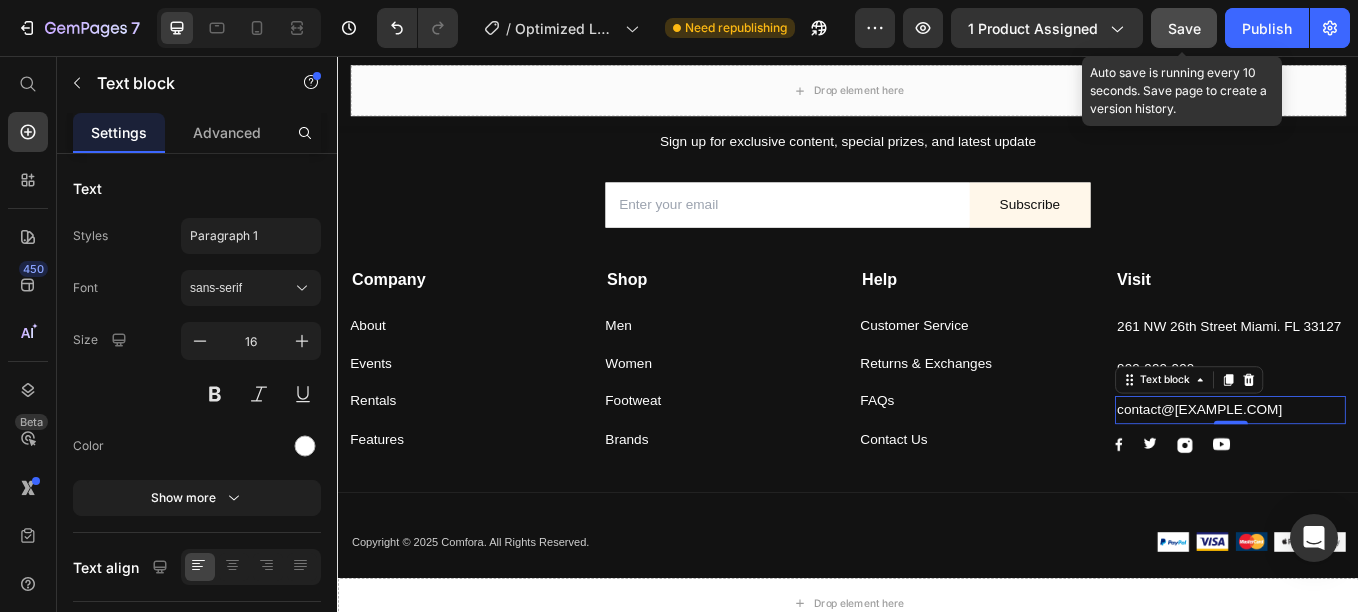 click on "Save" 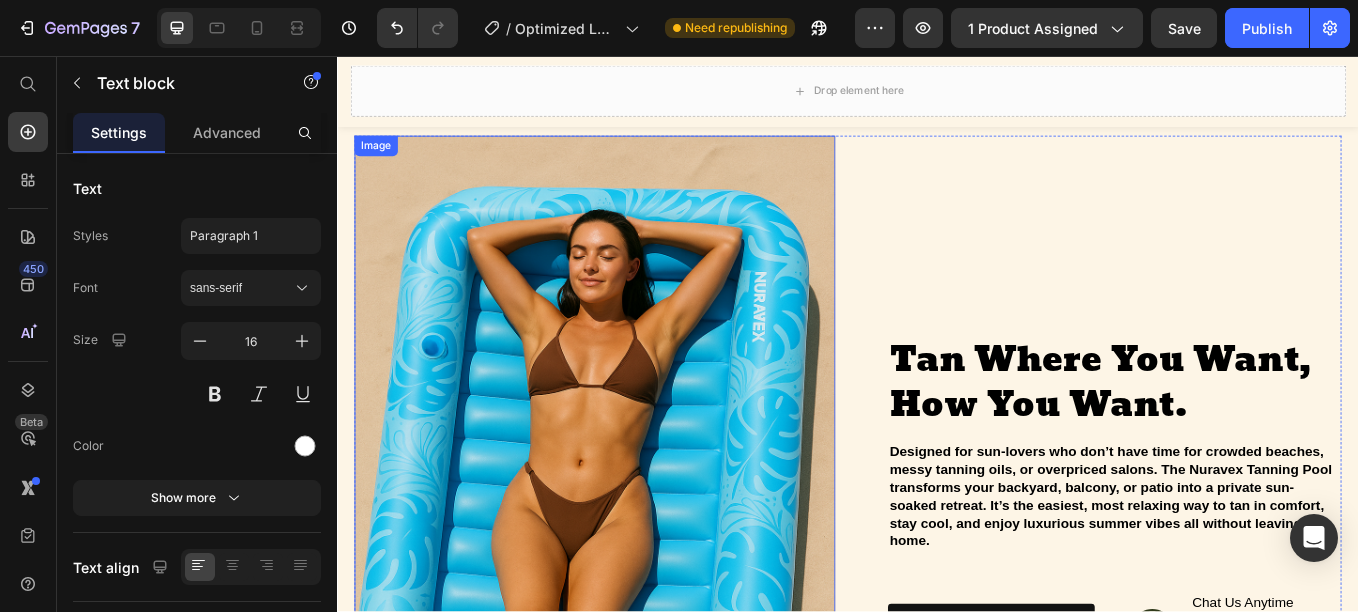 scroll, scrollTop: 2361, scrollLeft: 0, axis: vertical 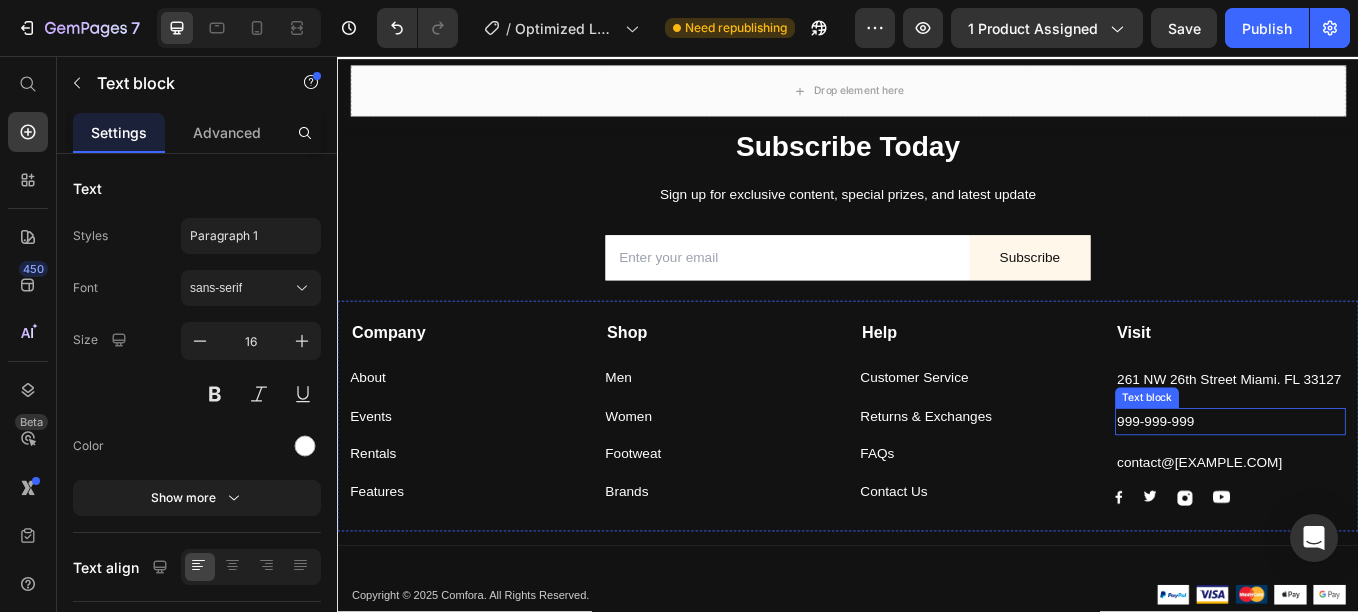 drag, startPoint x: 1270, startPoint y: 509, endPoint x: 1310, endPoint y: 512, distance: 40.112343 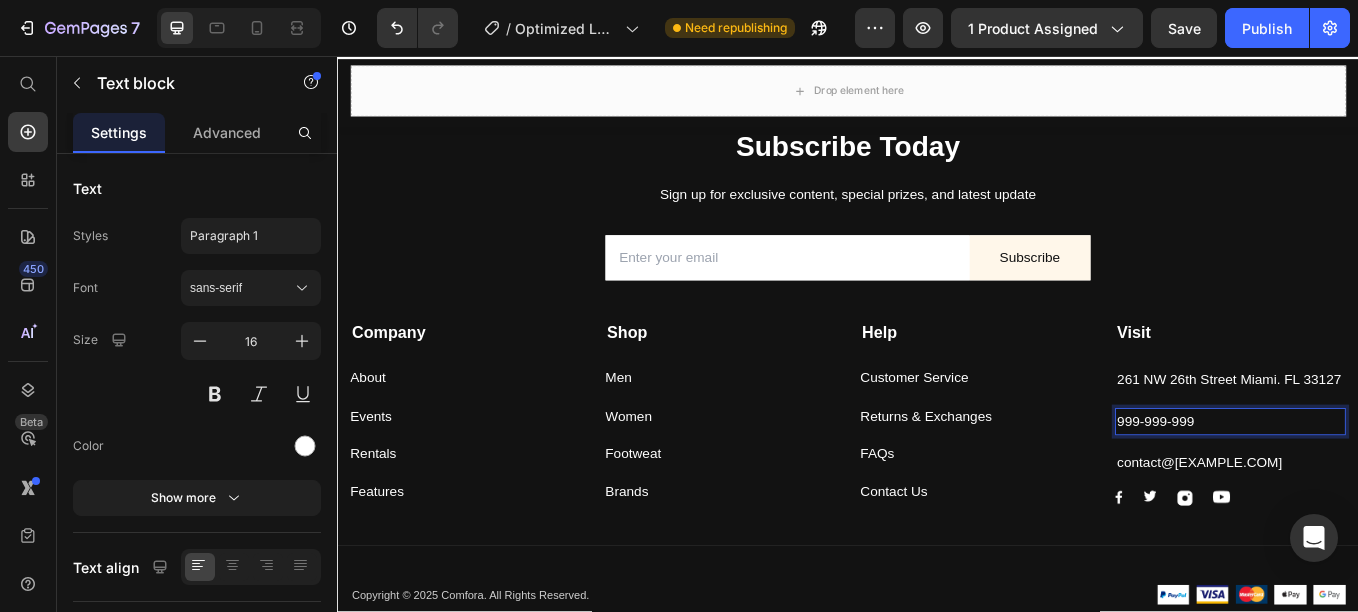 click on "999-999-999" at bounding box center [1386, 486] 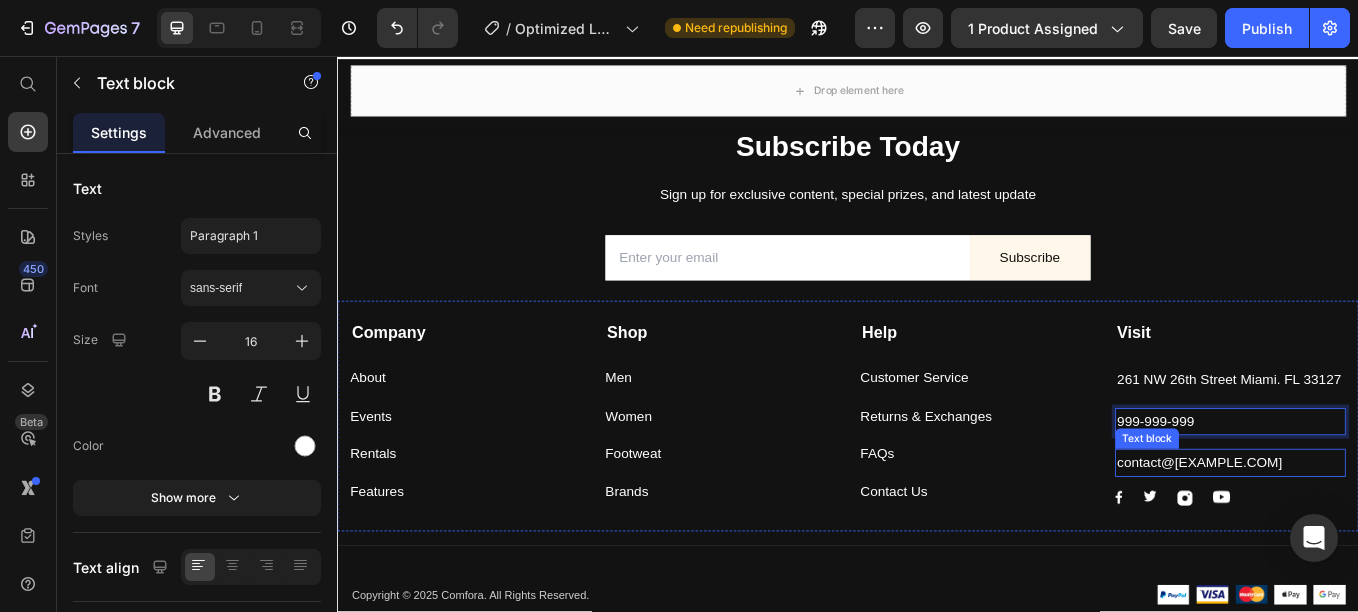 click on "contact@[EXAMPLE.COM]" at bounding box center [1386, 534] 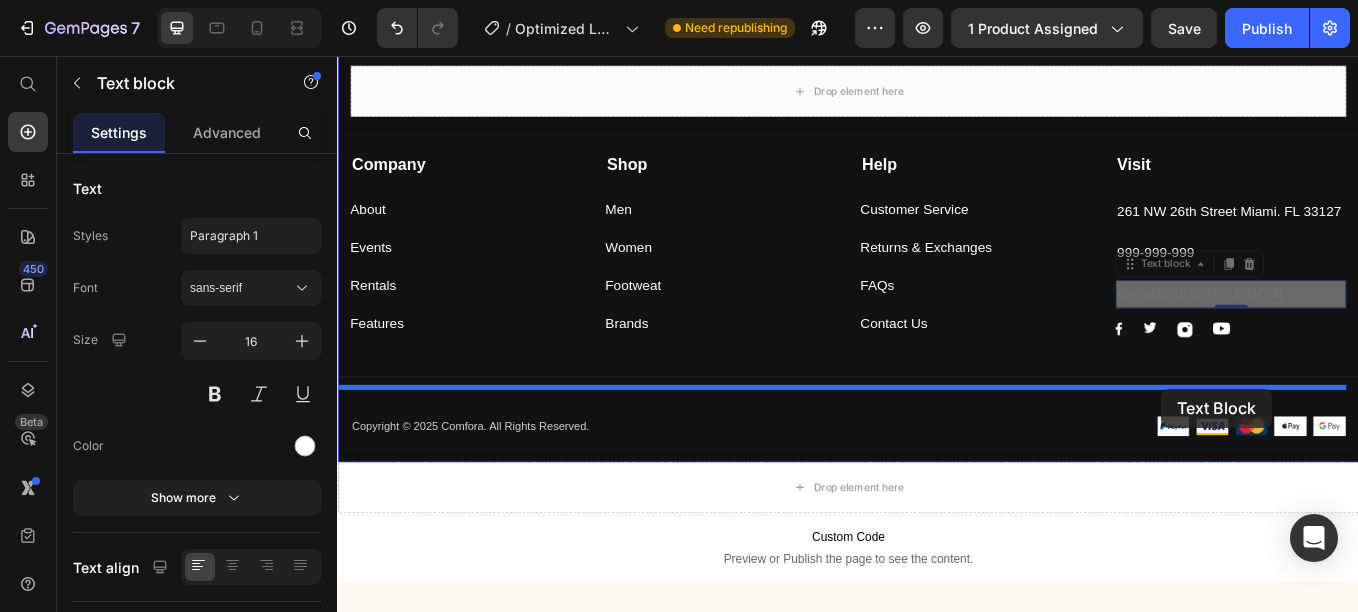 scroll, scrollTop: 6506, scrollLeft: 0, axis: vertical 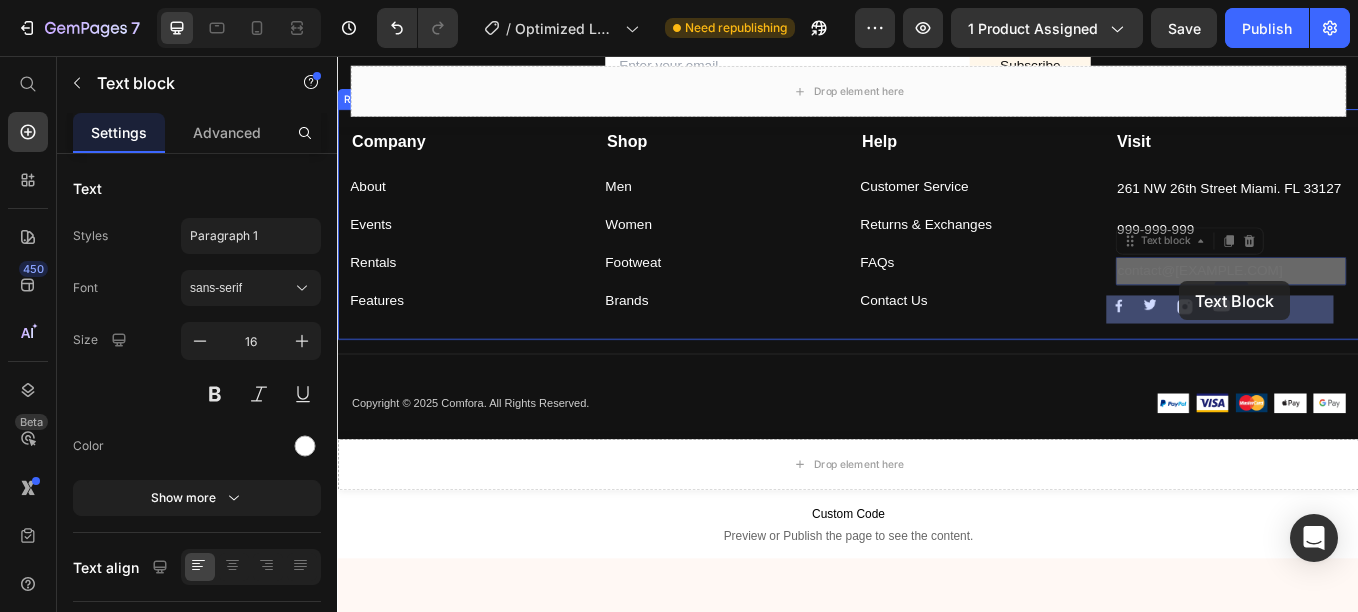 drag, startPoint x: 1404, startPoint y: 556, endPoint x: 1327, endPoint y: 321, distance: 247.29335 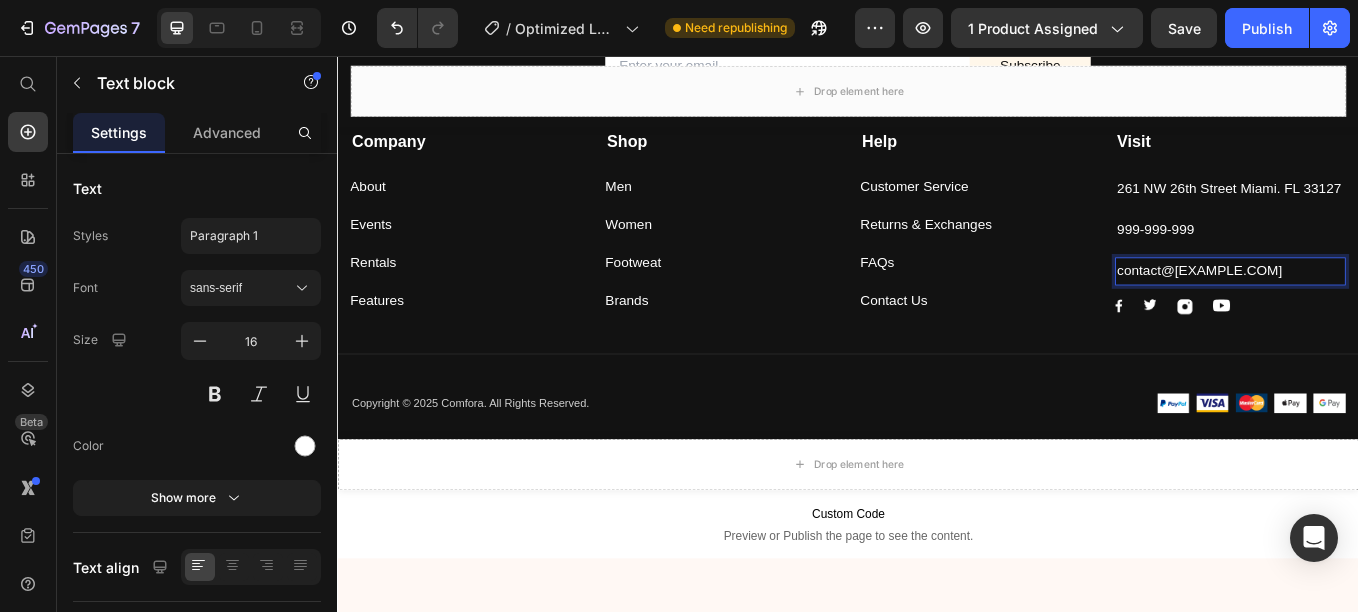 click on "contact@[EXAMPLE.COM]" at bounding box center (1386, 309) 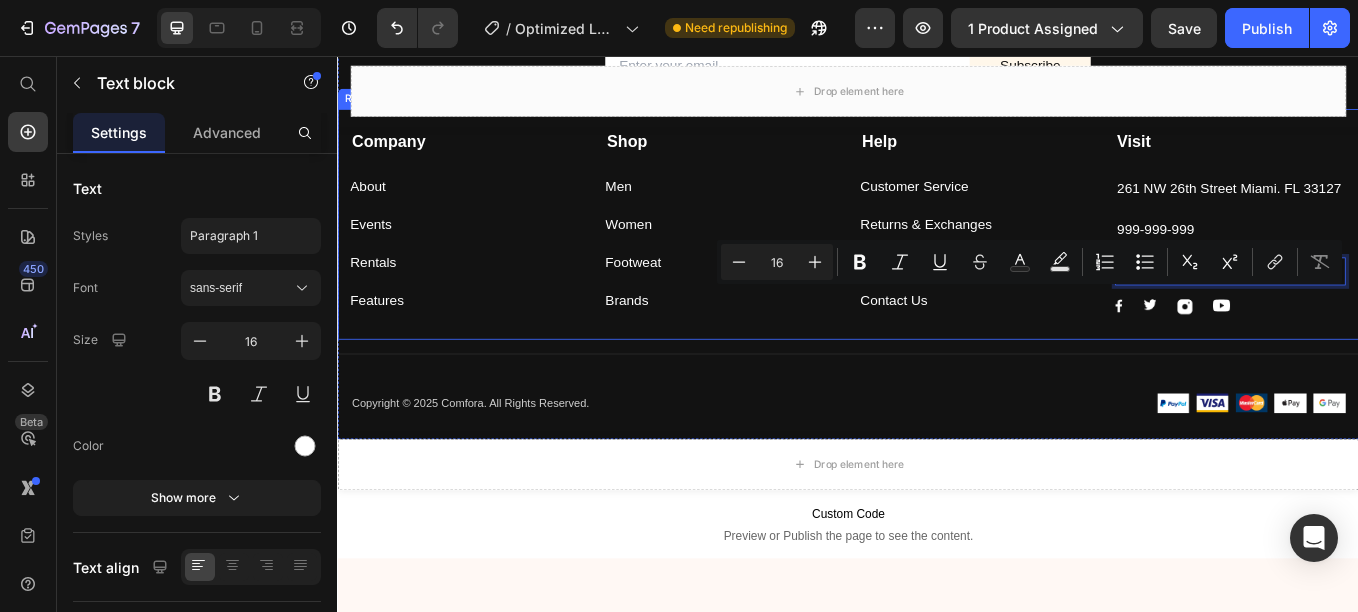 drag, startPoint x: 1414, startPoint y: 327, endPoint x: 1229, endPoint y: 345, distance: 185.87361 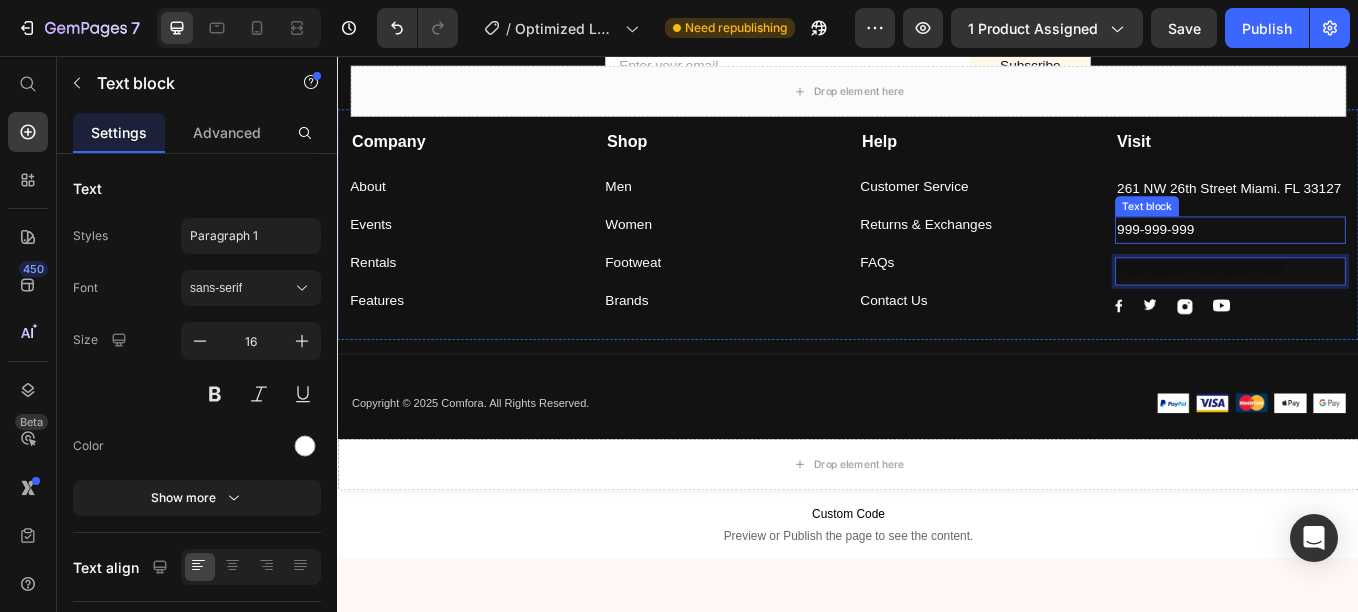 click on "999-999-999" at bounding box center [1386, 261] 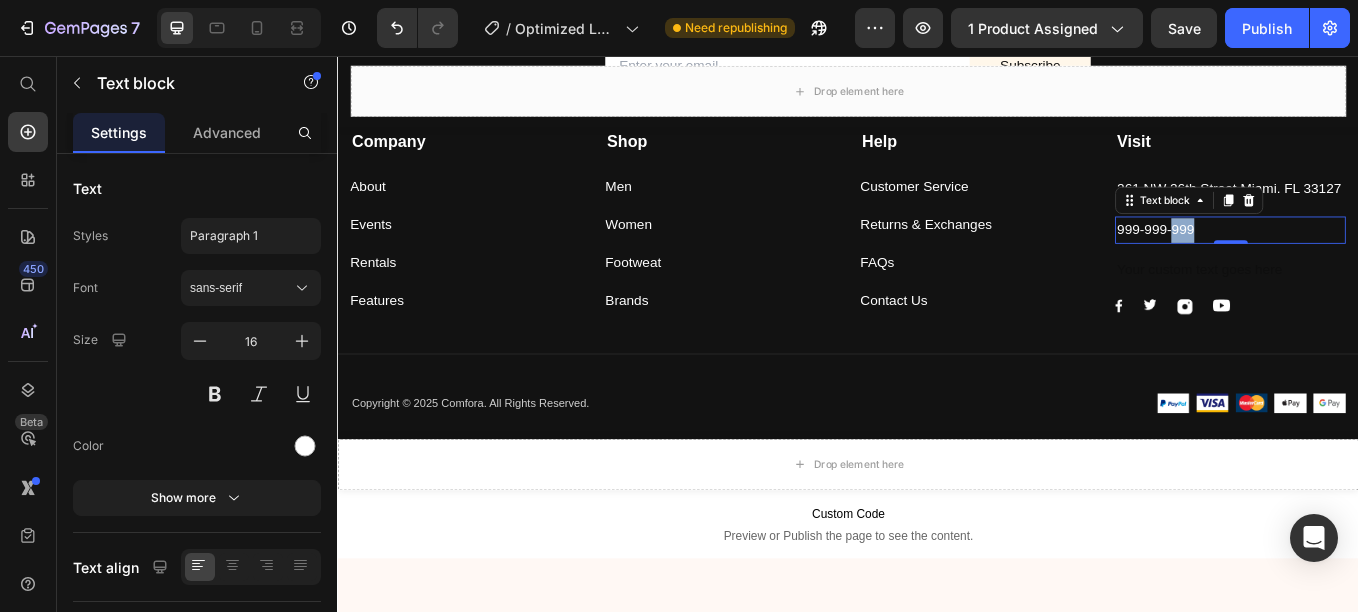 click on "999-999-999" at bounding box center (1386, 261) 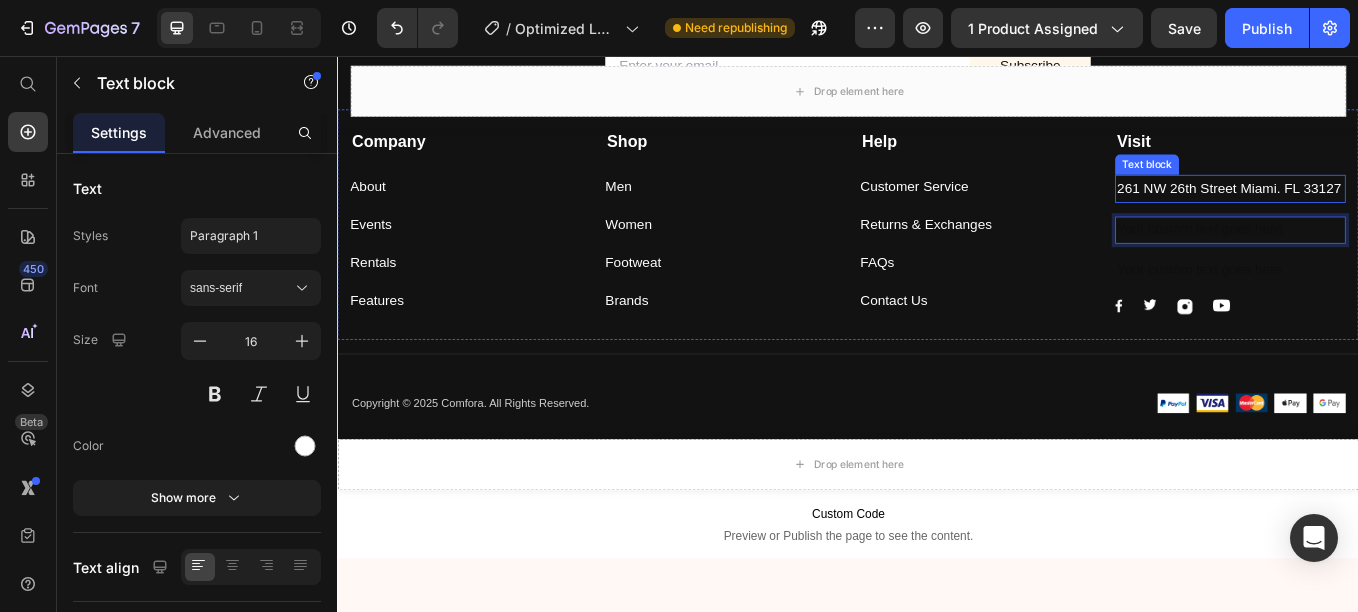 click on "261 NW 26th Street Miami. FL 33127" at bounding box center (1386, 212) 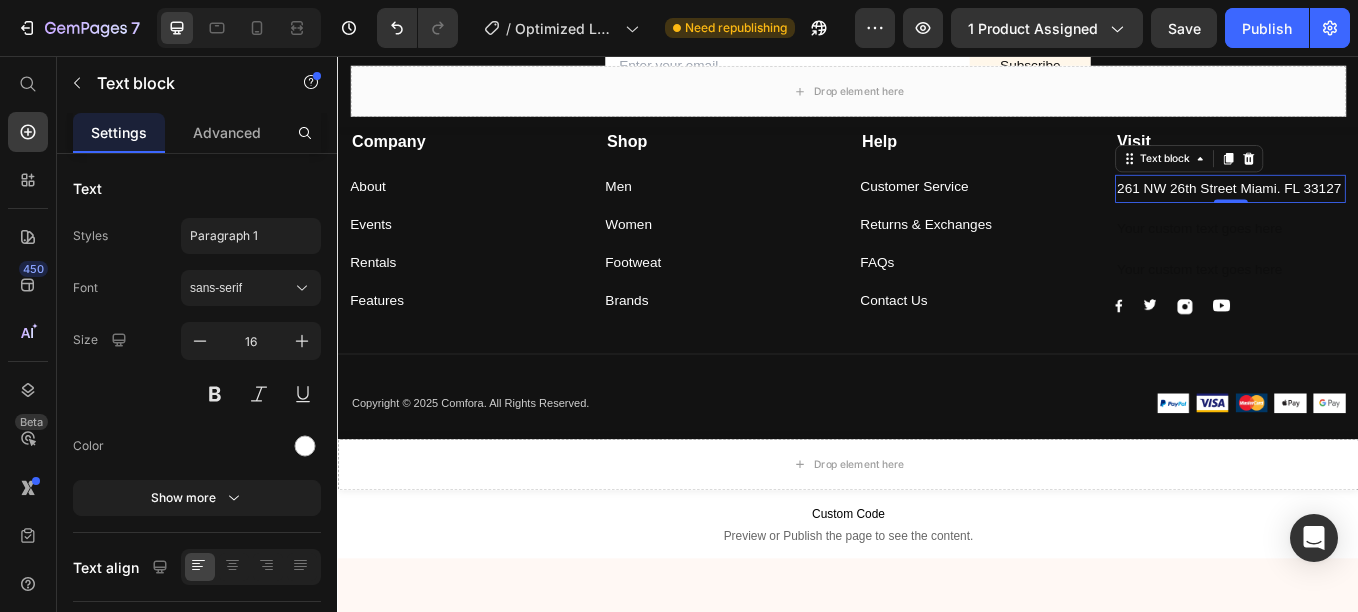 click on "261 NW 26th Street Miami. FL 33127" at bounding box center (1386, 212) 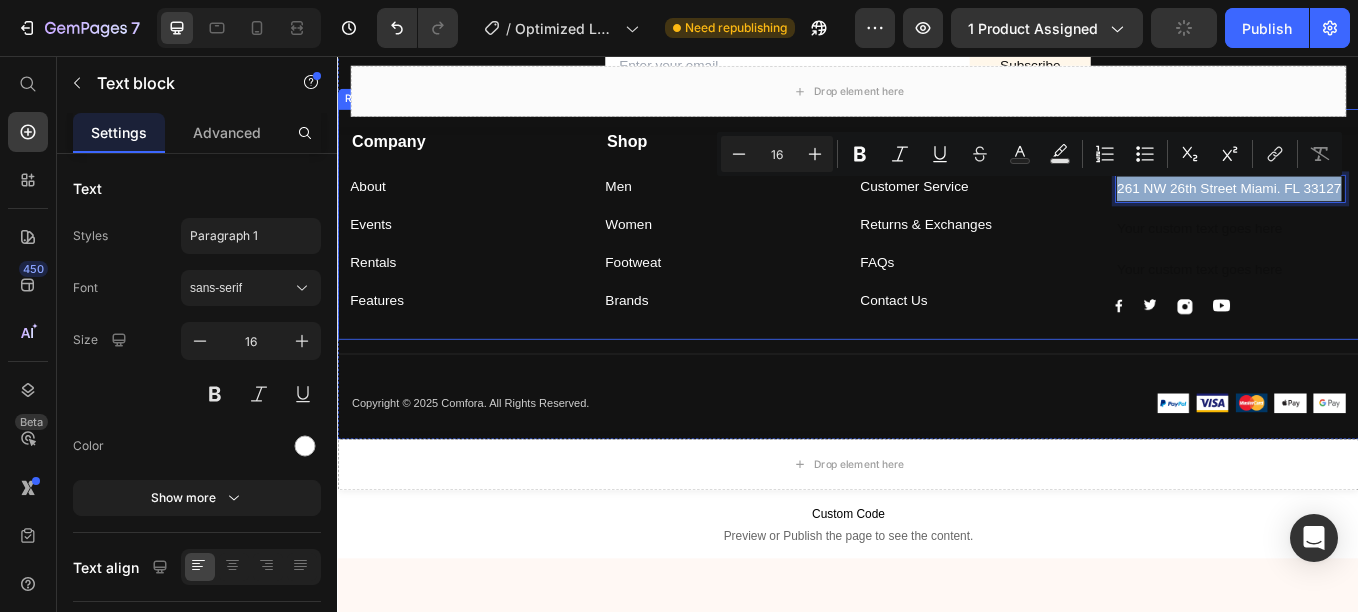 drag, startPoint x: 1290, startPoint y: 238, endPoint x: 1236, endPoint y: 204, distance: 63.812225 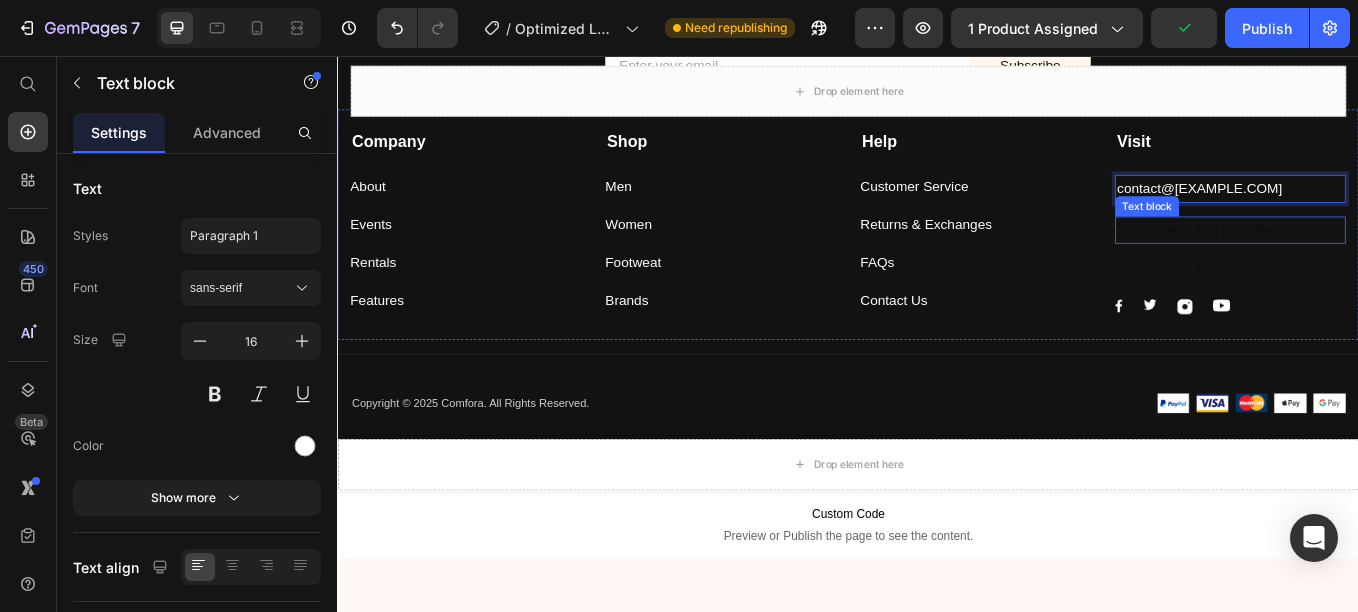 click at bounding box center (1386, 261) 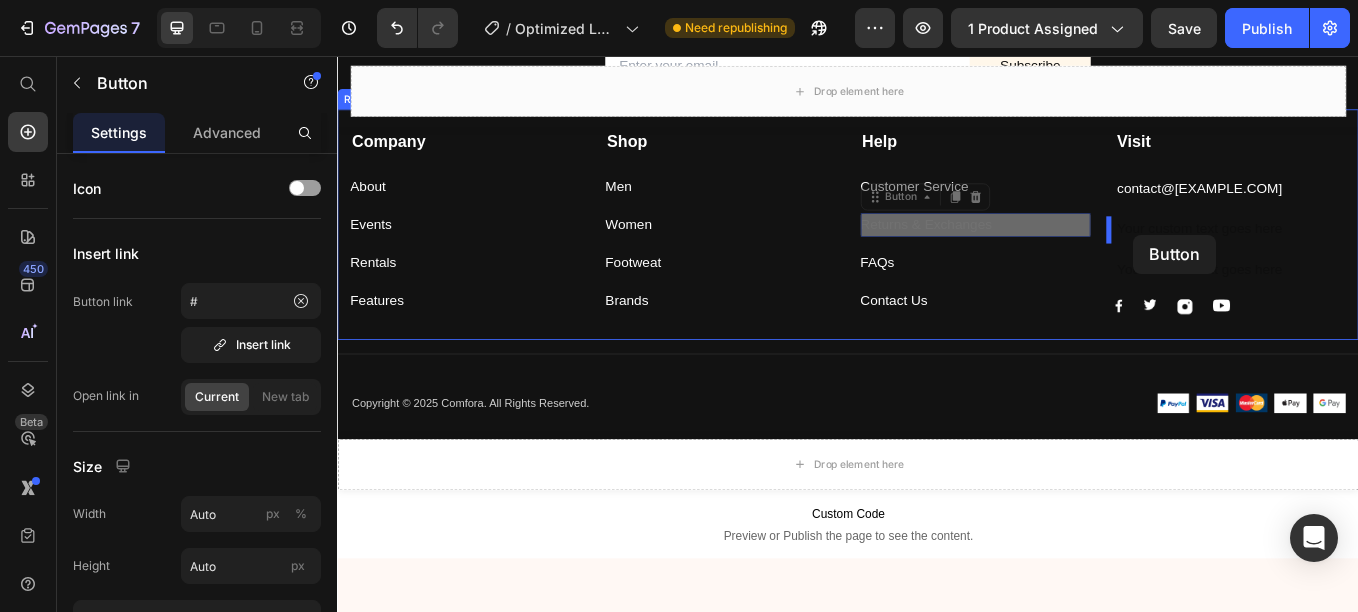 drag, startPoint x: 1078, startPoint y: 261, endPoint x: 1272, endPoint y: 268, distance: 194.12625 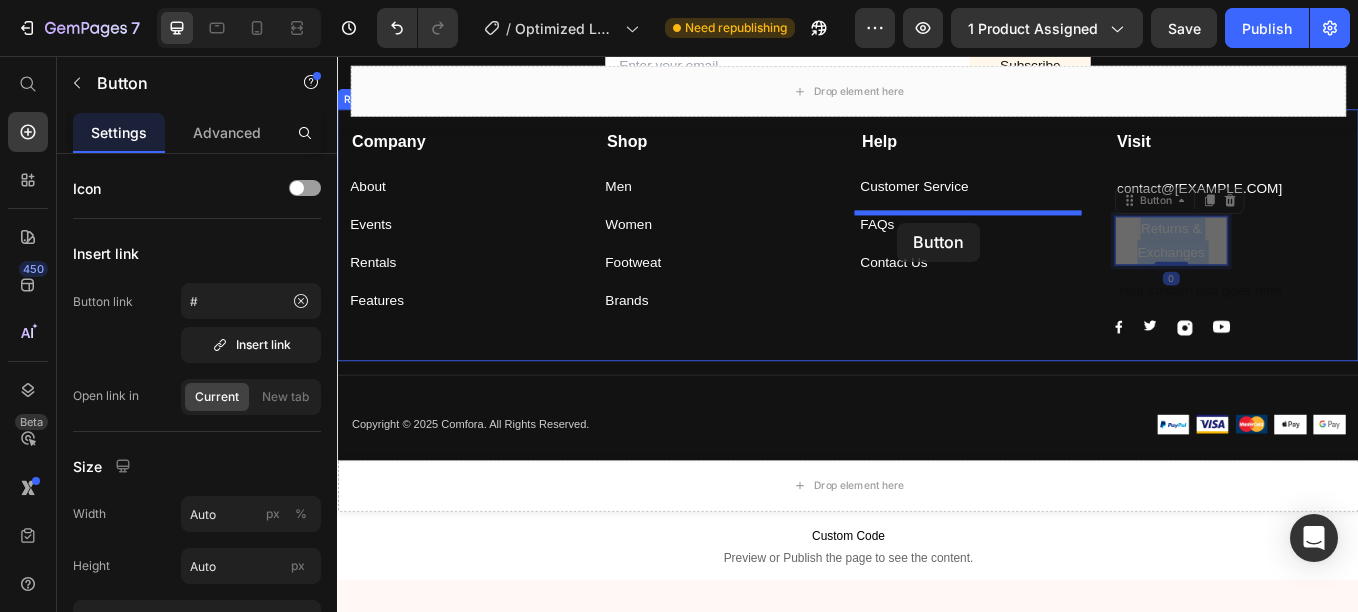 drag, startPoint x: 1290, startPoint y: 271, endPoint x: 995, endPoint y: 252, distance: 295.61124 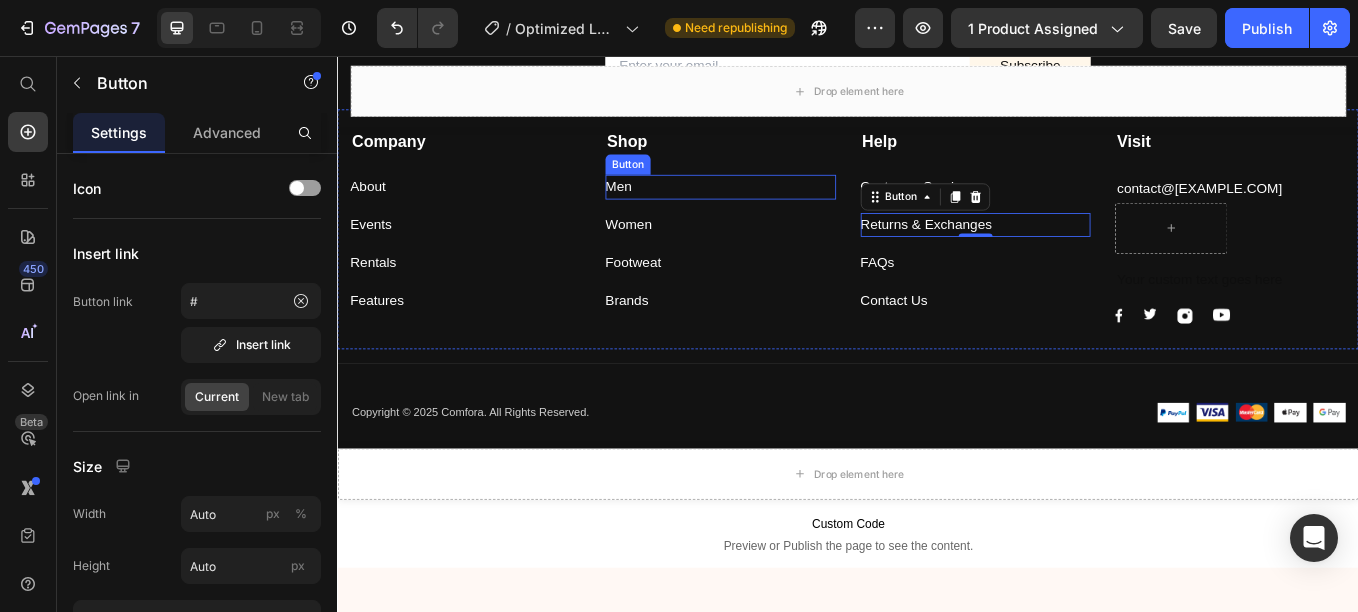 click on "Men Button" at bounding box center (787, 210) 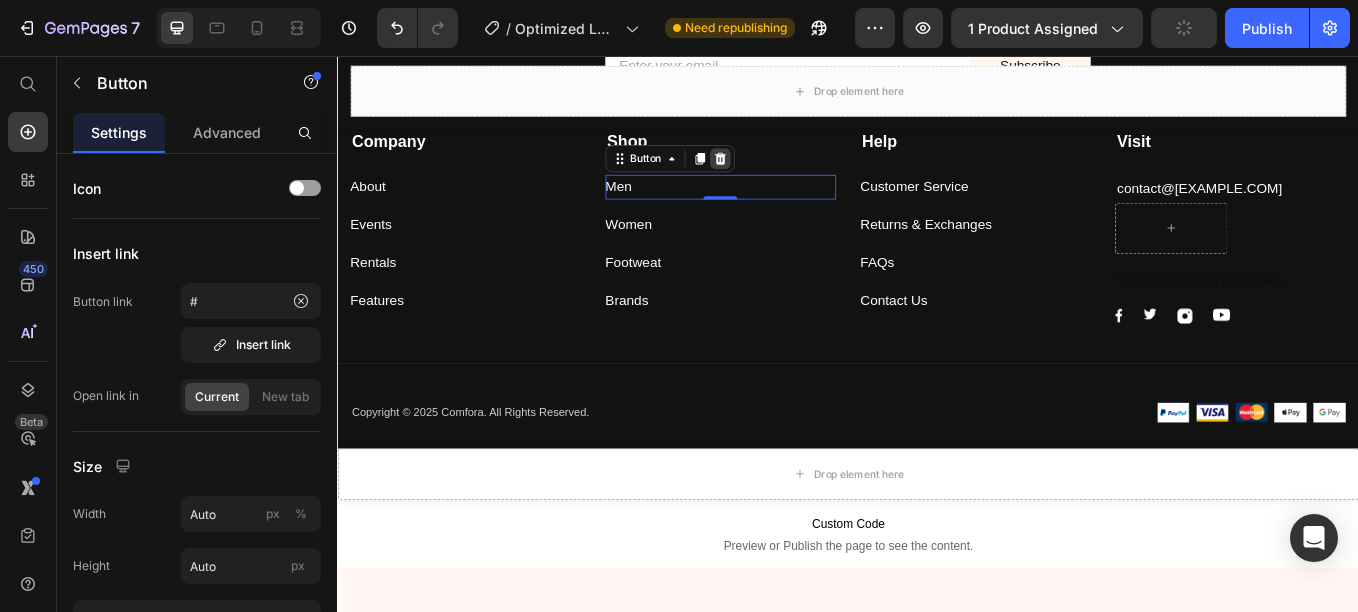 click 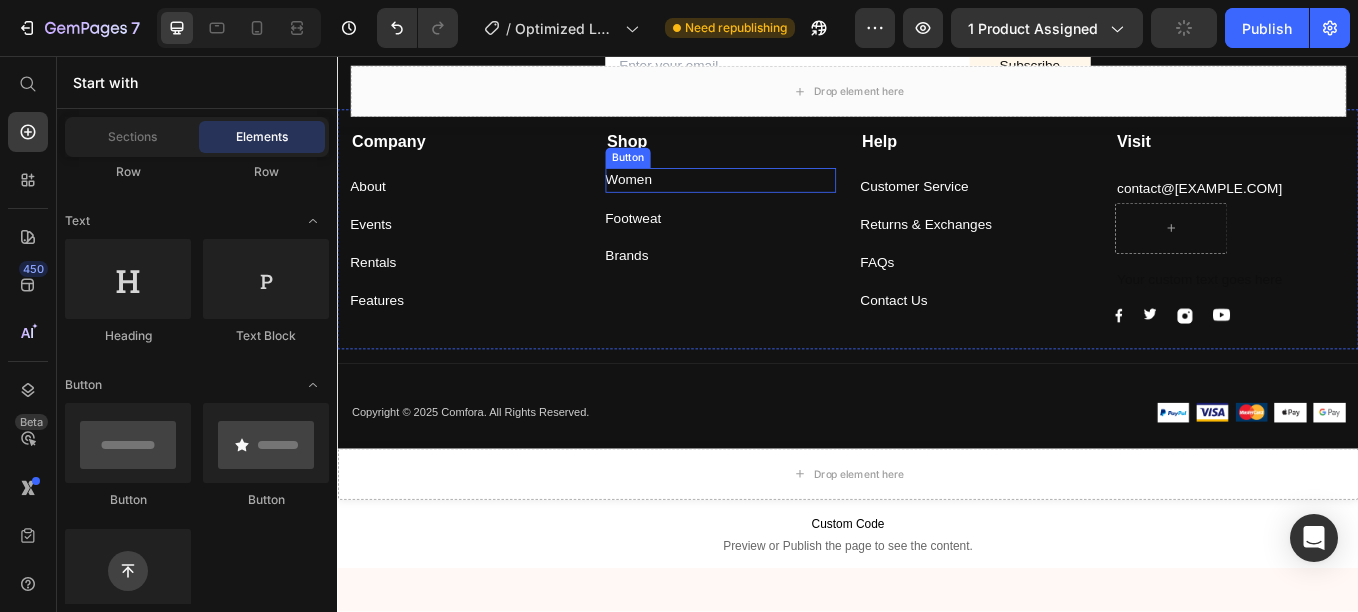 click on "Women Button" at bounding box center (787, 202) 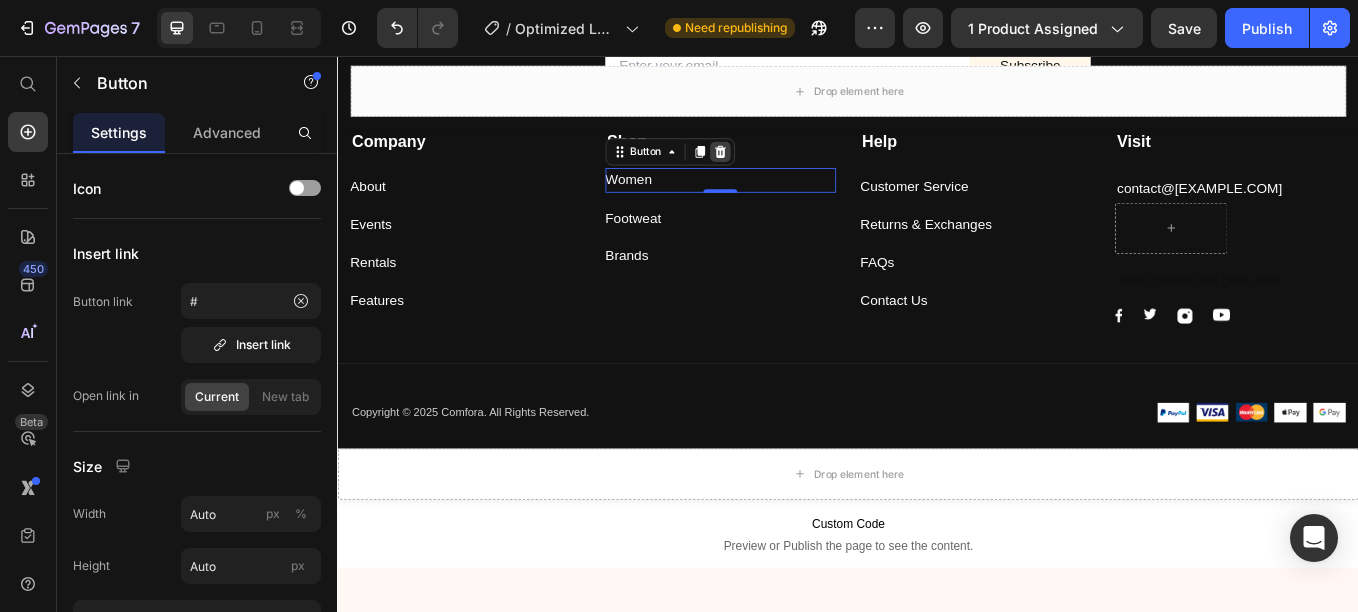 click 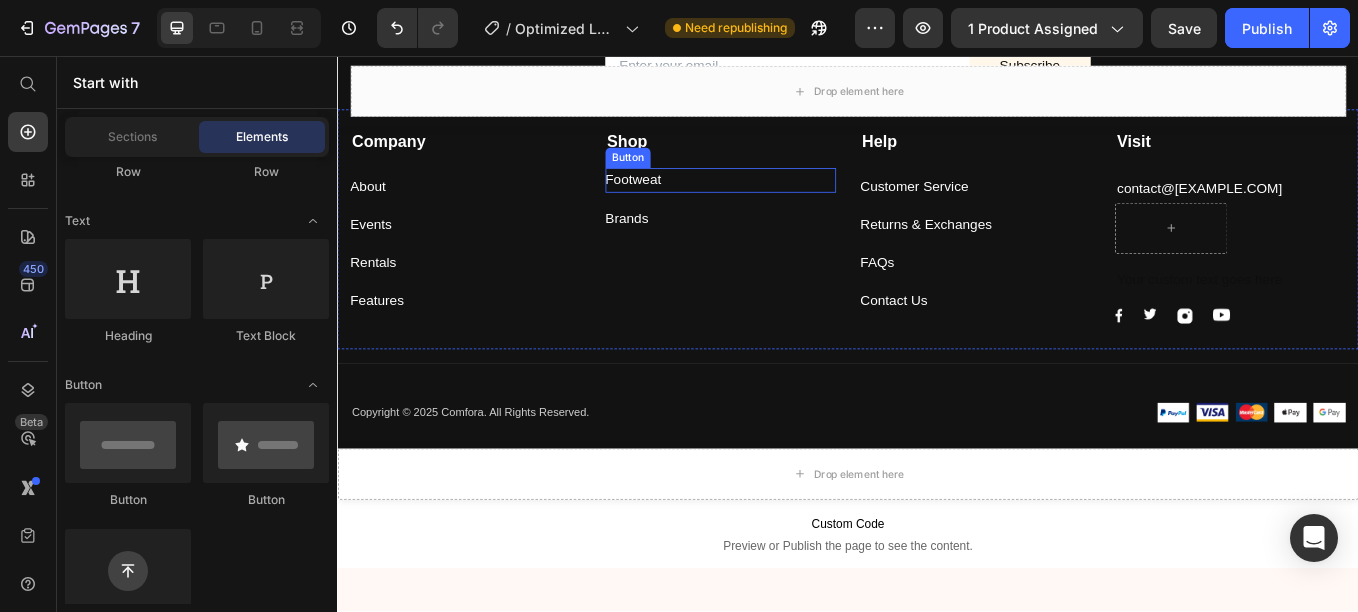 click on "Footweat Button" at bounding box center (787, 202) 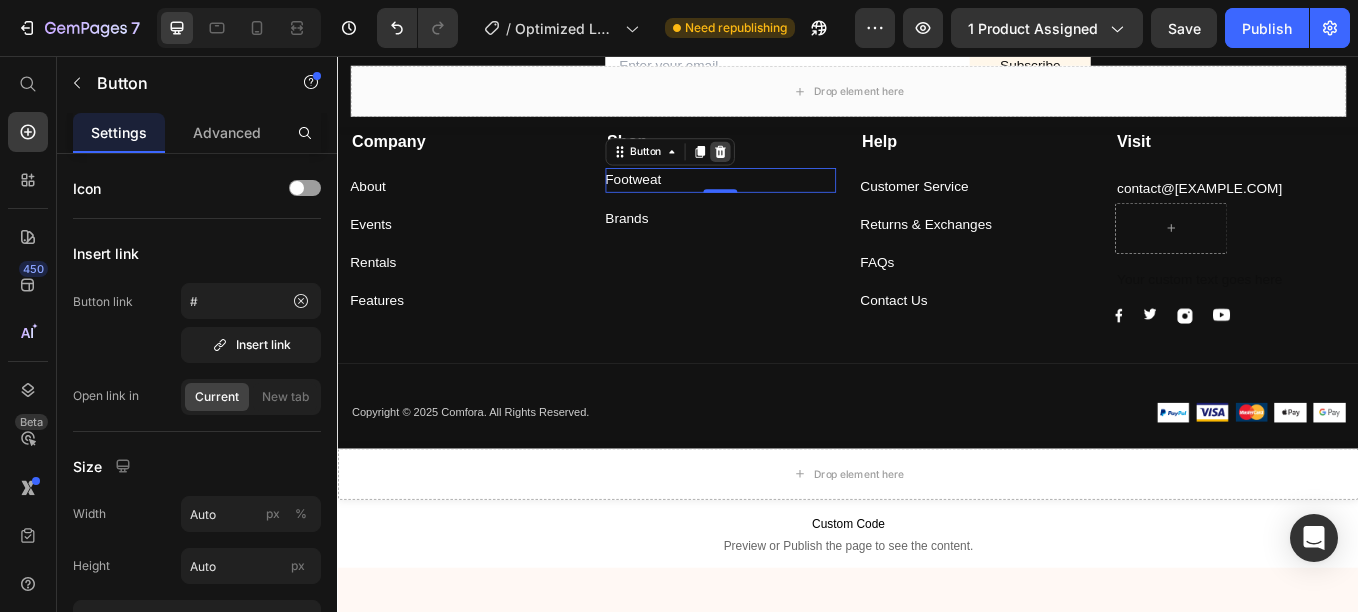 click 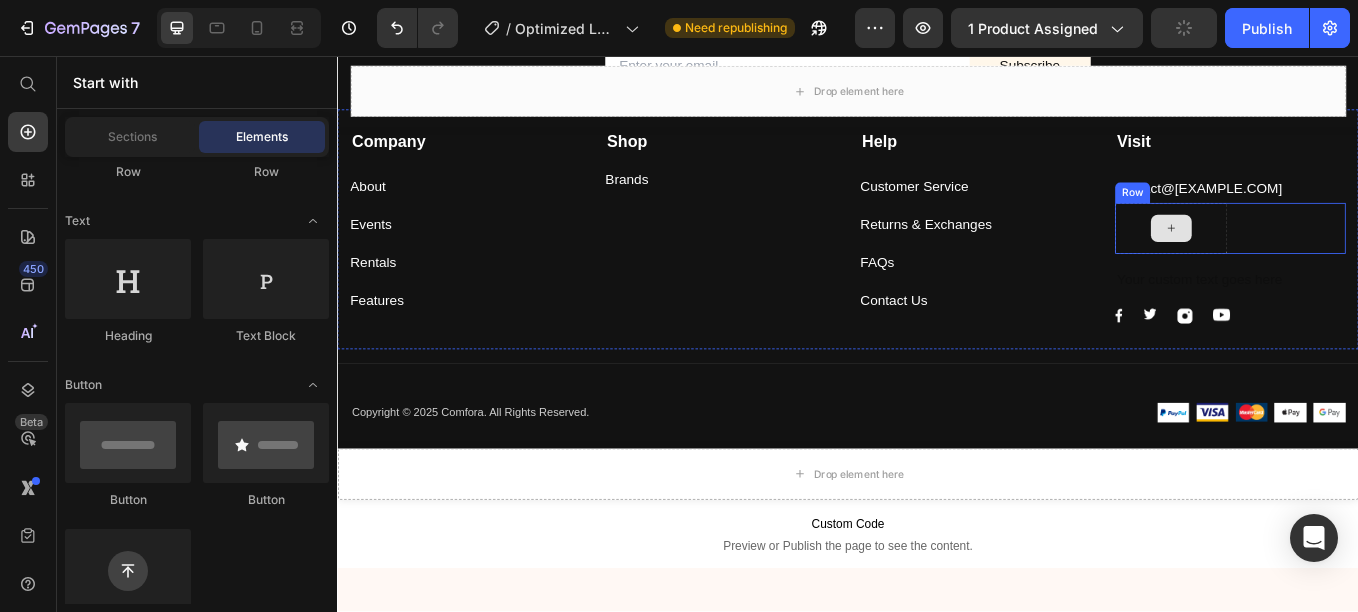 click at bounding box center [1316, 259] 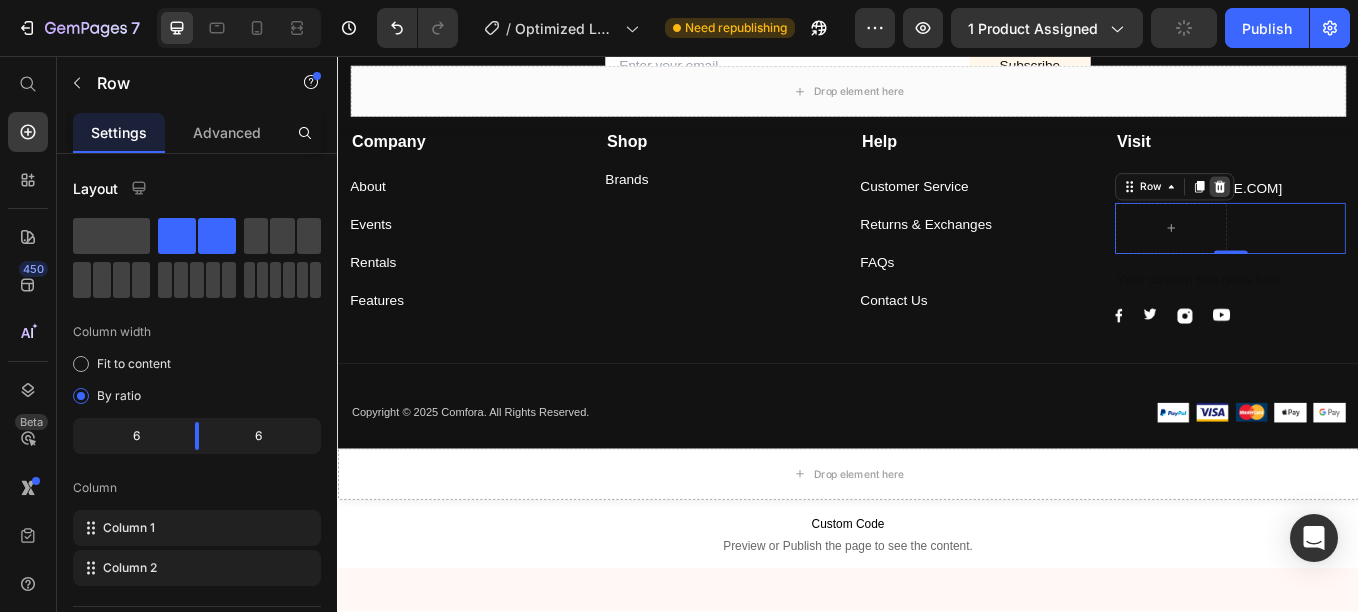 click 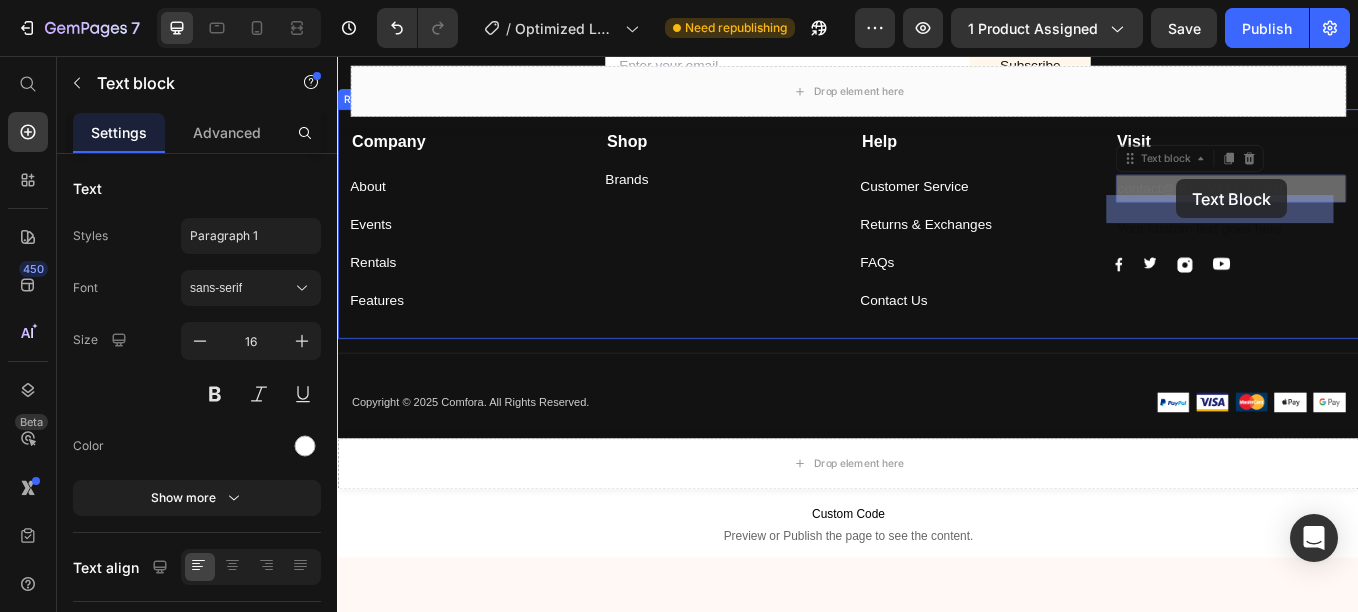 drag, startPoint x: 1333, startPoint y: 208, endPoint x: 1323, endPoint y: 202, distance: 11.661903 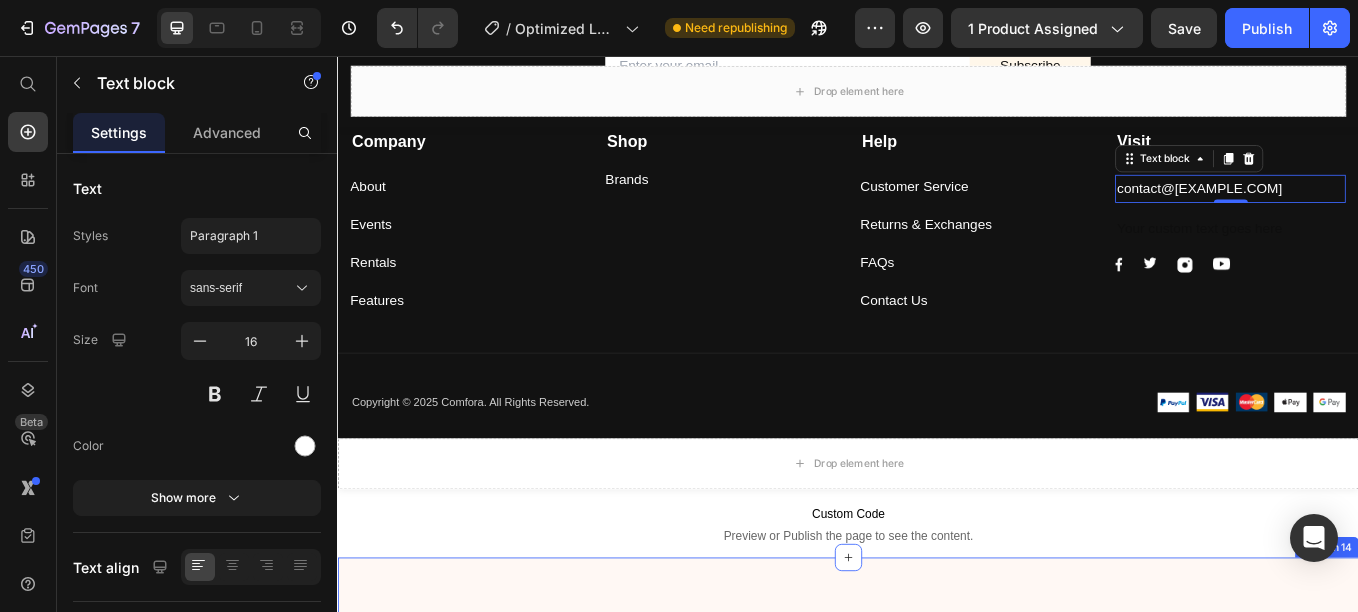 click on "Drop element here
Drop element here Product Section 14" at bounding box center (937, 748) 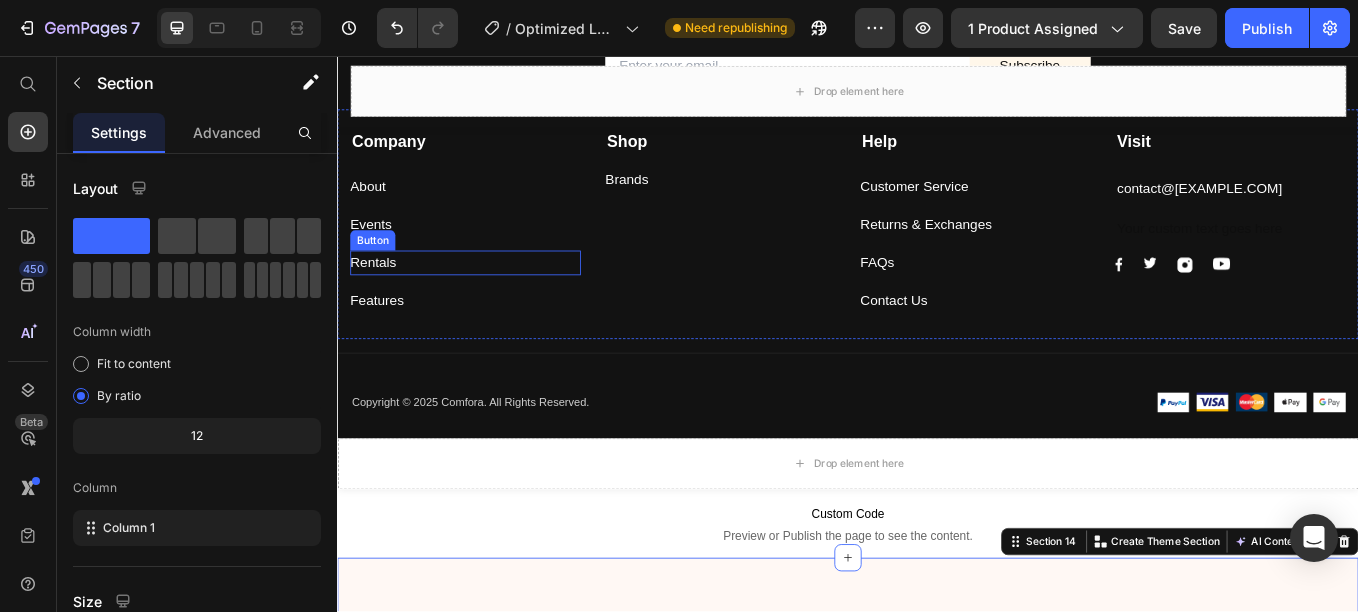 click on "Rentals Button" at bounding box center (487, 299) 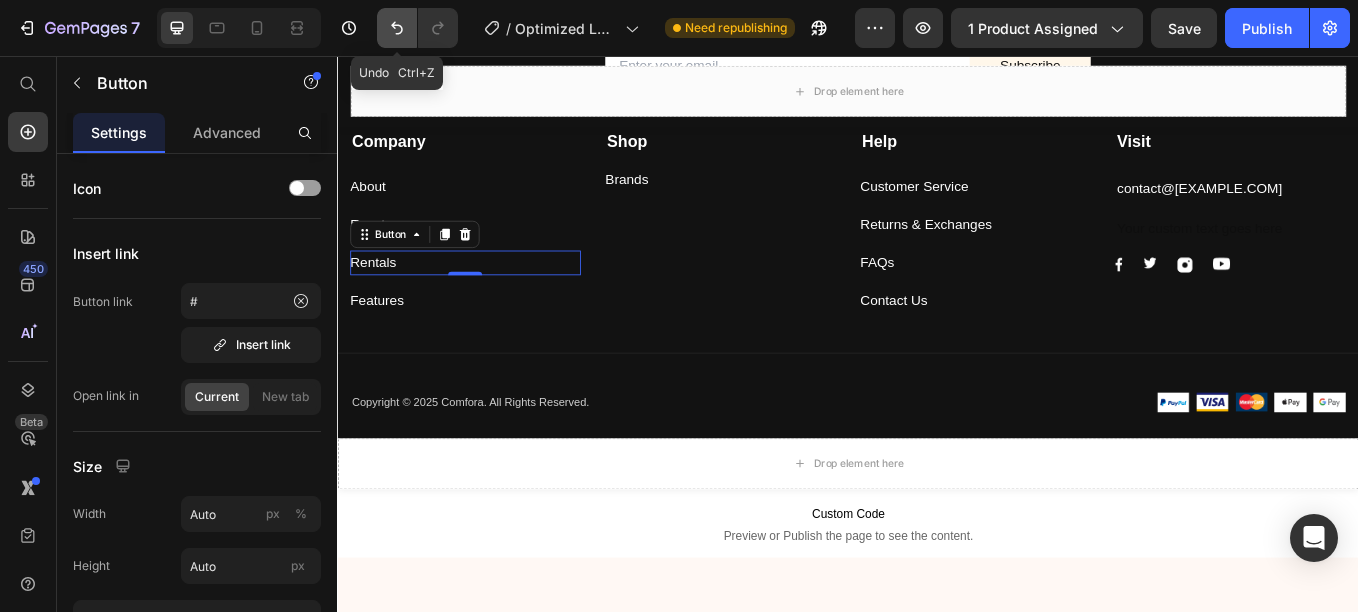 click 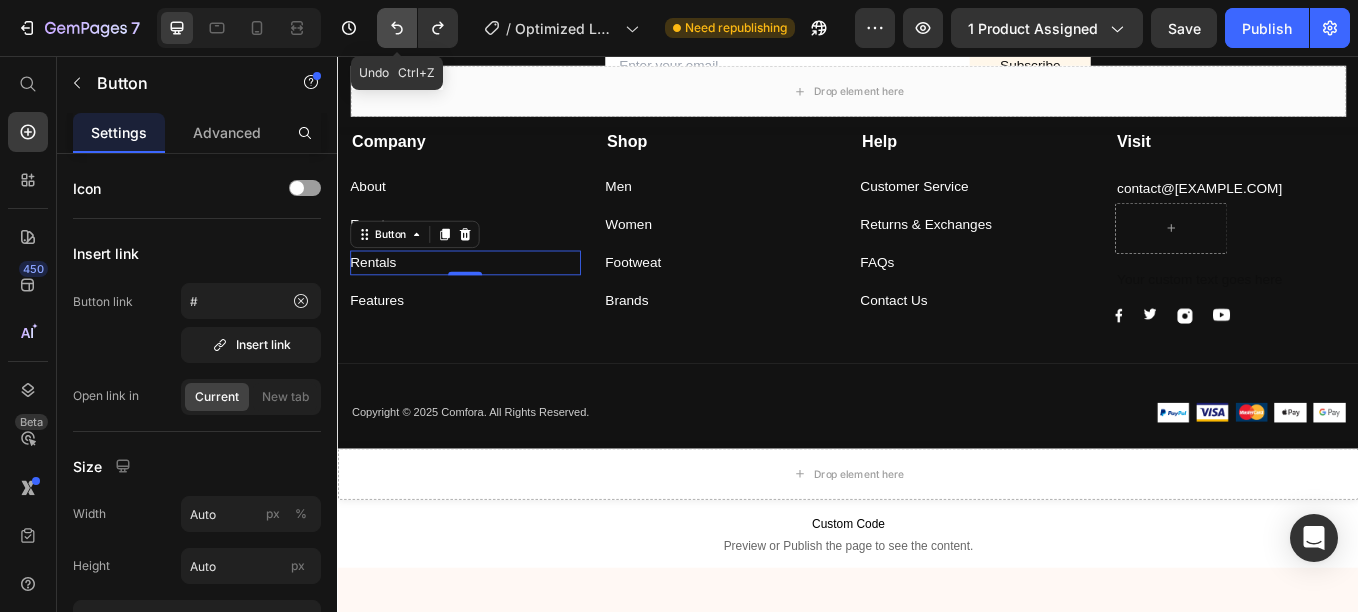 click 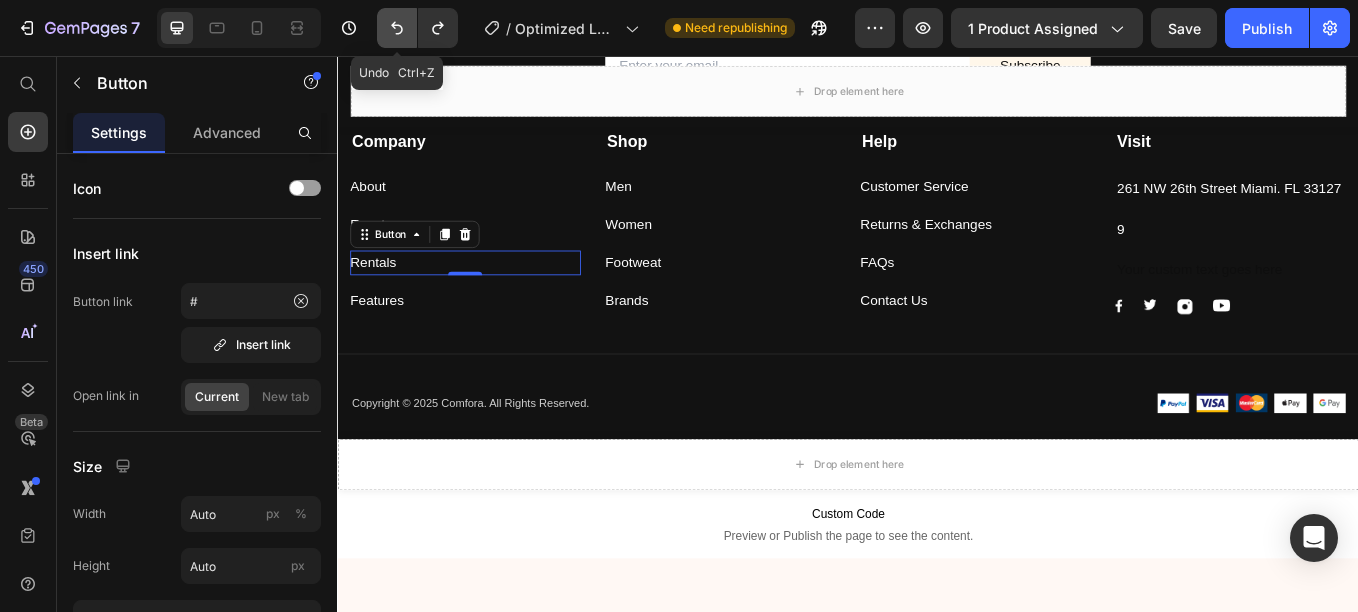 click 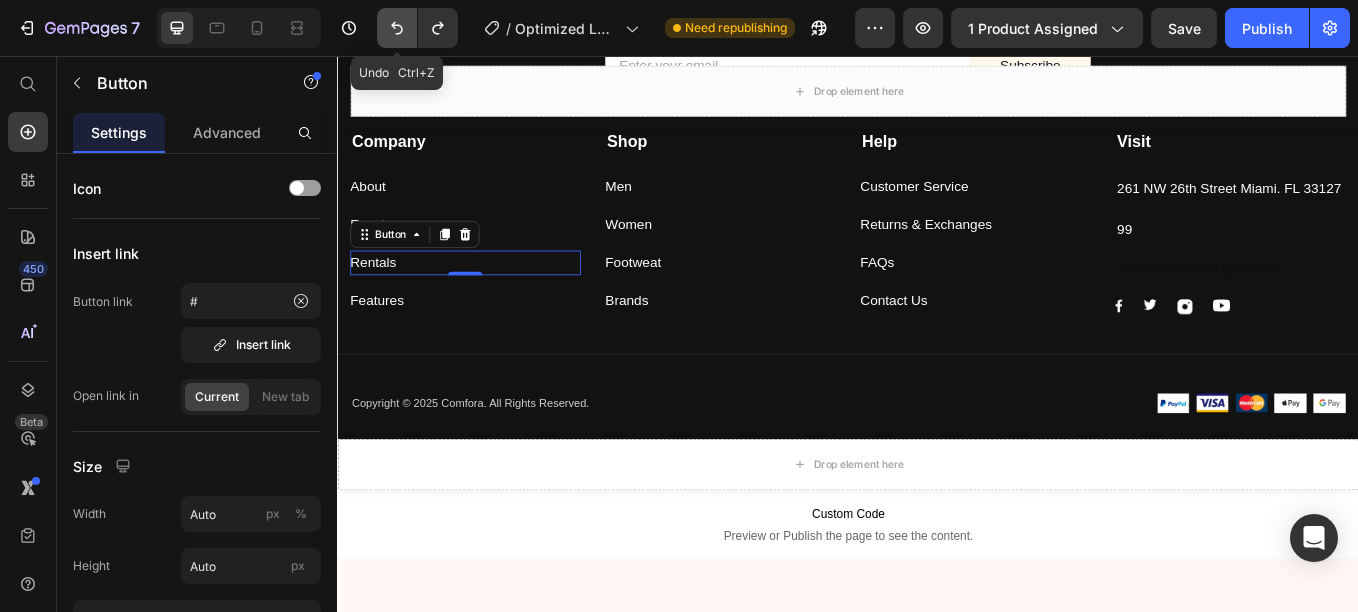 click 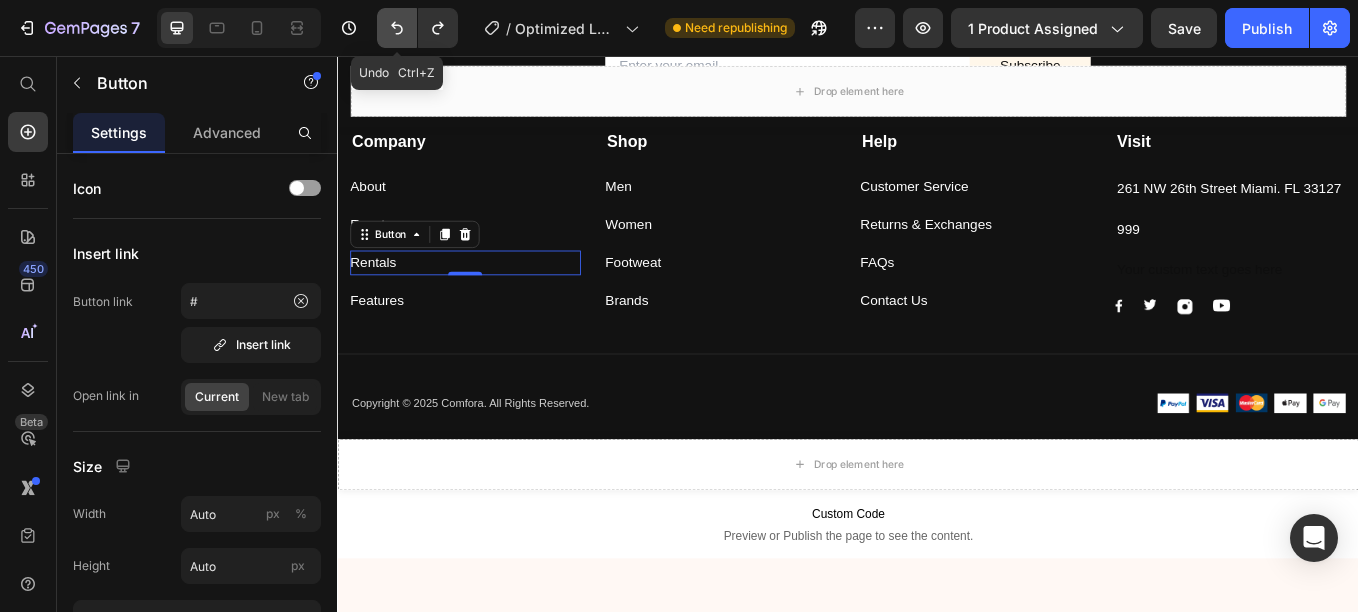 click 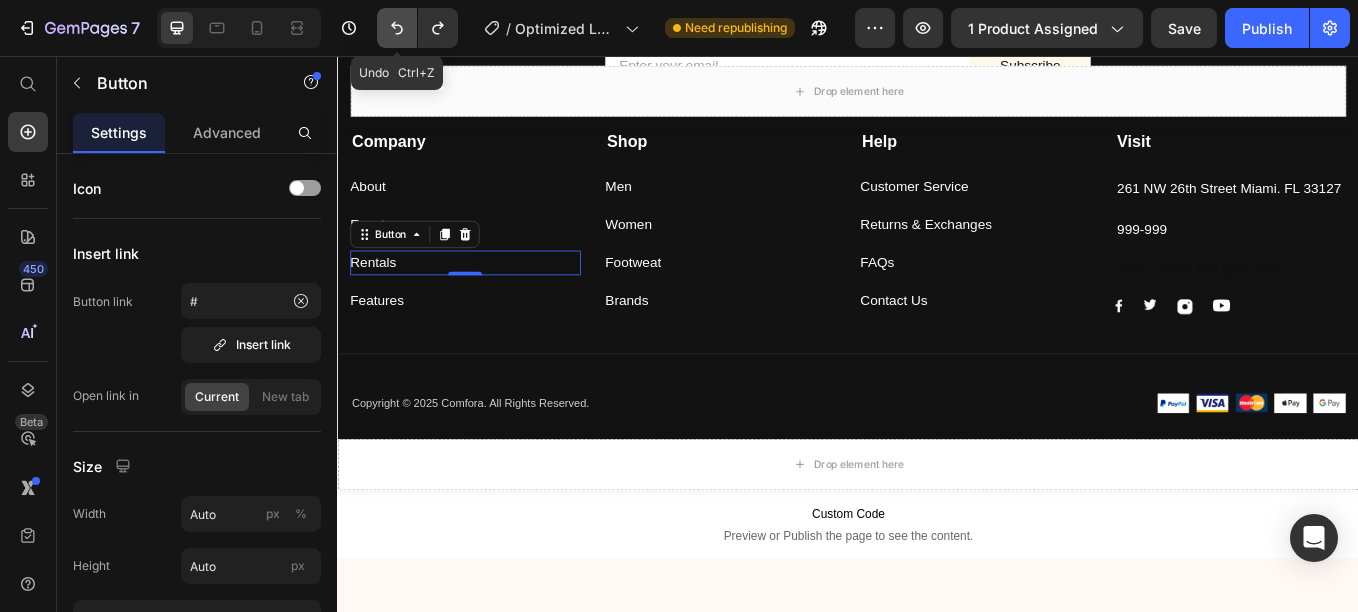 click 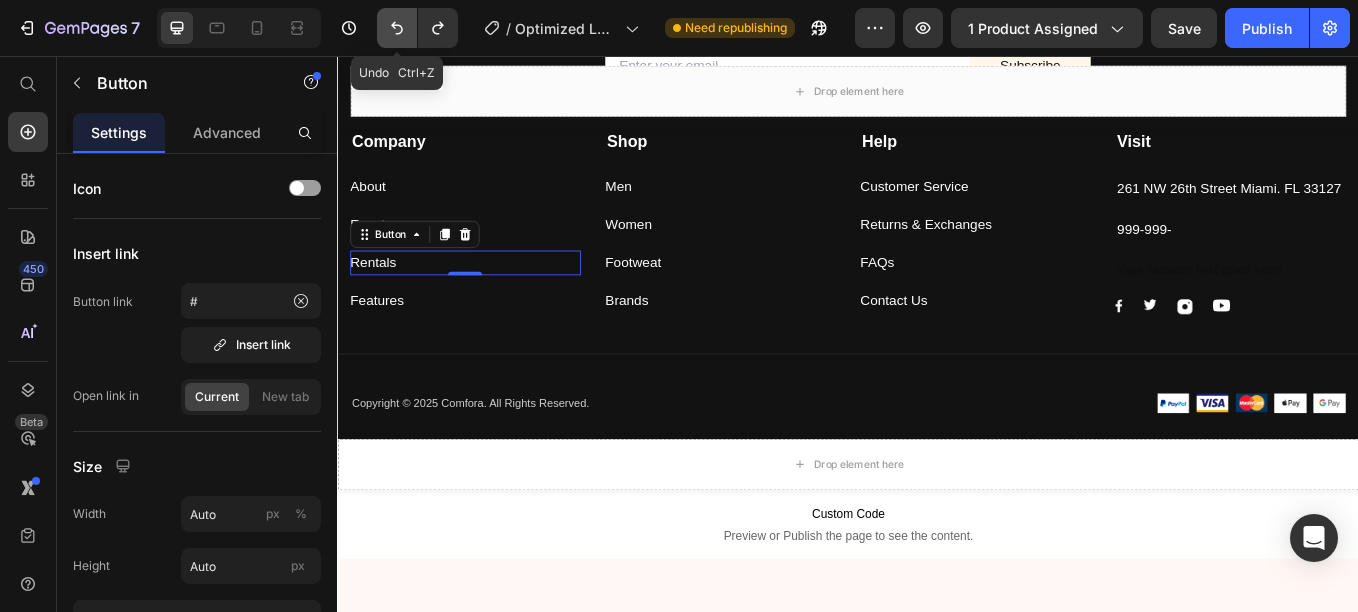 click 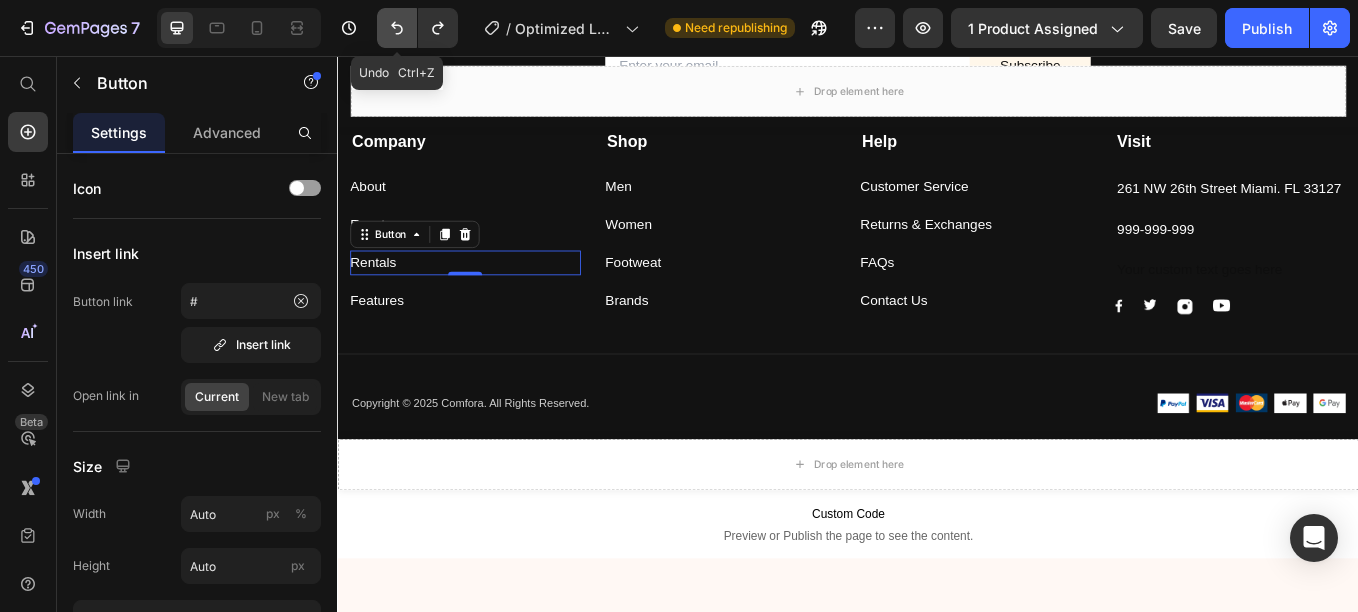 click 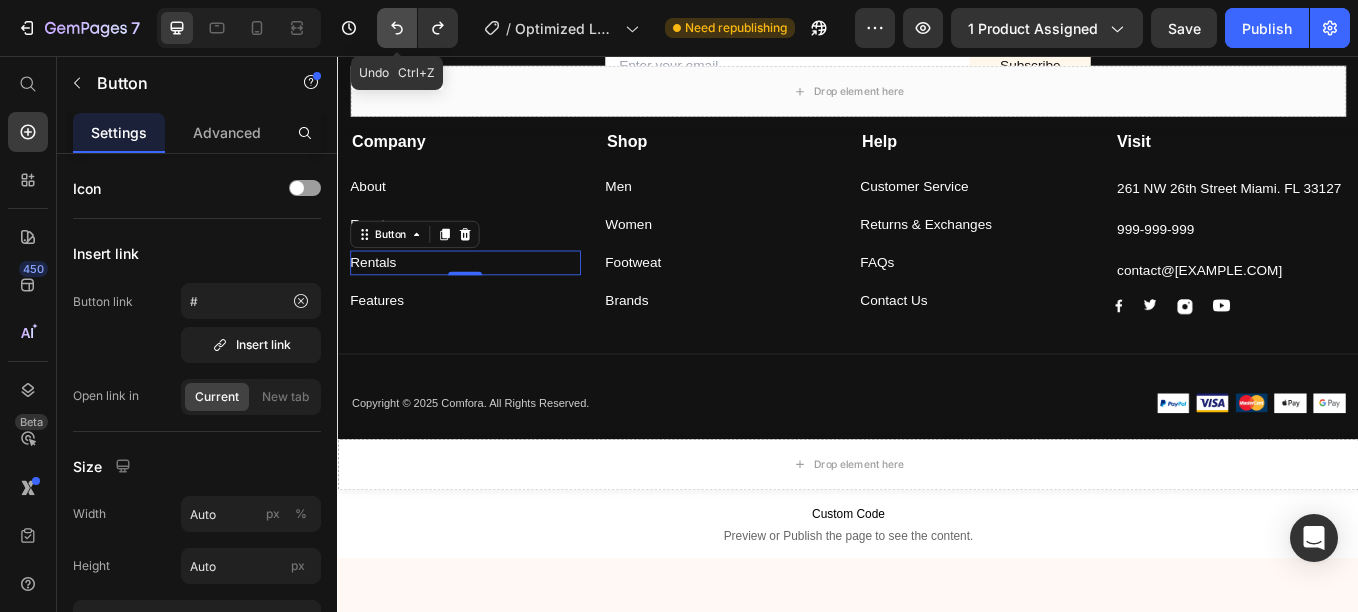 click 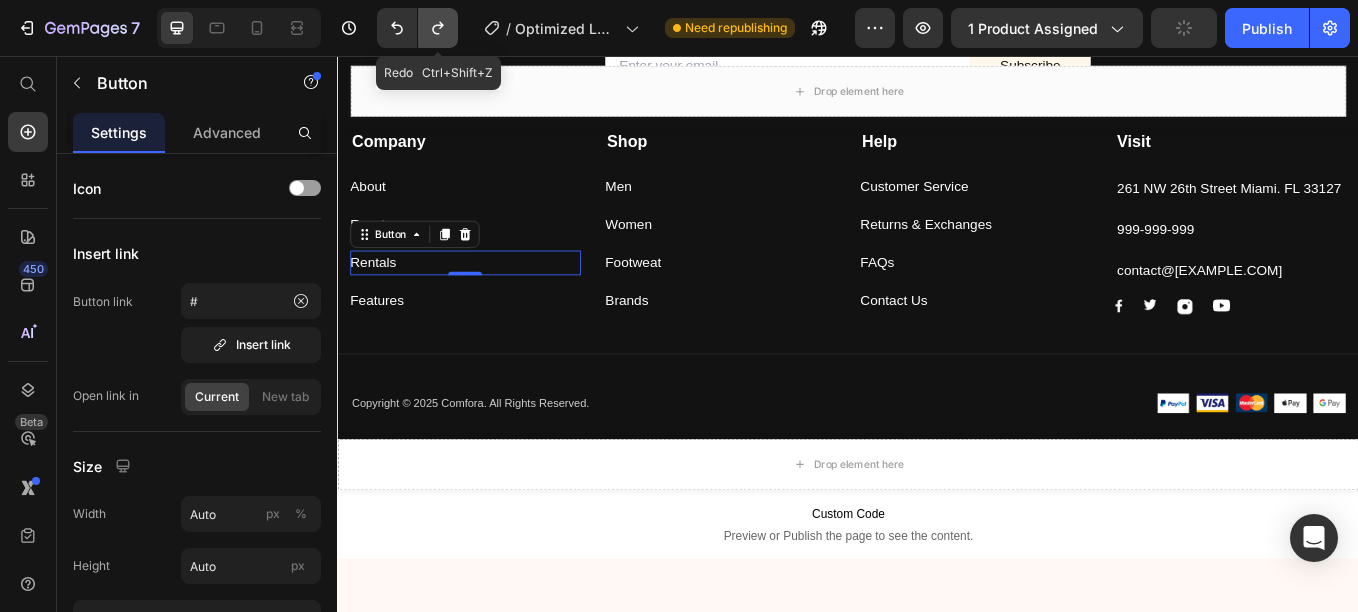 click 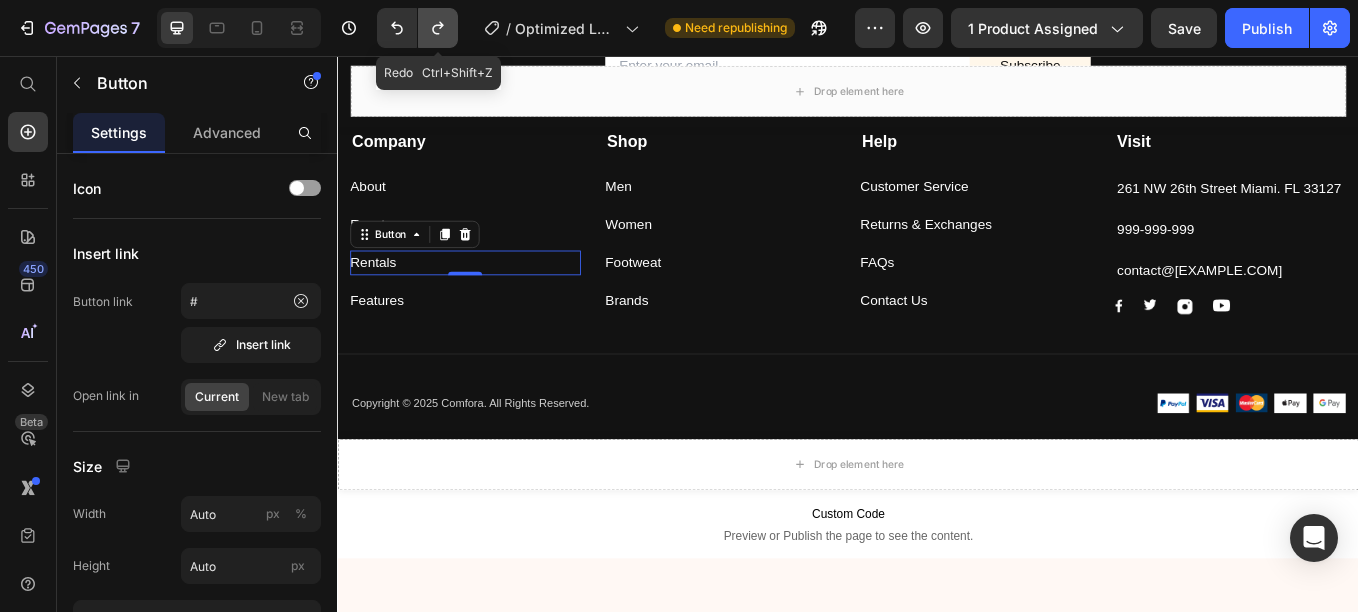 click 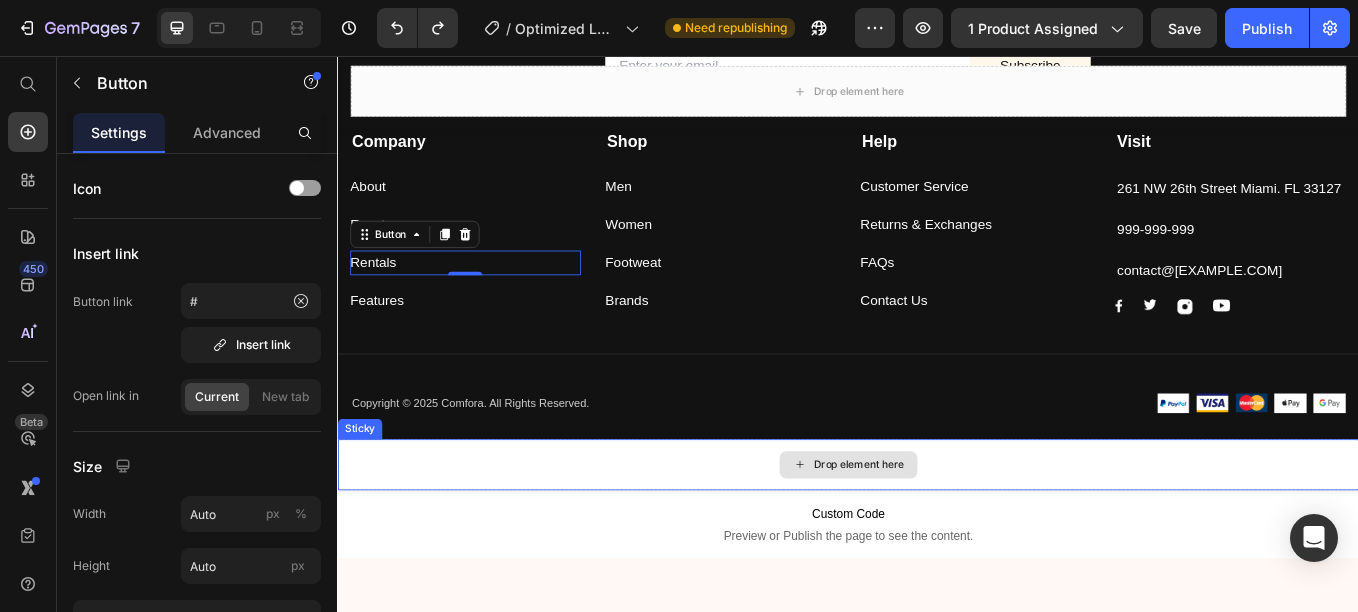 click on "Drop element here" at bounding box center [937, 537] 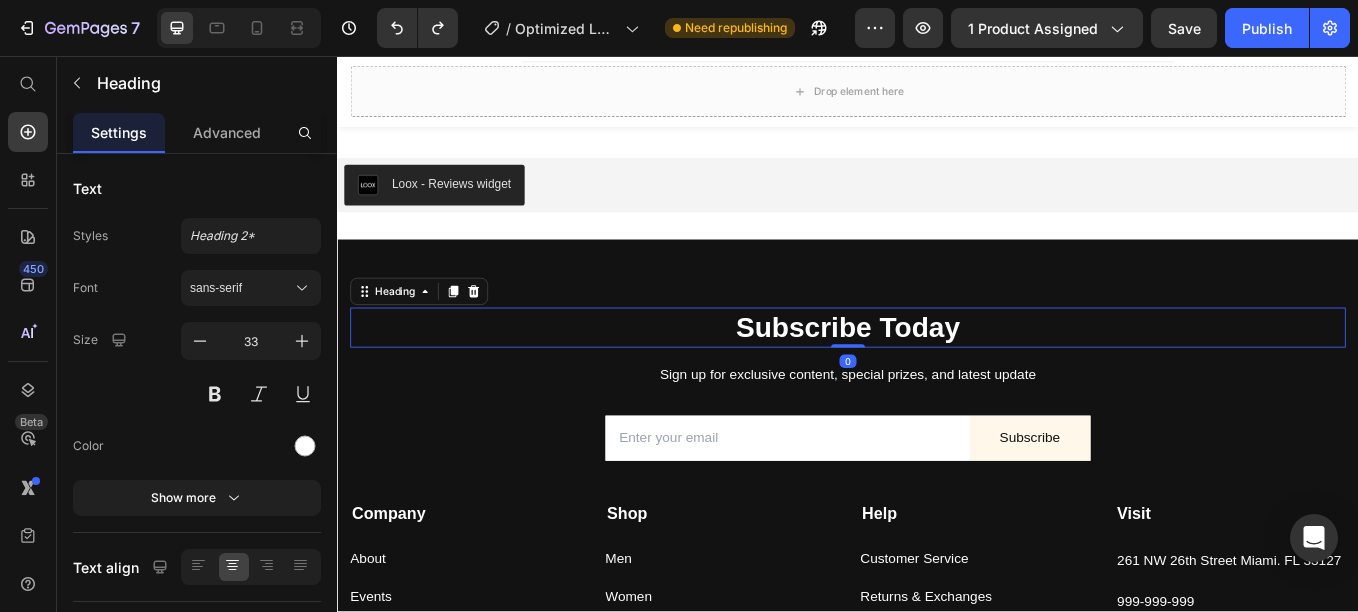 scroll, scrollTop: 6064, scrollLeft: 0, axis: vertical 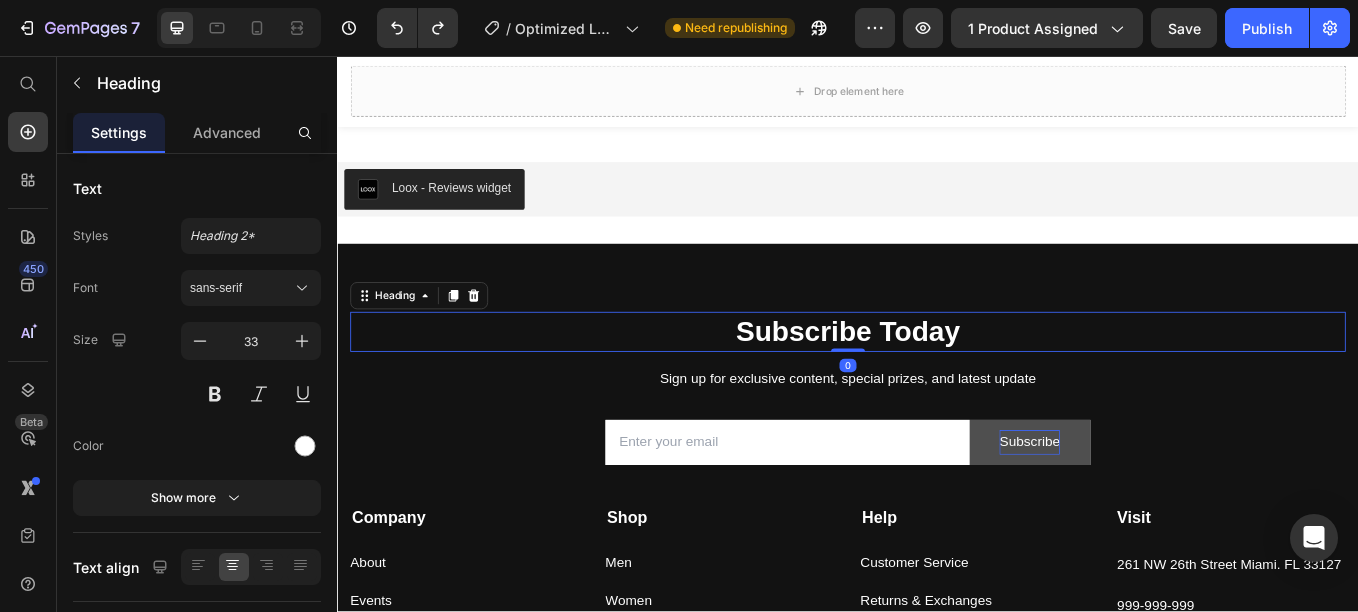 click on "Subscribe" at bounding box center [1150, 510] 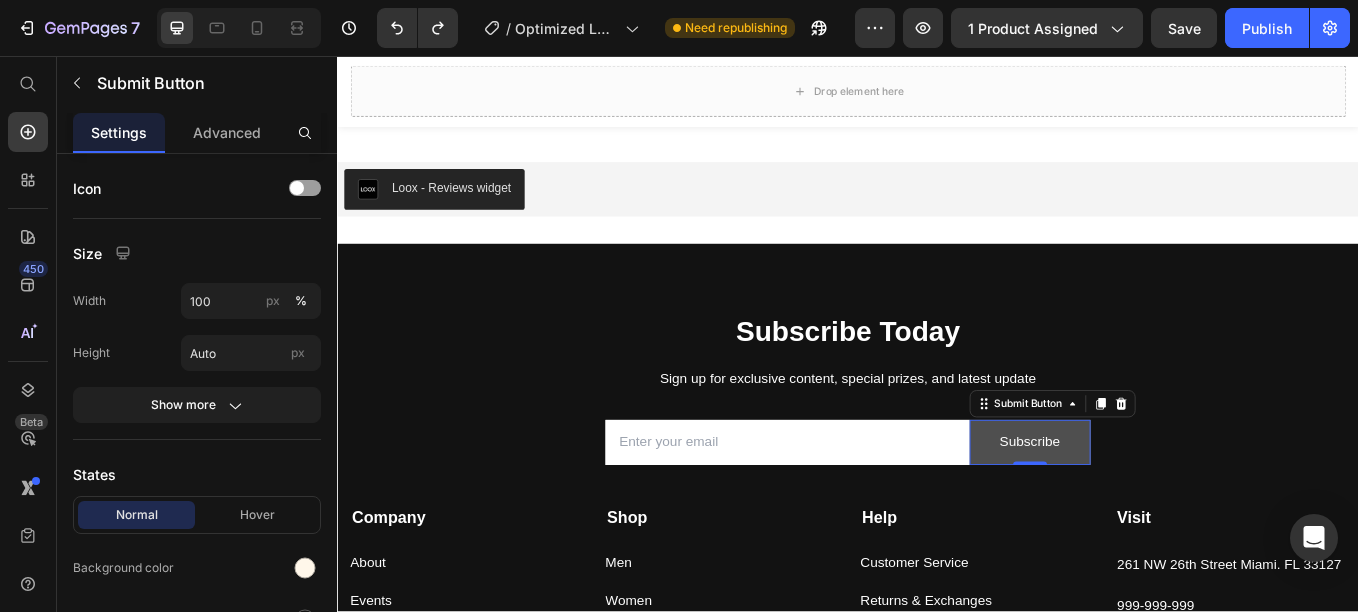 click on "Subscribe" at bounding box center (1151, 510) 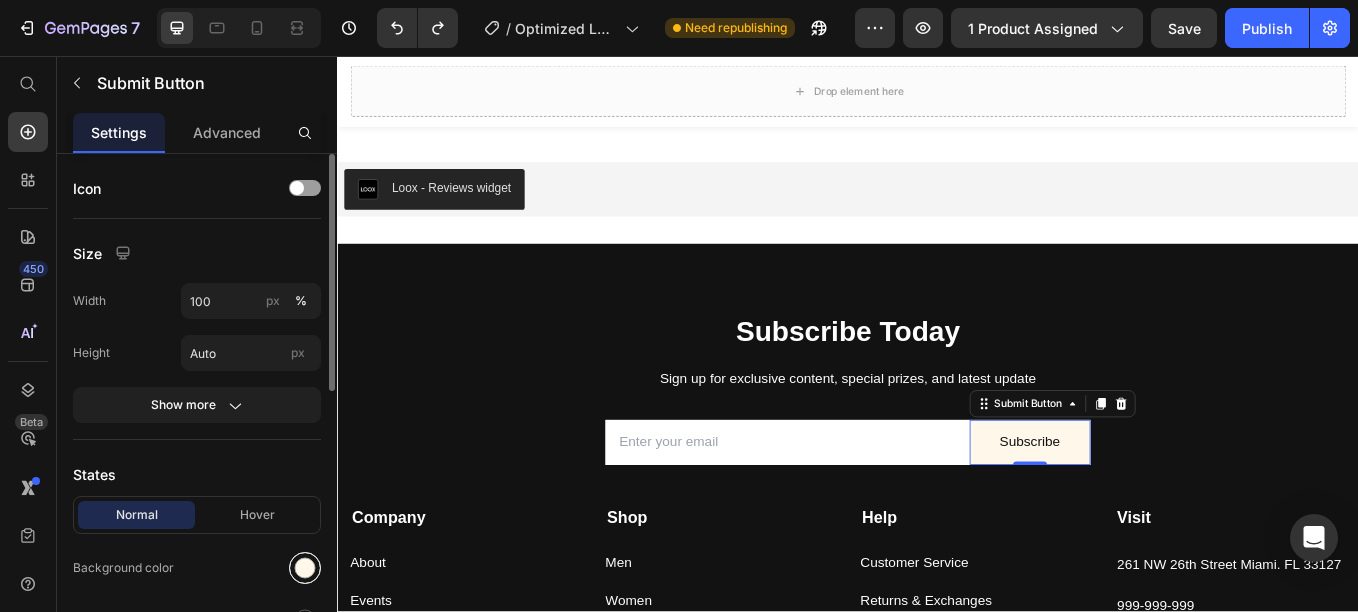 click at bounding box center (305, 568) 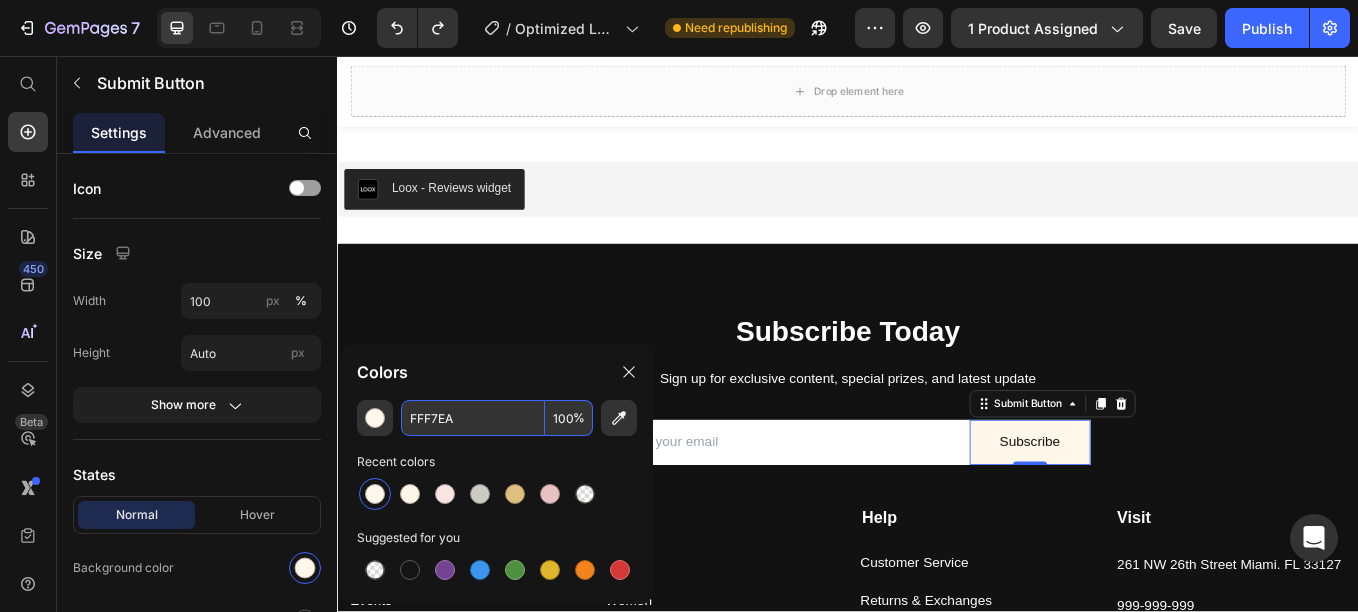 click on "FFF7EA" at bounding box center (473, 418) 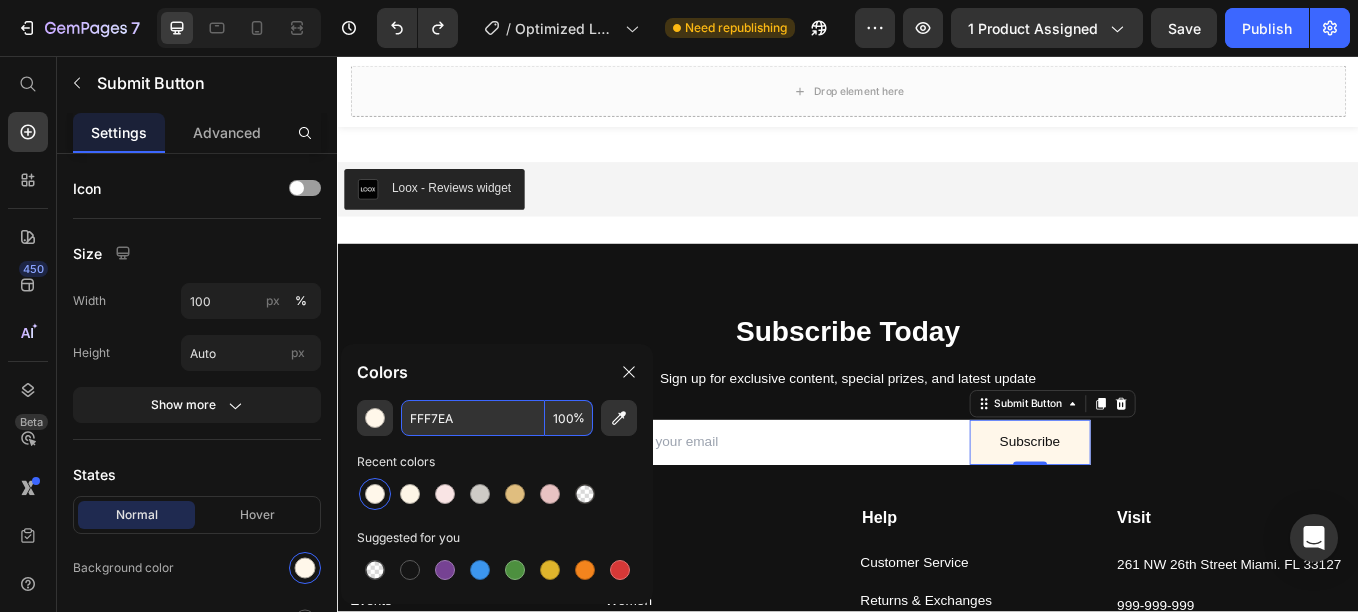 paste on "E3C47D" 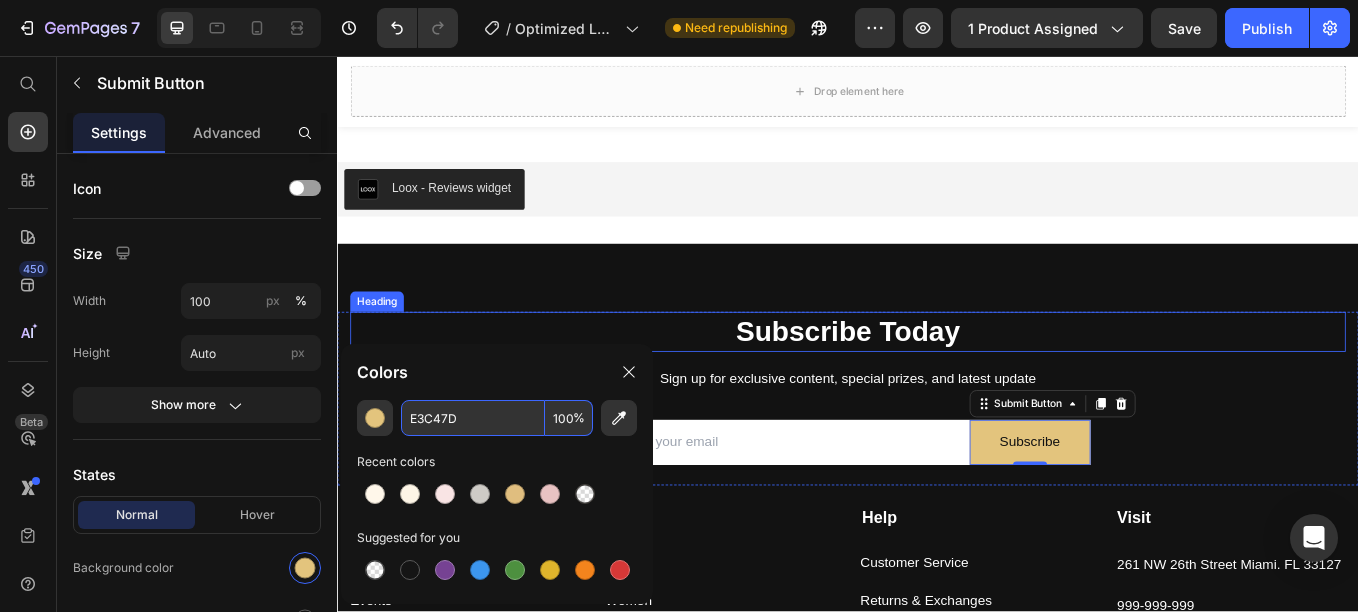 click on "Subscribe Today" at bounding box center (937, 380) 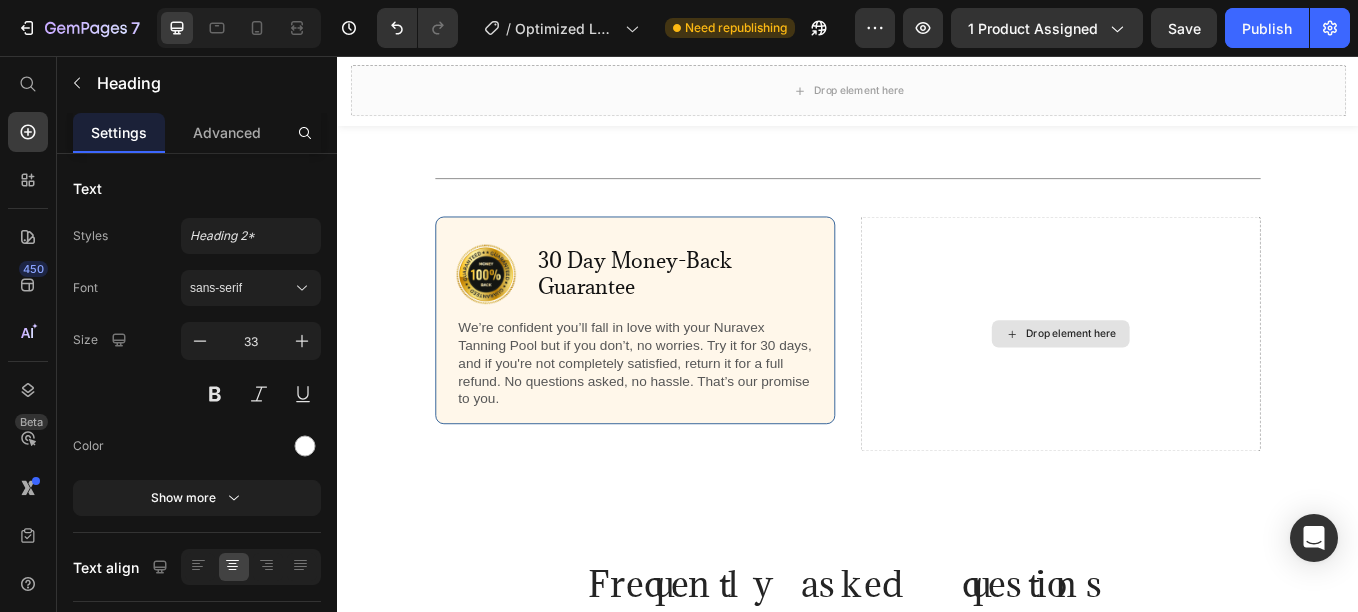 scroll, scrollTop: 4928, scrollLeft: 0, axis: vertical 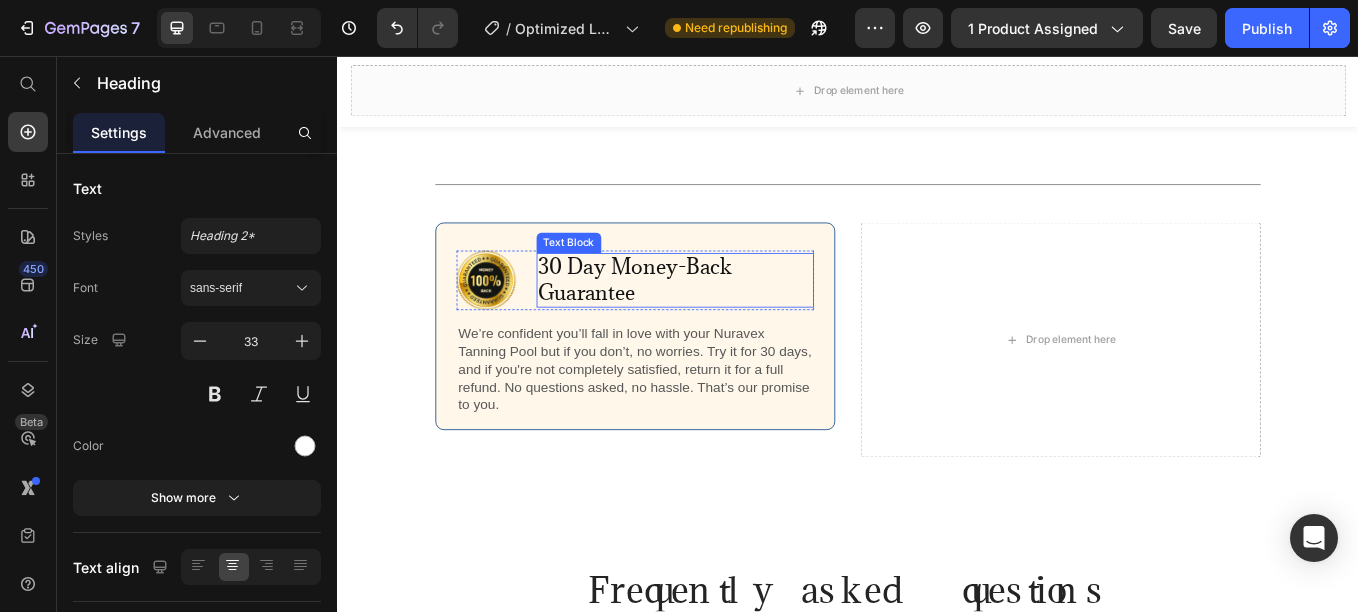 click on "30 Day Money-Back Guarantee" at bounding box center (734, 320) 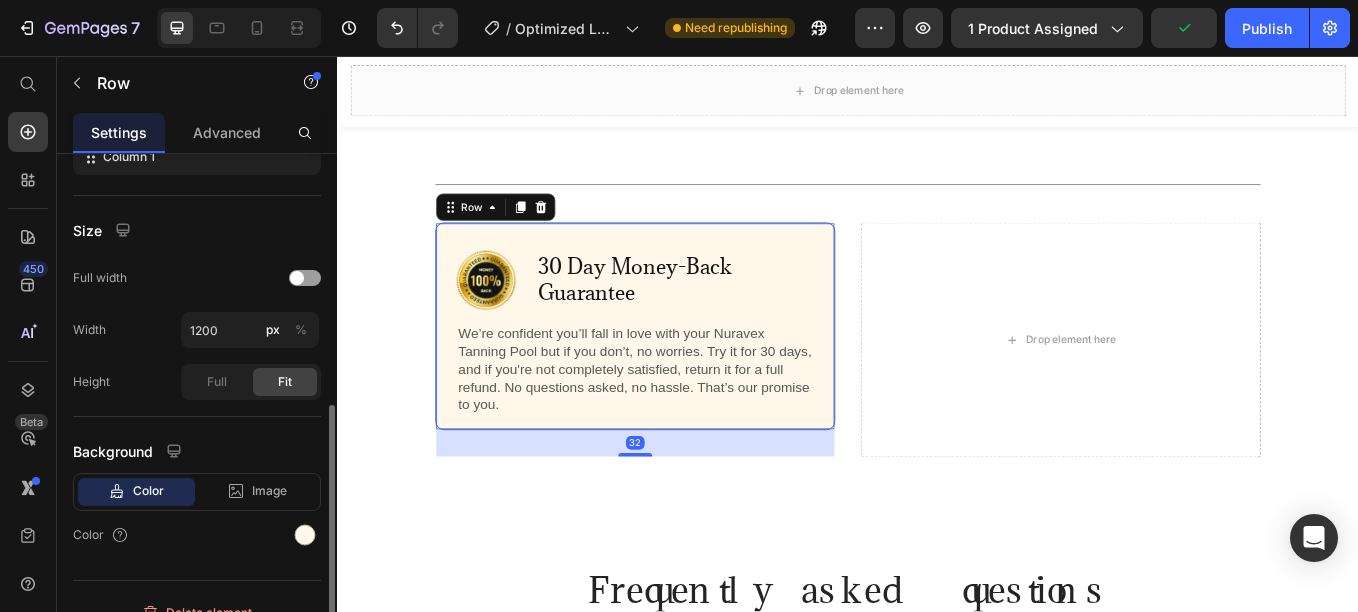 scroll, scrollTop: 397, scrollLeft: 0, axis: vertical 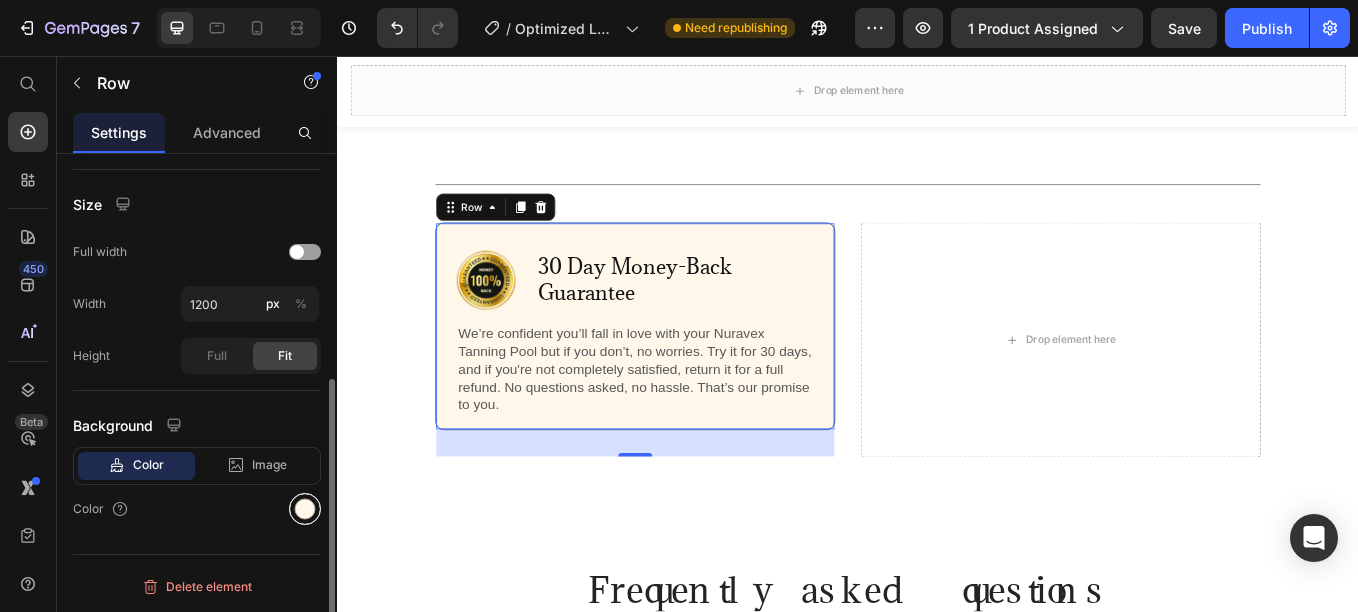 click at bounding box center [305, 509] 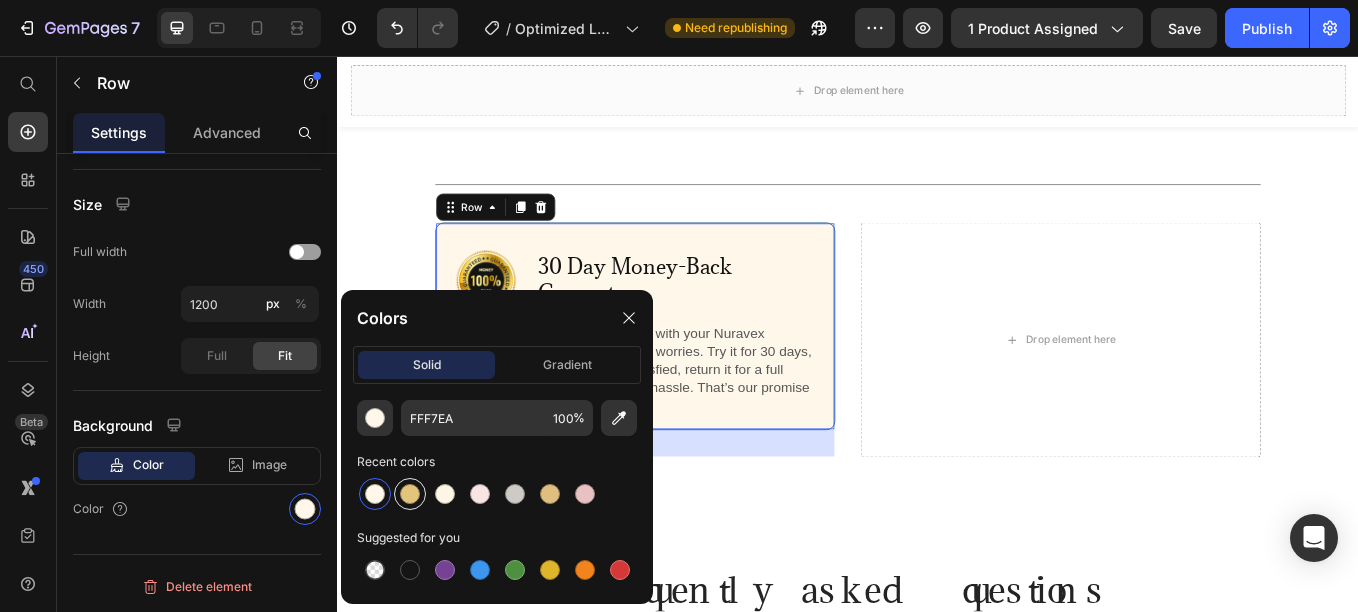 click at bounding box center [410, 494] 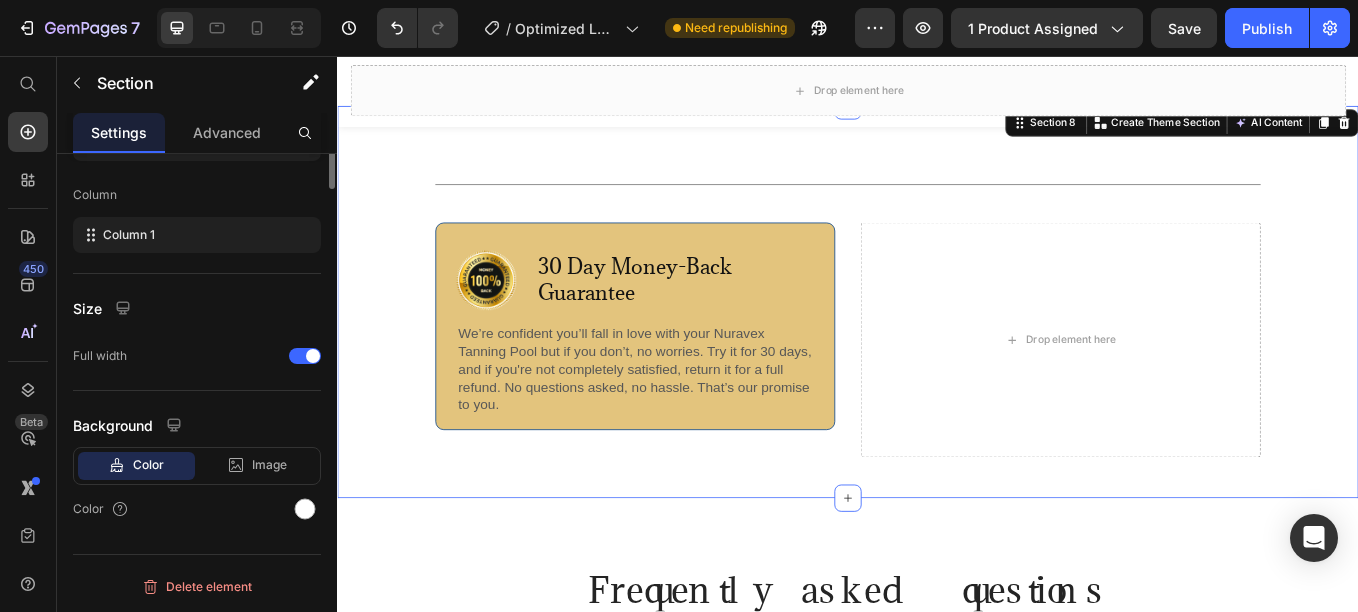 scroll, scrollTop: 0, scrollLeft: 0, axis: both 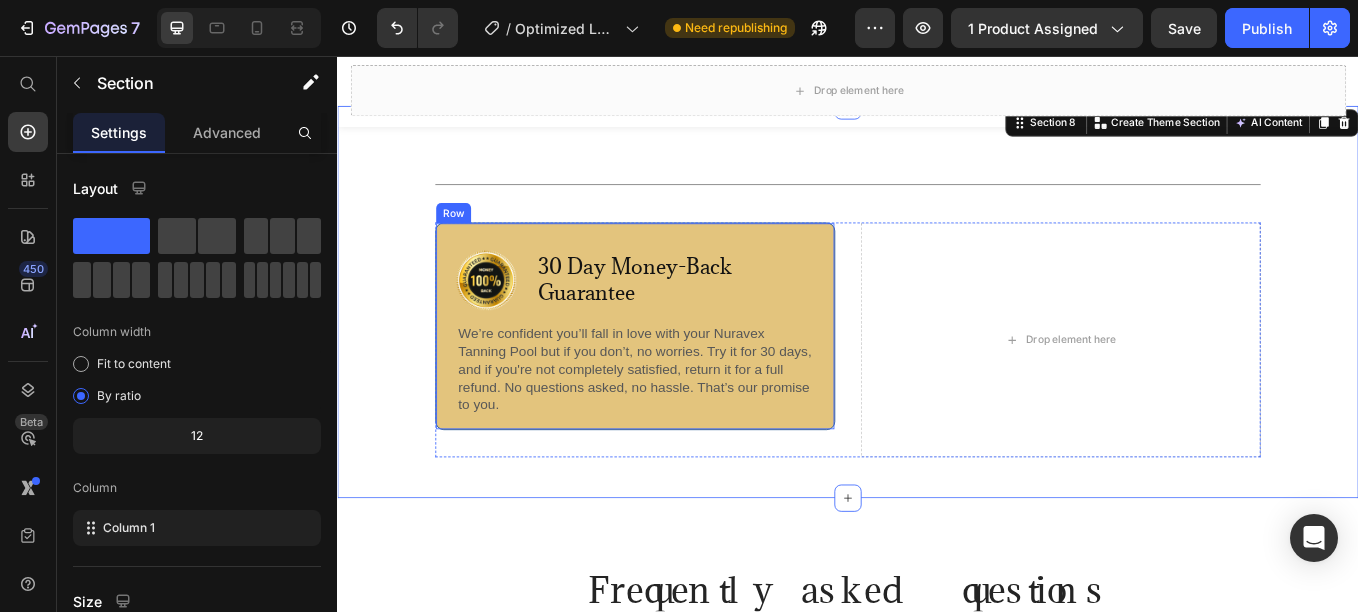 click on "Image  30 Day Money-Back Guarantee Text Block Row We’re confident you’ll fall in love with your Nuravex Tanning Pool but if you don’t, no worries. Try it for 30 days, and if you're not completely satisfied, return it for a full refund. No questions asked, no hassle. That’s our promise to you. Text Block" at bounding box center [687, 382] 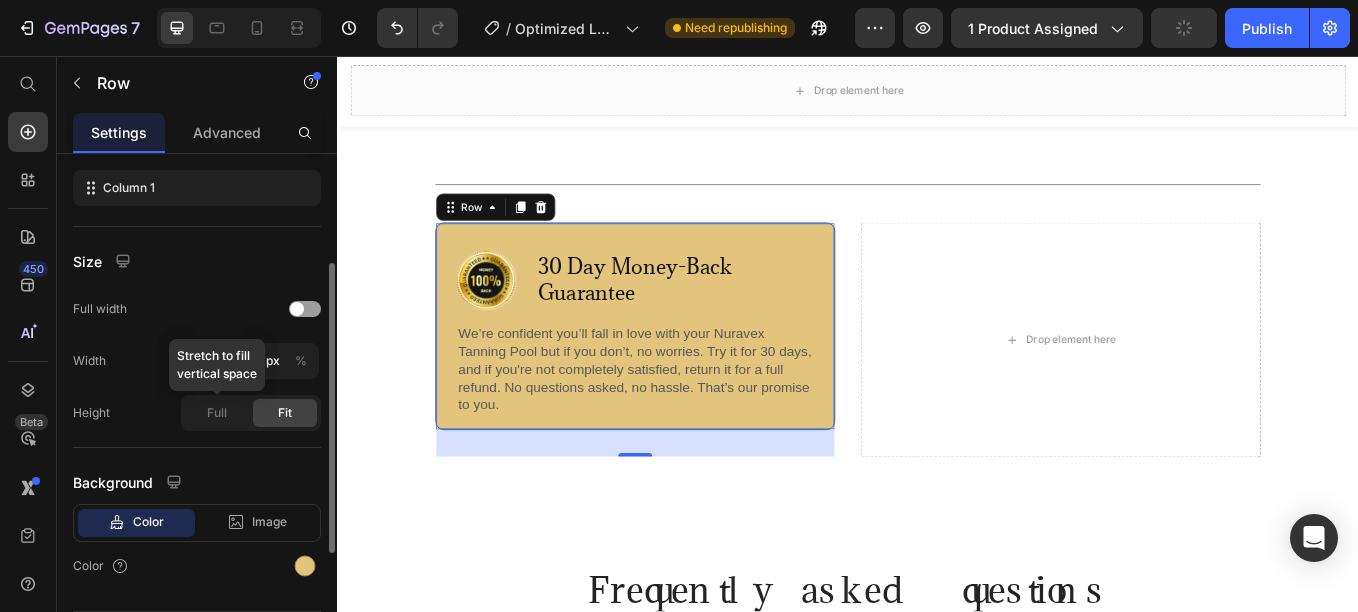 scroll, scrollTop: 0, scrollLeft: 0, axis: both 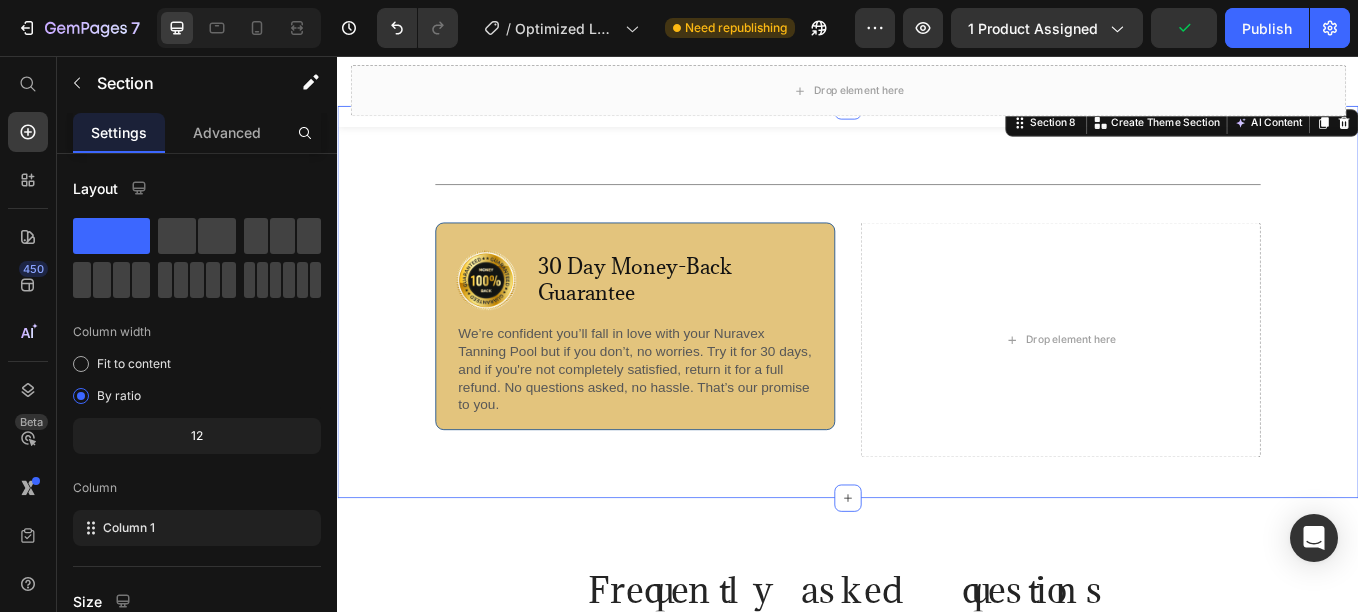 click on "Title Line Row Image  30 Day Money-Back Guarantee Text Block Row We’re confident you’ll fall in love with your Nuravex Tanning Pool but if you don’t, no worries. Try it for 30 days, and if you're not completely satisfied, return it for a full refund. No questions asked, no hassle. That’s our promise to you. Text Block Row
Drop element here Row Section 8   You can create reusable sections Create Theme Section AI Content Write with GemAI What would you like to describe here? Tone and Voice Persuasive Product Show more Generate" at bounding box center (937, 345) 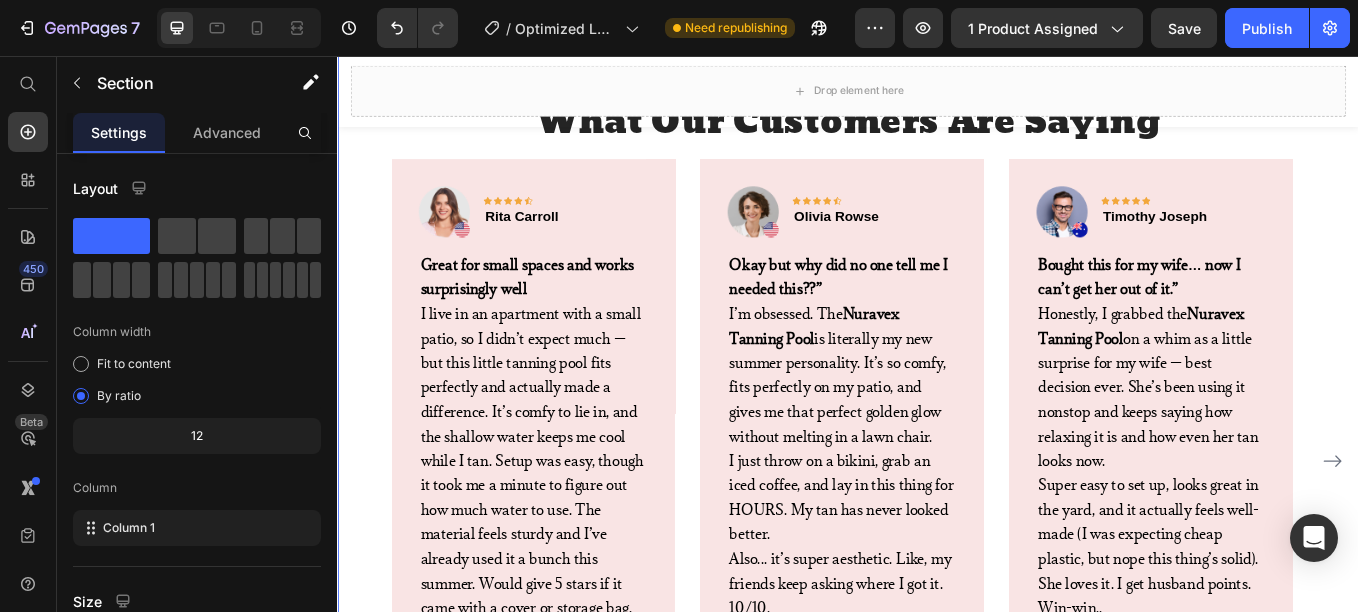 scroll, scrollTop: 4046, scrollLeft: 0, axis: vertical 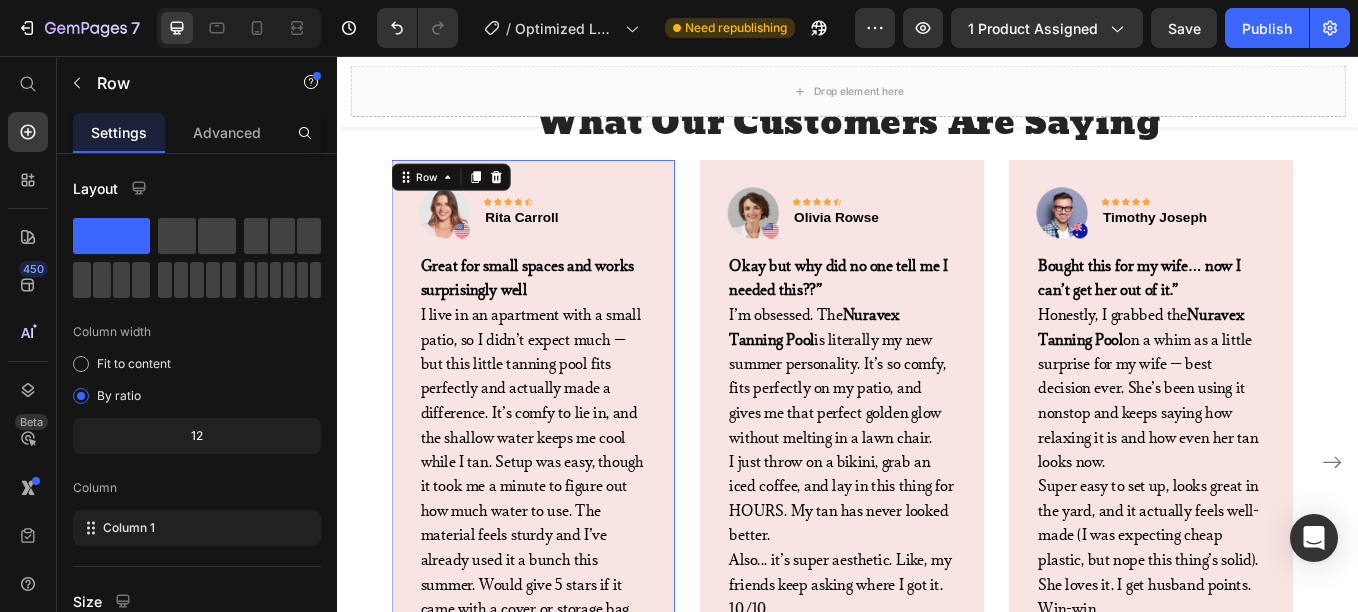 click on "Image
Icon
Icon
Icon
Icon
Icon Row [FIRST] [LAST] Text block Row Great for small spaces and works surprisingly well I live in an apartment with a small patio, so I didn’t expect much — but this little tanning pool fits perfectly and actually made a difference. It’s comfy to lie in, and the shallow water keeps me cool while I tan. Setup was easy, though it took me a minute to figure out how much water to use. The material feels sturdy and I’ve already used it a bunch this summer. Would give 5 stars if it came with a cover or storage bag. Text block                Title Line
Drop element here Product Row   0" at bounding box center [566, 530] 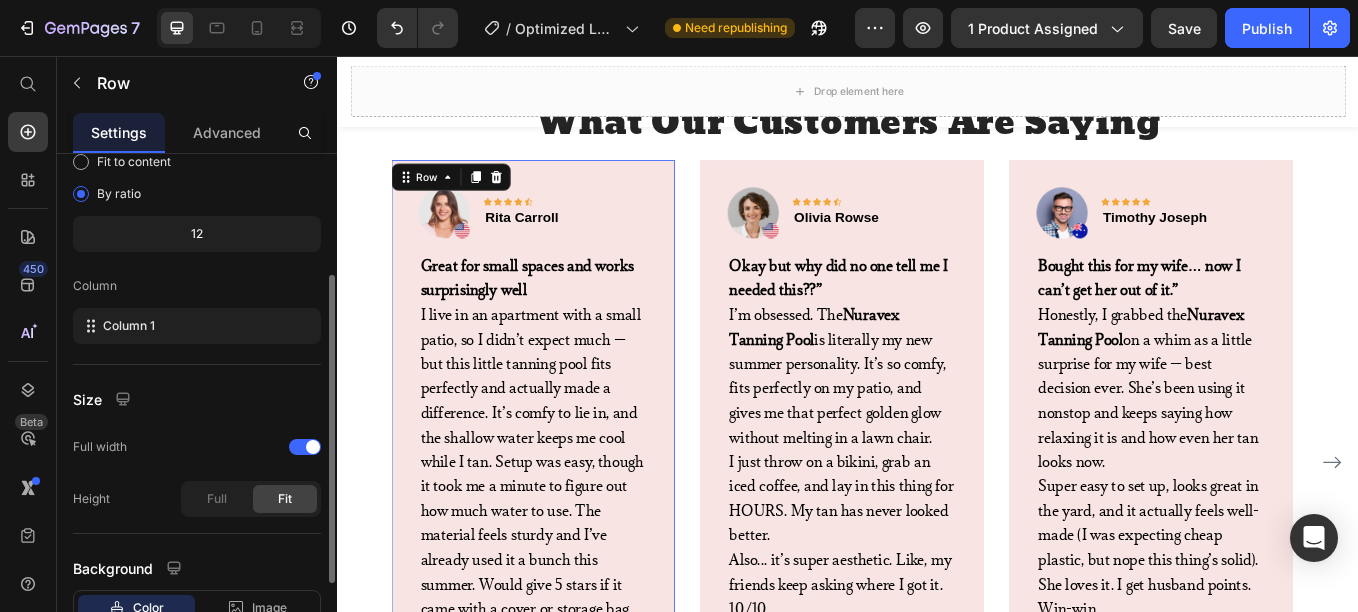 scroll, scrollTop: 345, scrollLeft: 0, axis: vertical 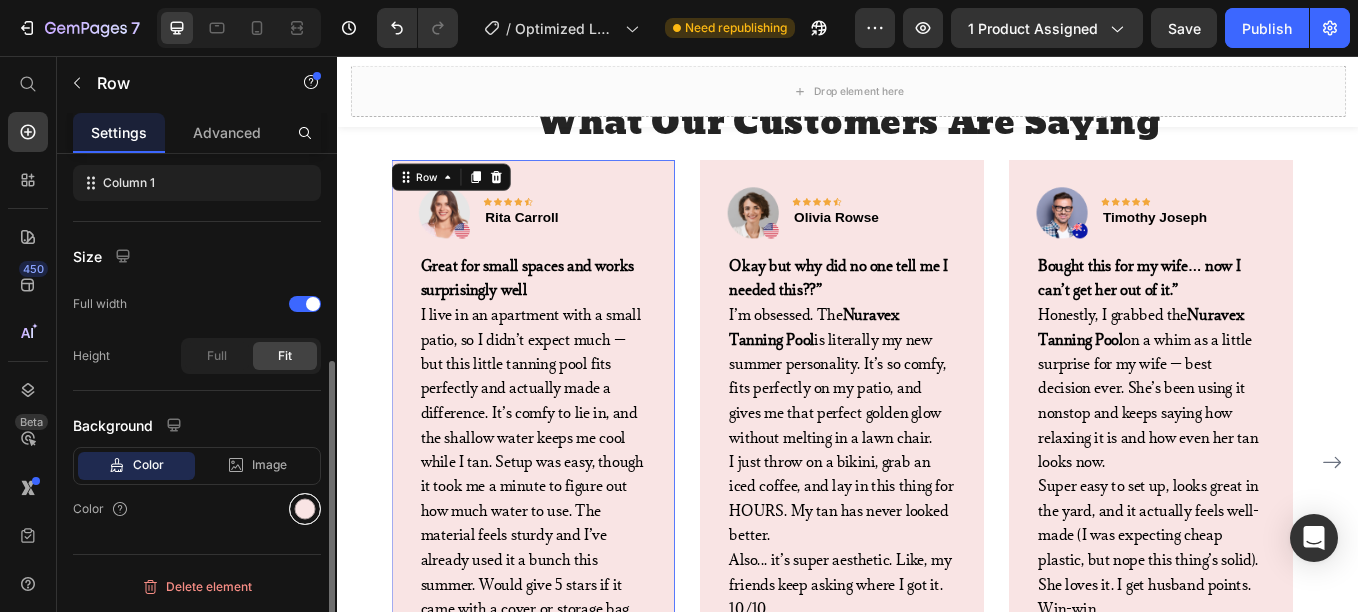 click at bounding box center [305, 509] 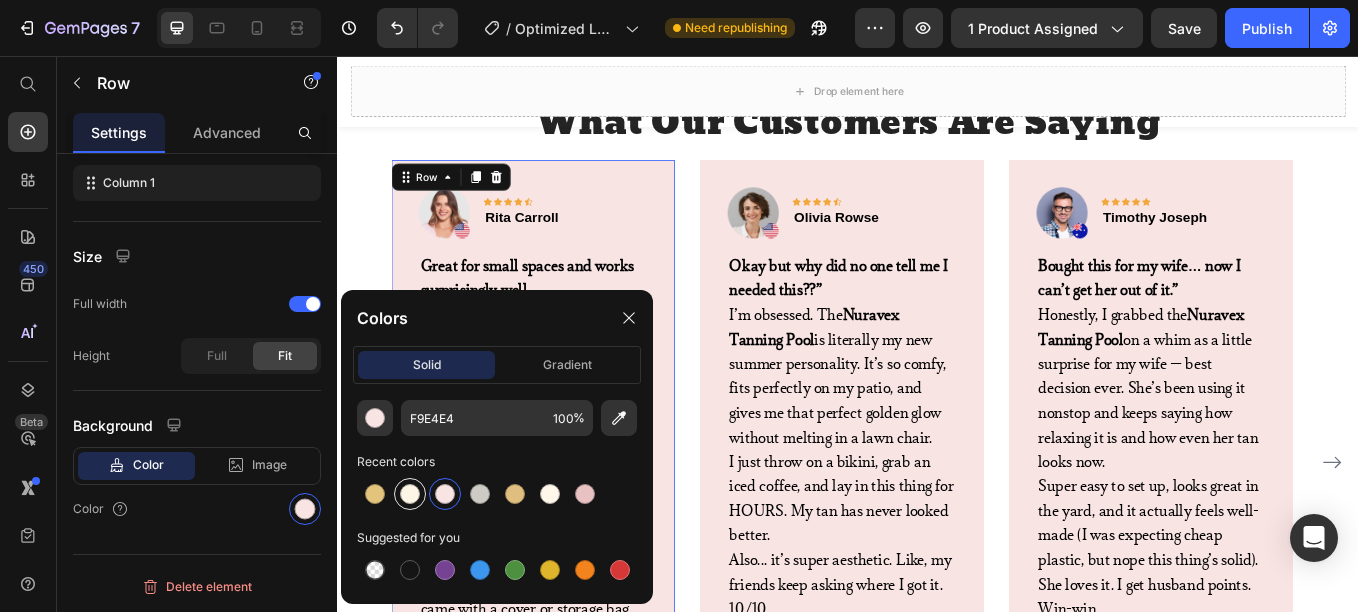 click at bounding box center (410, 494) 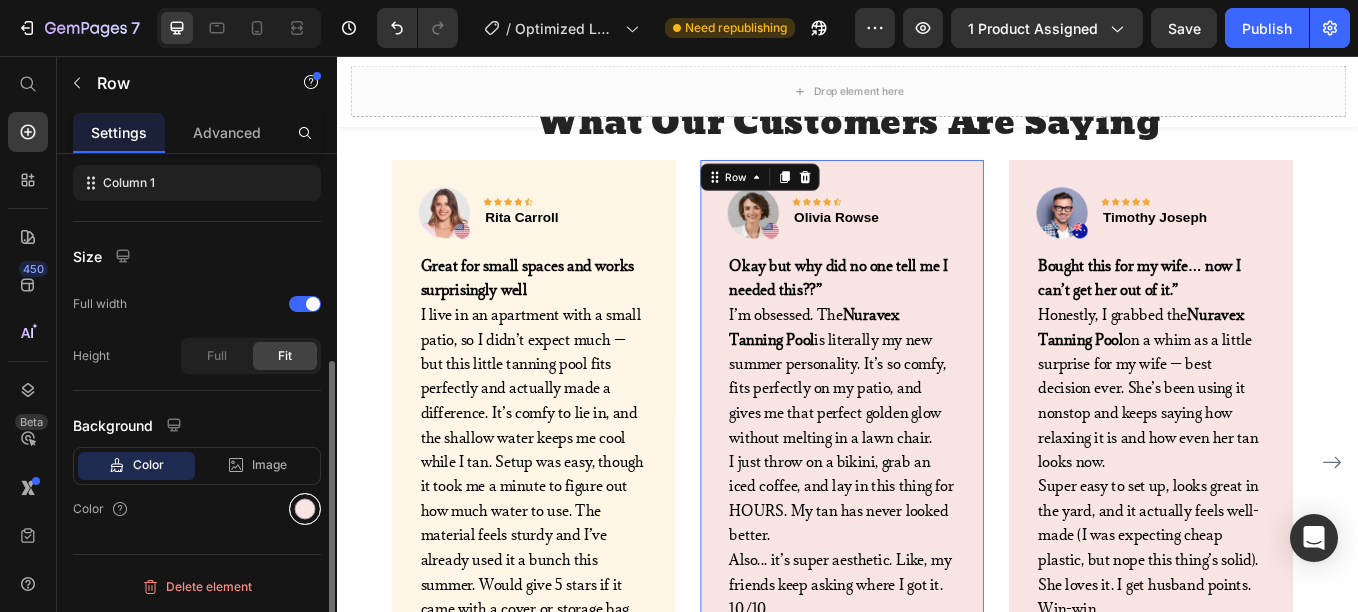 click at bounding box center (305, 509) 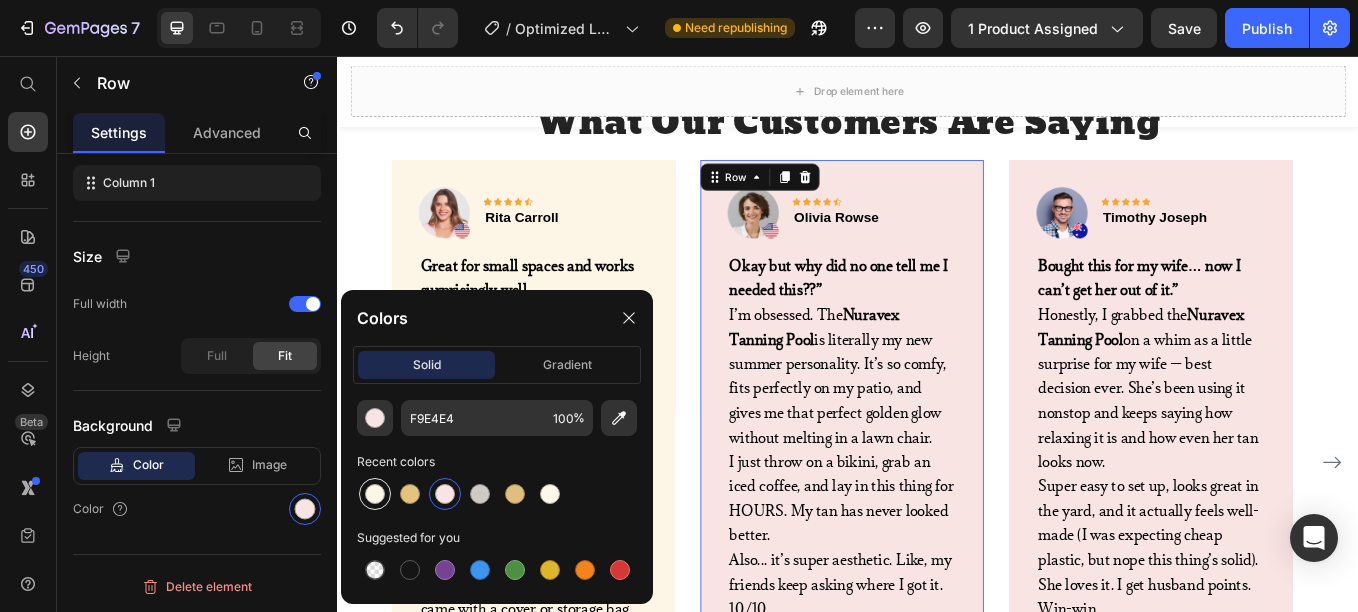 click at bounding box center (375, 494) 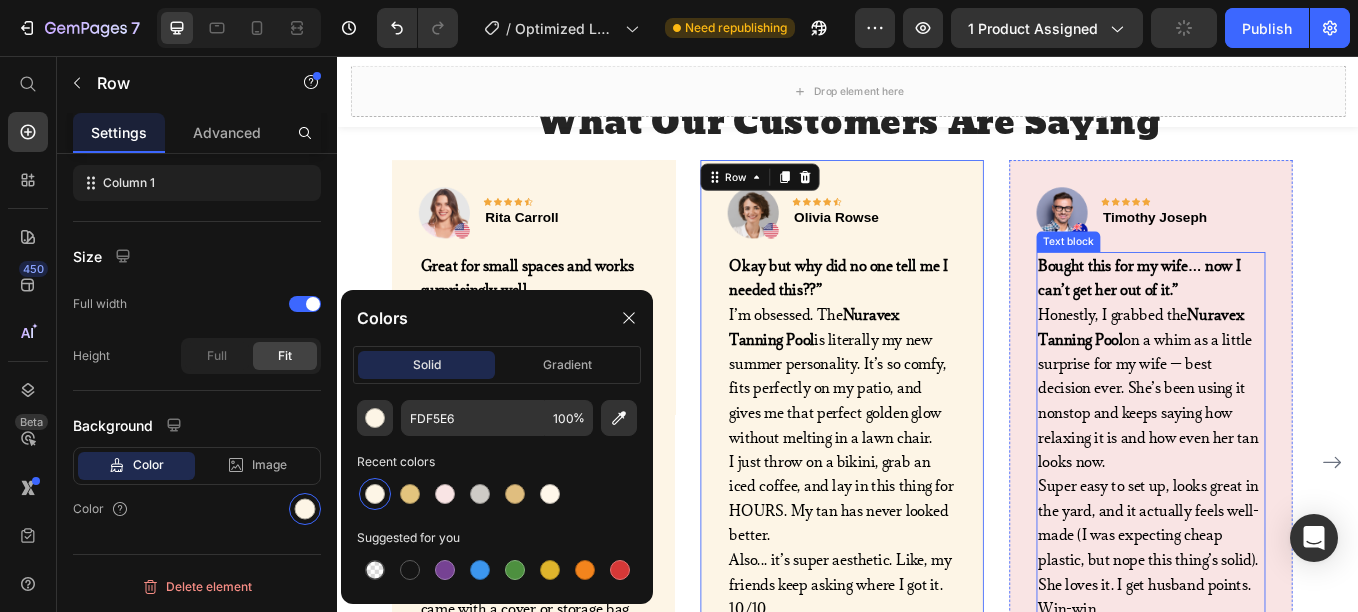 click on "Bought this for my wife… now I can’t get her out of it.” Honestly, I grabbed the  Nuravex Tanning Pool  on a whim as a little surprise for my wife — best decision ever. She’s been using it nonstop and keeps saying how relaxing it is and how even her tan looks now." at bounding box center (1292, 418) 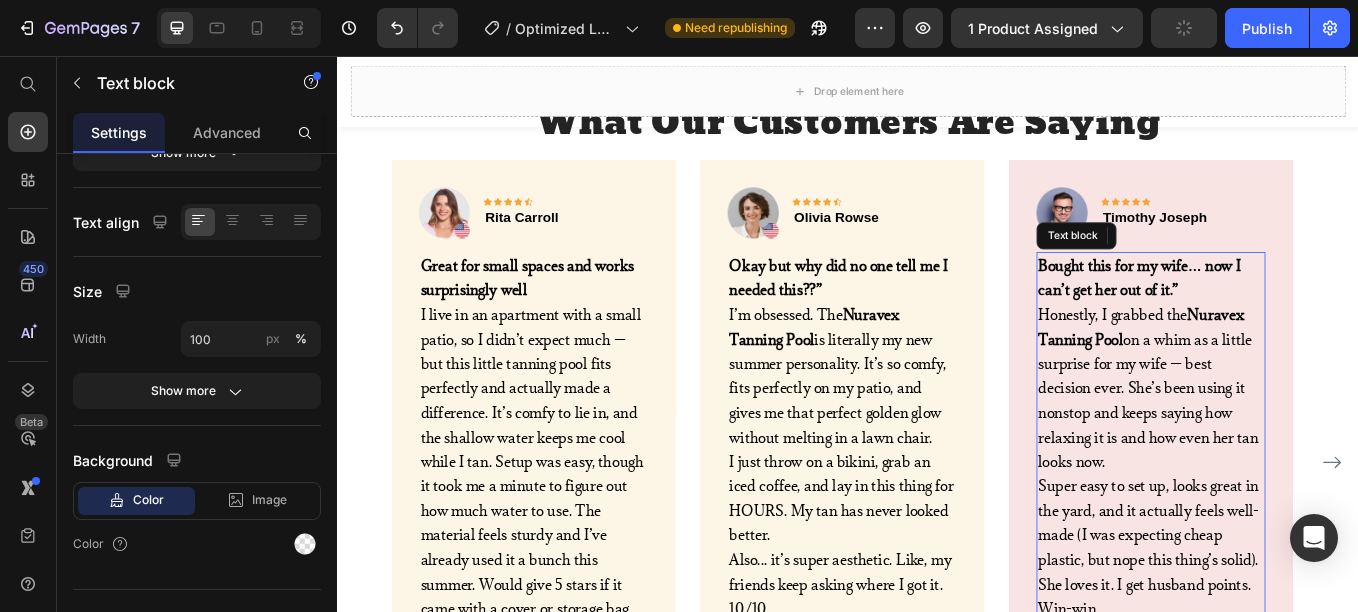 scroll, scrollTop: 0, scrollLeft: 0, axis: both 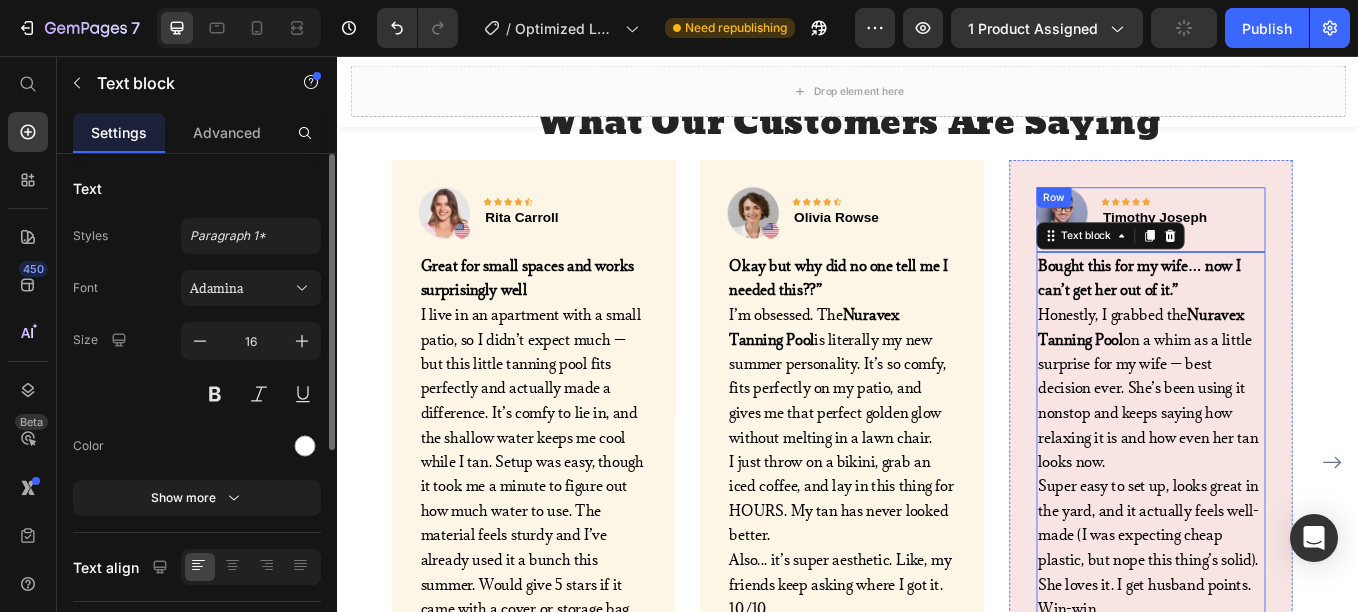 click on "Icon Icon Icon Icon Icon Row Timothy Joseph Text block Row" at bounding box center [1292, 249] 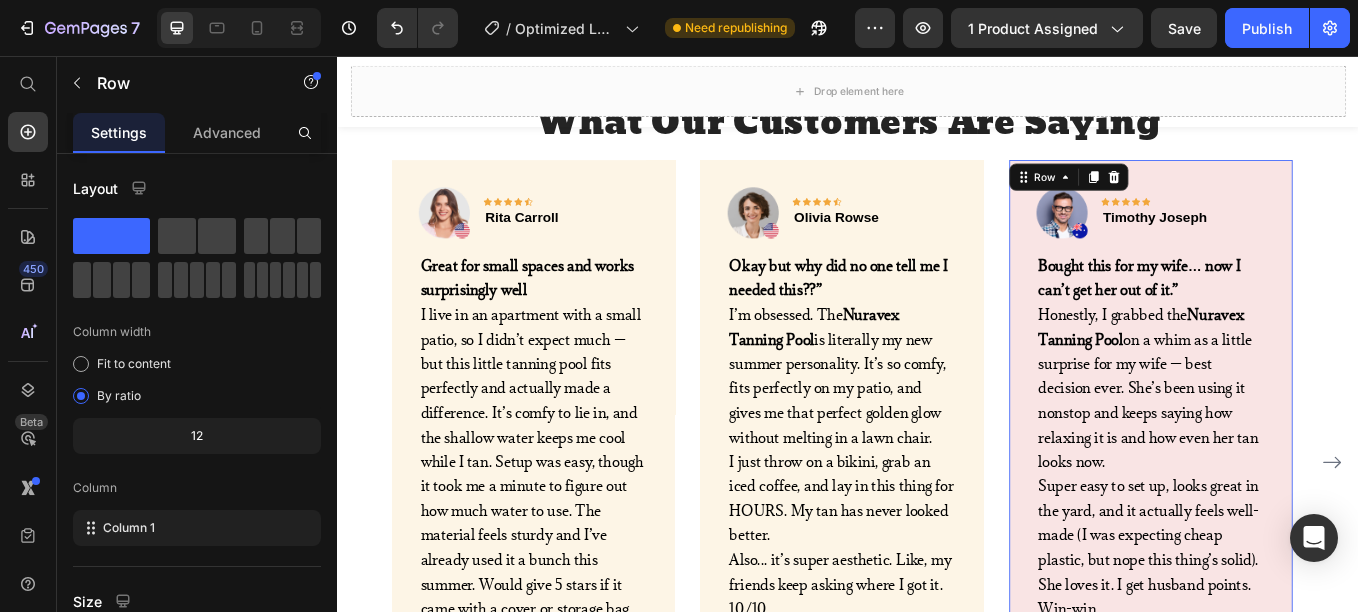 click on "Icon Icon Icon Icon Icon Row Timothy Joseph Text block Row Bought this for my wife… now I can’t get her out of it.” Honestly, I grabbed the  Nuravex Tanning Pool  on a whim as a little surprise for my wife — best decision ever. She’s been using it nonstop and keeps saying how relaxing it is and how even her tan looks now. Super easy to set up, looks great in the yard, and it actually feels well-made (I was expecting cheap plastic, but nope this thing’s solid). She loves it. I get husband points. Win-win.. Text block                Title Line
Row Product Row   0" at bounding box center [1292, 534] 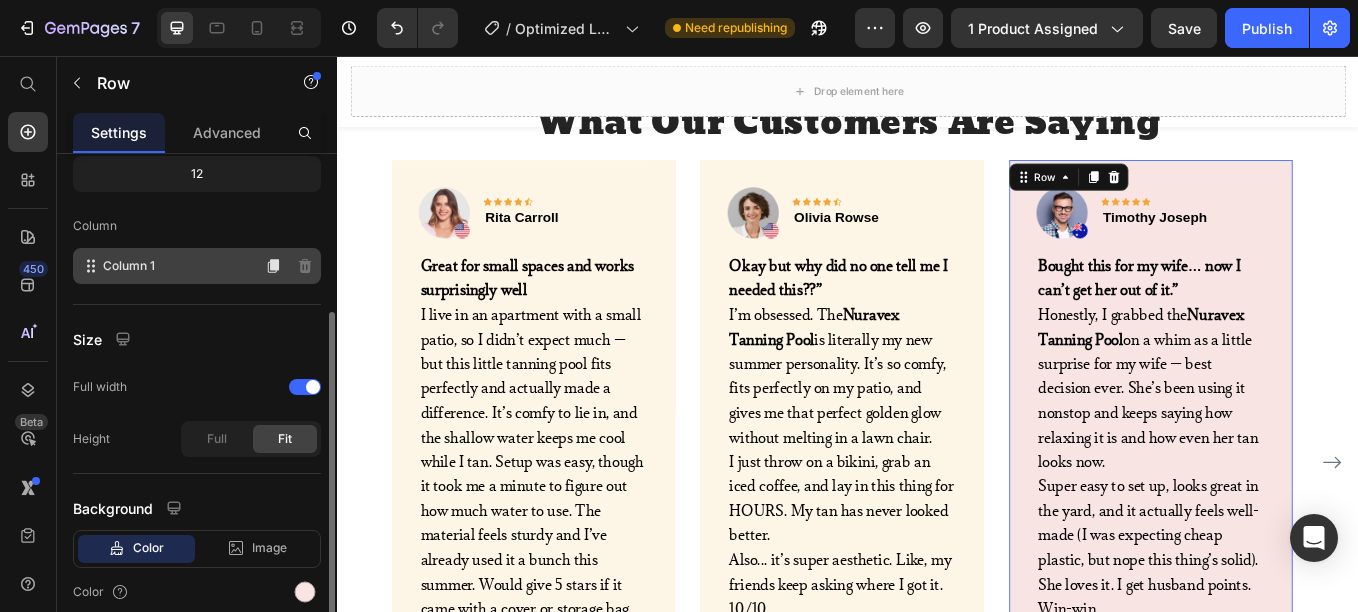 scroll, scrollTop: 263, scrollLeft: 0, axis: vertical 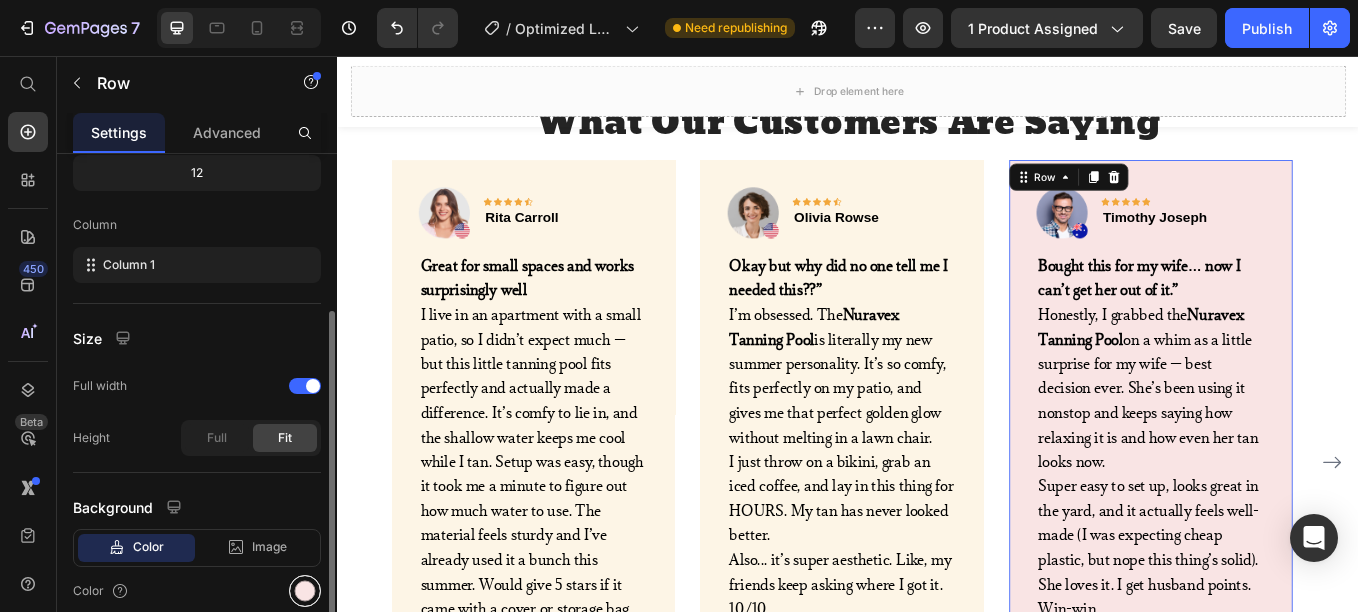 click at bounding box center (305, 591) 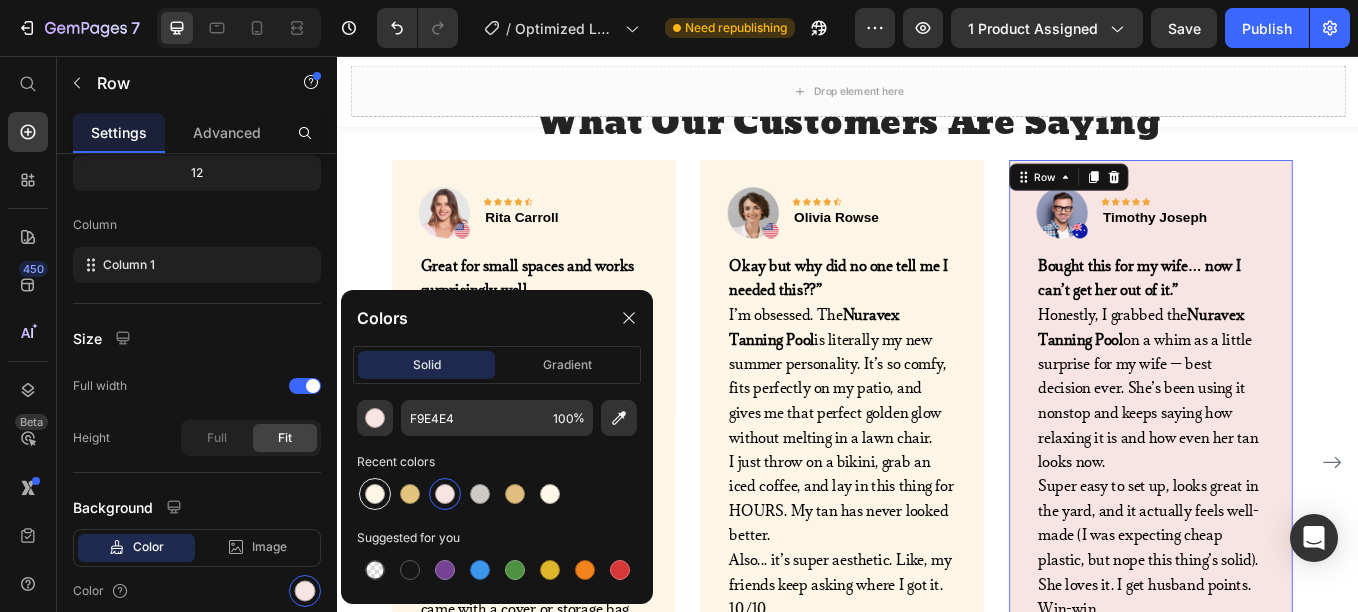 click at bounding box center (375, 494) 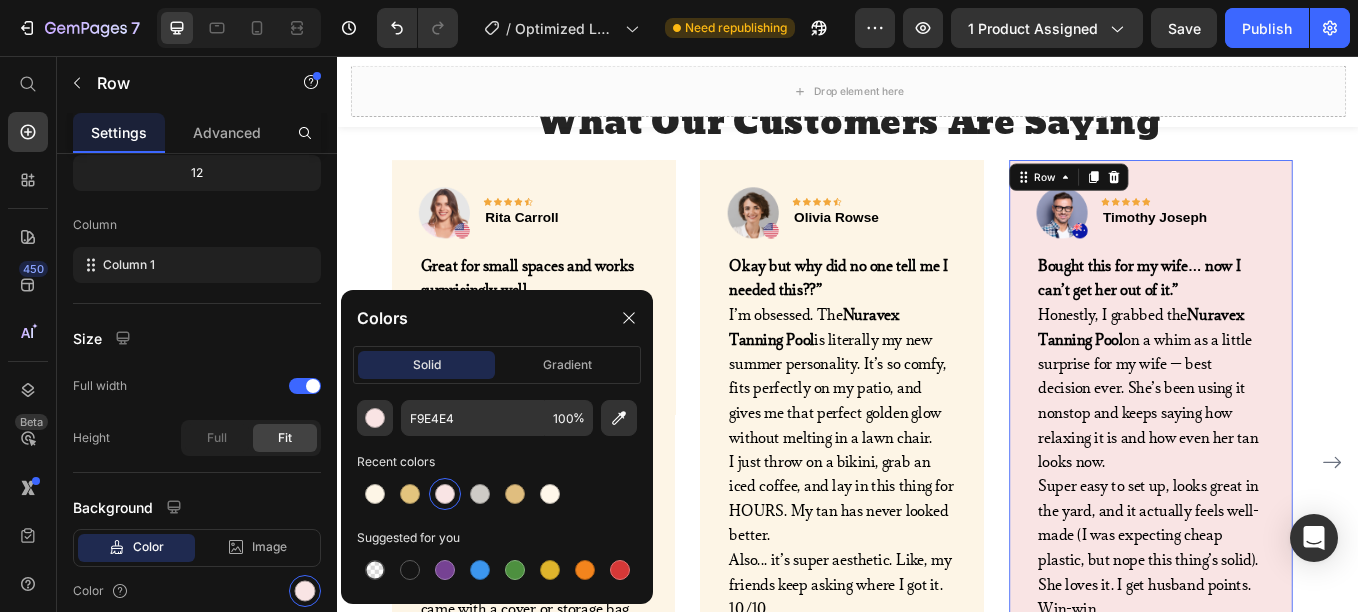 type on "FDF5E6" 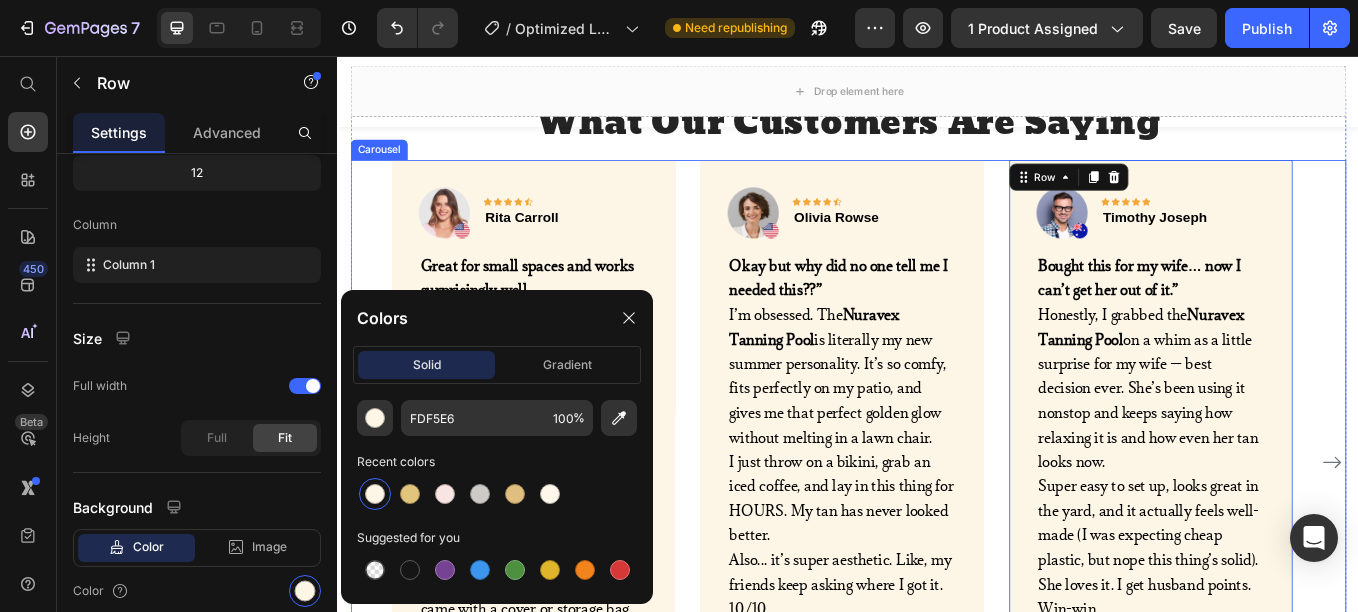 click on "Icon Icon Icon Icon Icon Row Rita Carroll Text block Row Great for small spaces and works surprisingly well I live in an apartment with a small patio, so I didn’t expect much — but this little tanning pool fits perfectly and actually made a difference. It’s comfy to lie in, and the shallow water keeps me cool while I tan. Setup was easy, though it took me a minute to figure out how much water to use. The material feels sturdy and I’ve already used it a bunch this summer. Would give 5 stars if it came with a cover or storage bag. Text block                Title Line
Drop element here Product Row Image
Icon
Icon
Icon
Icon
Icon Row Olivia Rowse Text block Row Okay but why did no one tell me I needed this??” I’m obsessed. The  Nuravex Tanning Pool  Text block                Title Line" at bounding box center [937, 534] 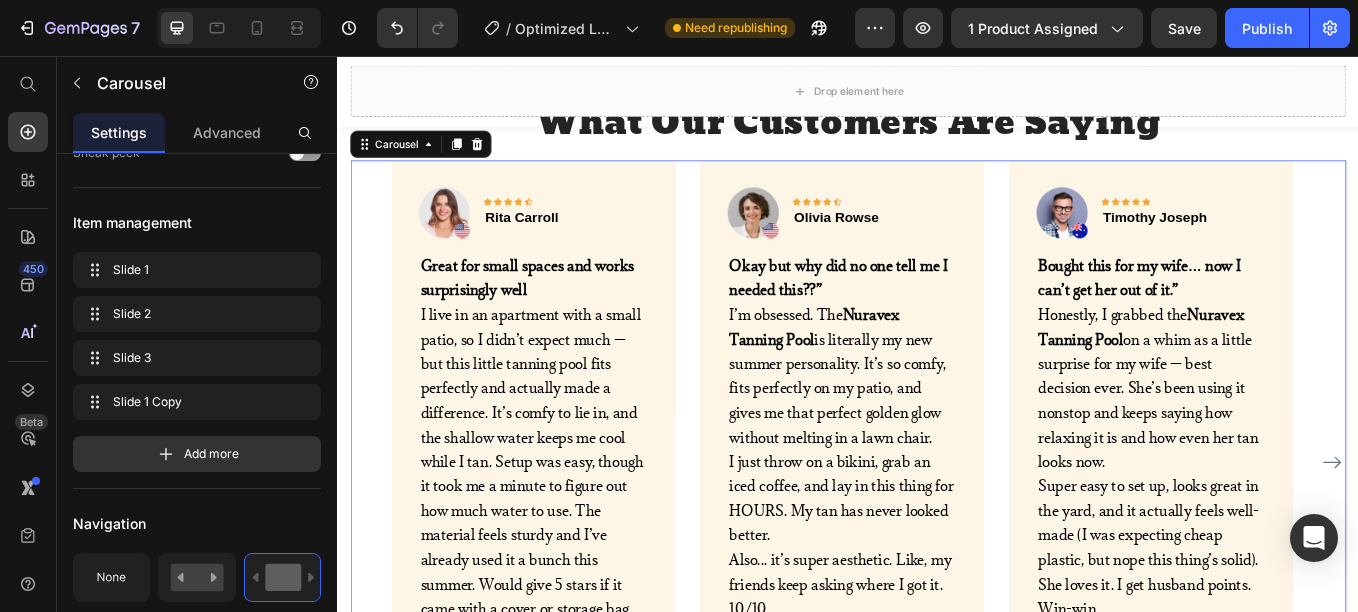 scroll, scrollTop: 0, scrollLeft: 0, axis: both 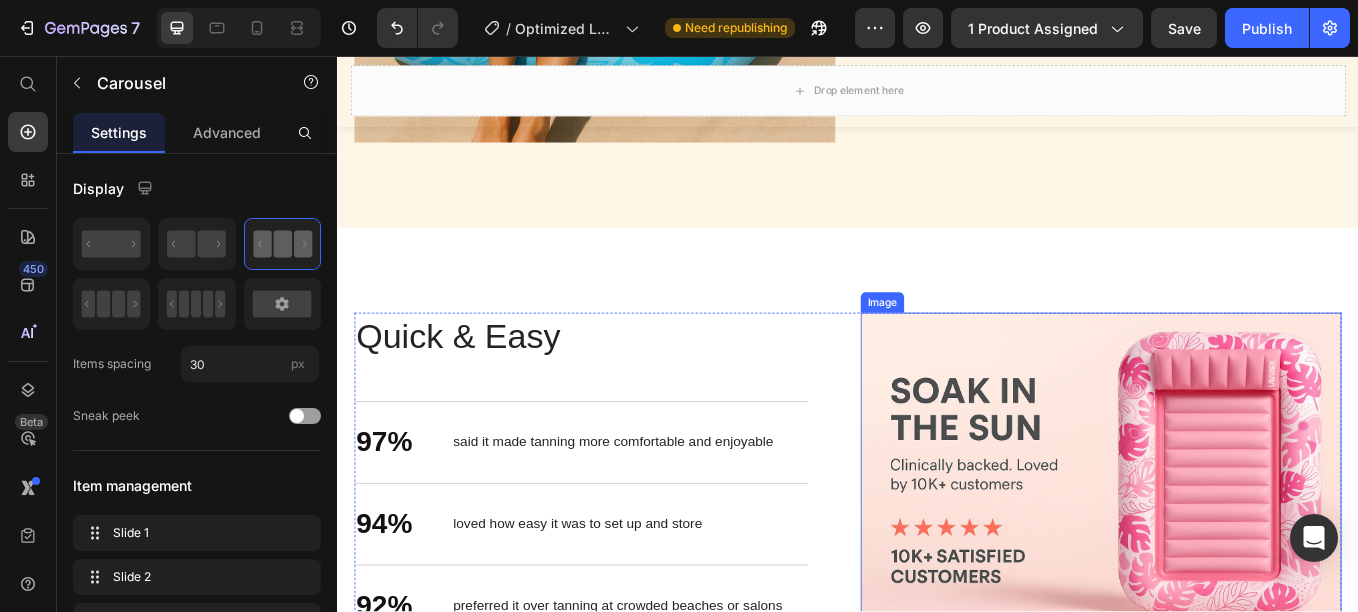 click at bounding box center [1234, 546] 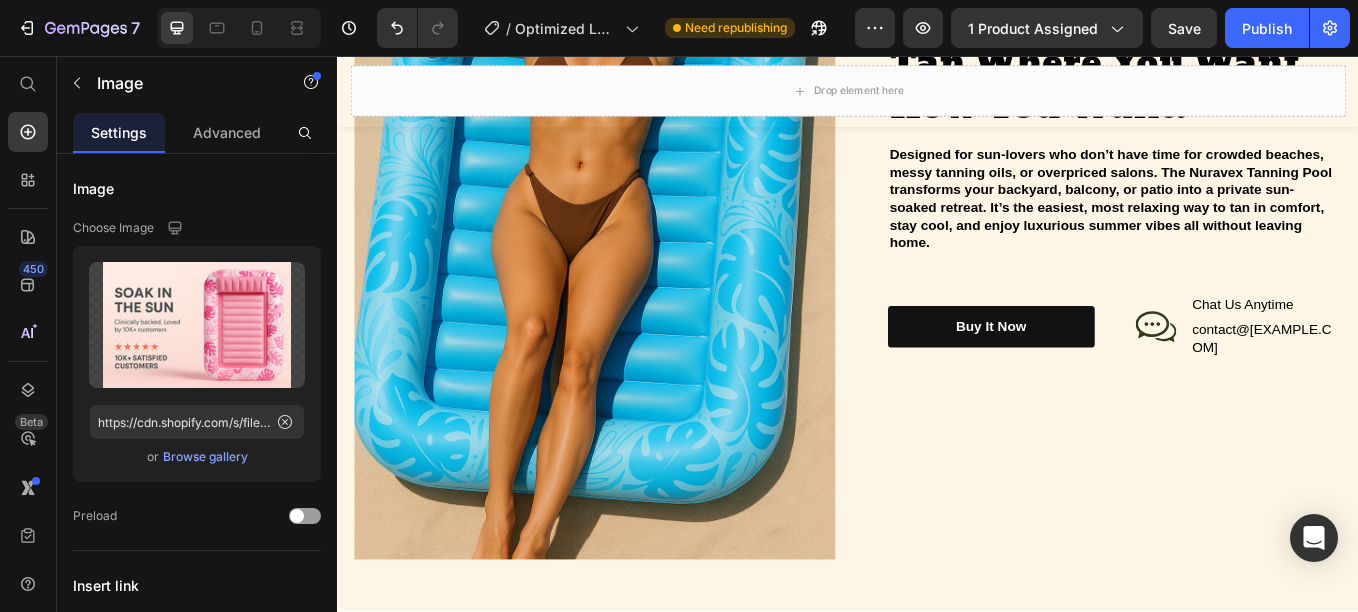 scroll, scrollTop: 2720, scrollLeft: 0, axis: vertical 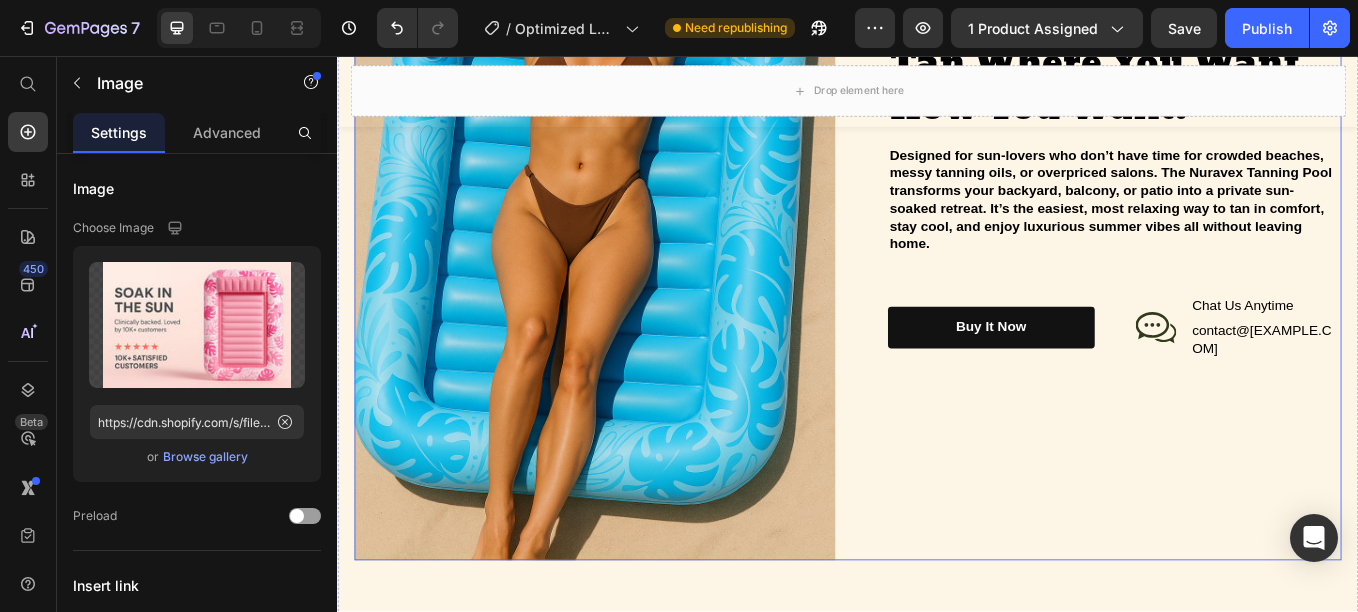 click on "Text Block contact@[EXAMPLE.COM] Text Block Row Row Row" at bounding box center [1234, 225] 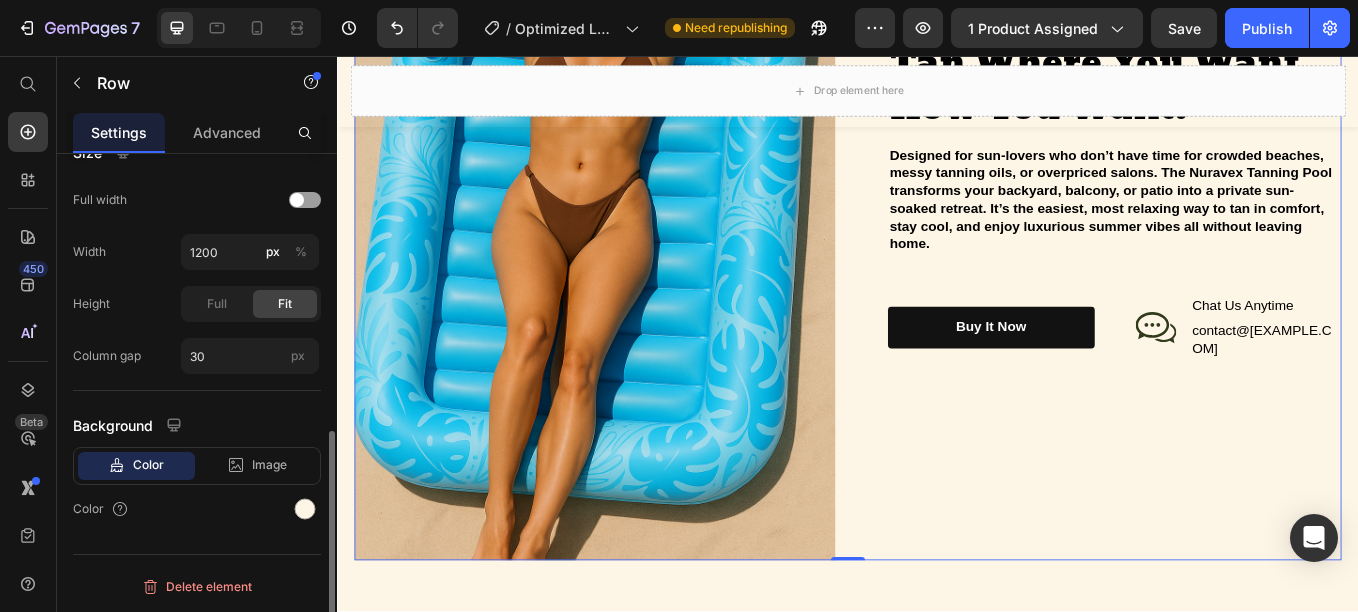 scroll, scrollTop: 606, scrollLeft: 0, axis: vertical 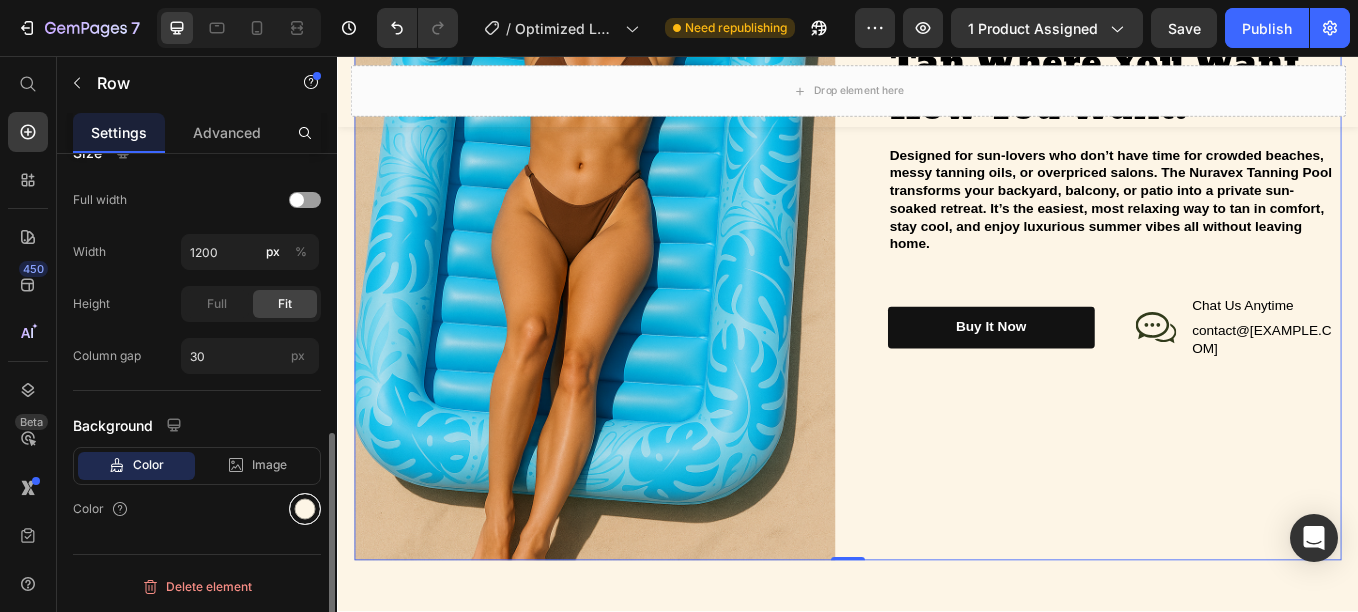 click at bounding box center (305, 509) 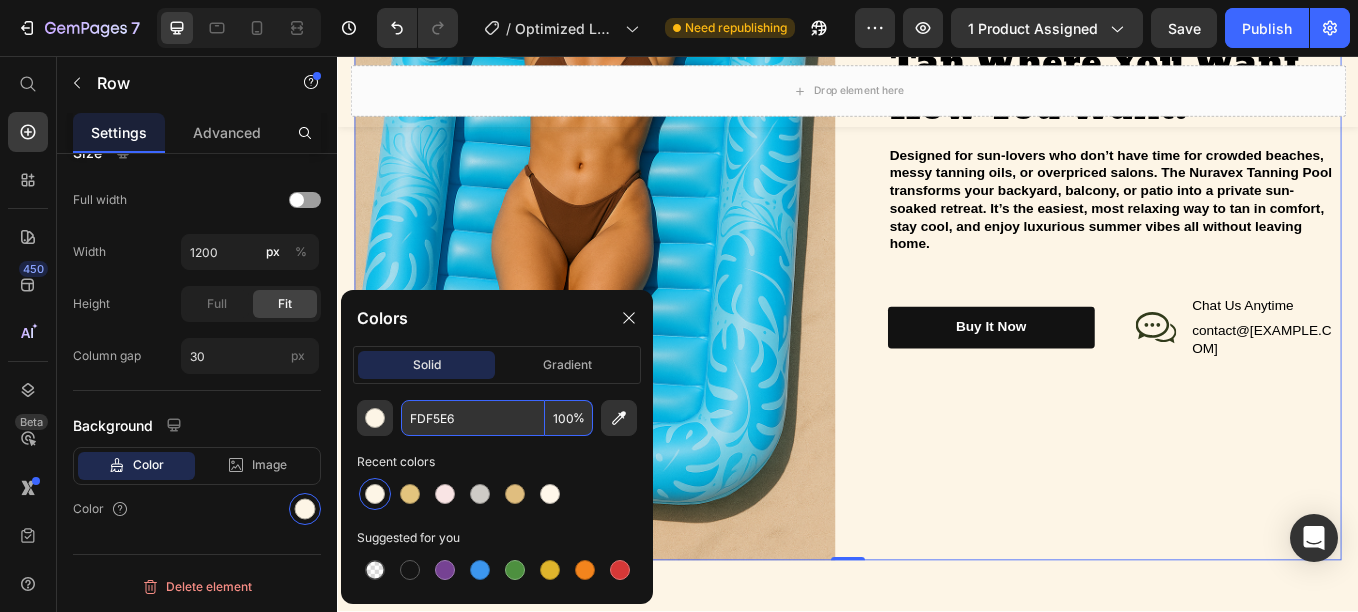 click on "FDF5E6" at bounding box center [473, 418] 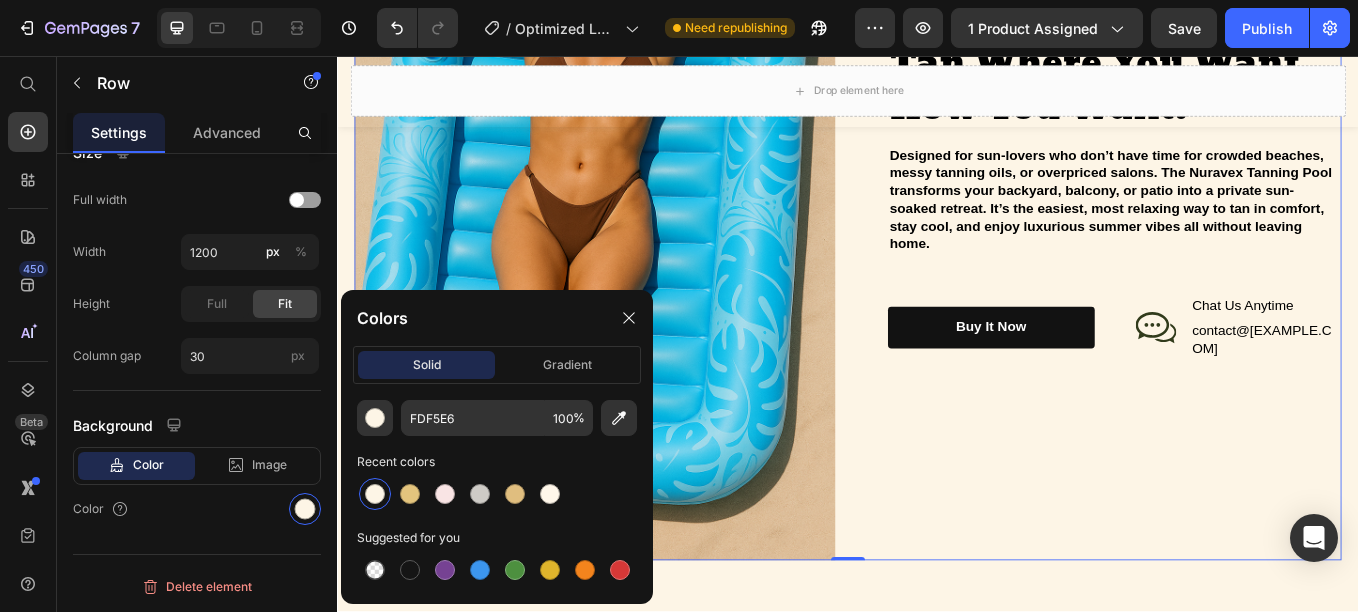 click on "Text Block contact@[EXAMPLE.COM] Text Block Row Row Row" at bounding box center [1234, 225] 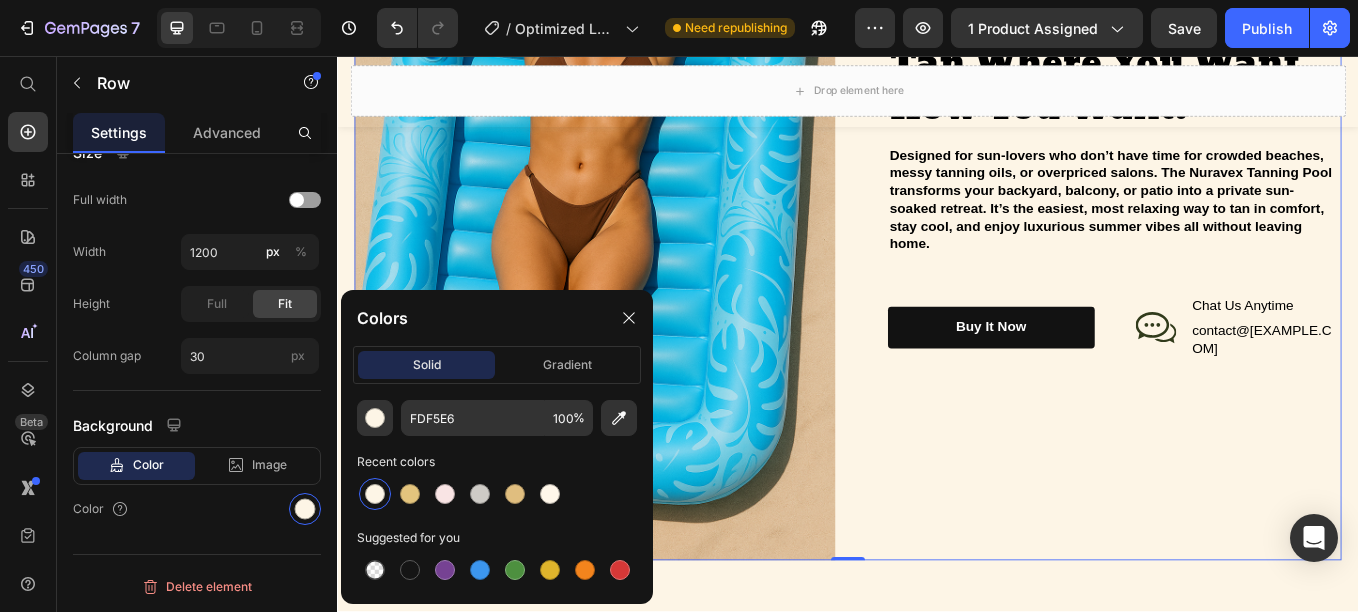 click on "Text Block contact@[EXAMPLE.COM] Text Block Row Row Row" at bounding box center [1234, 225] 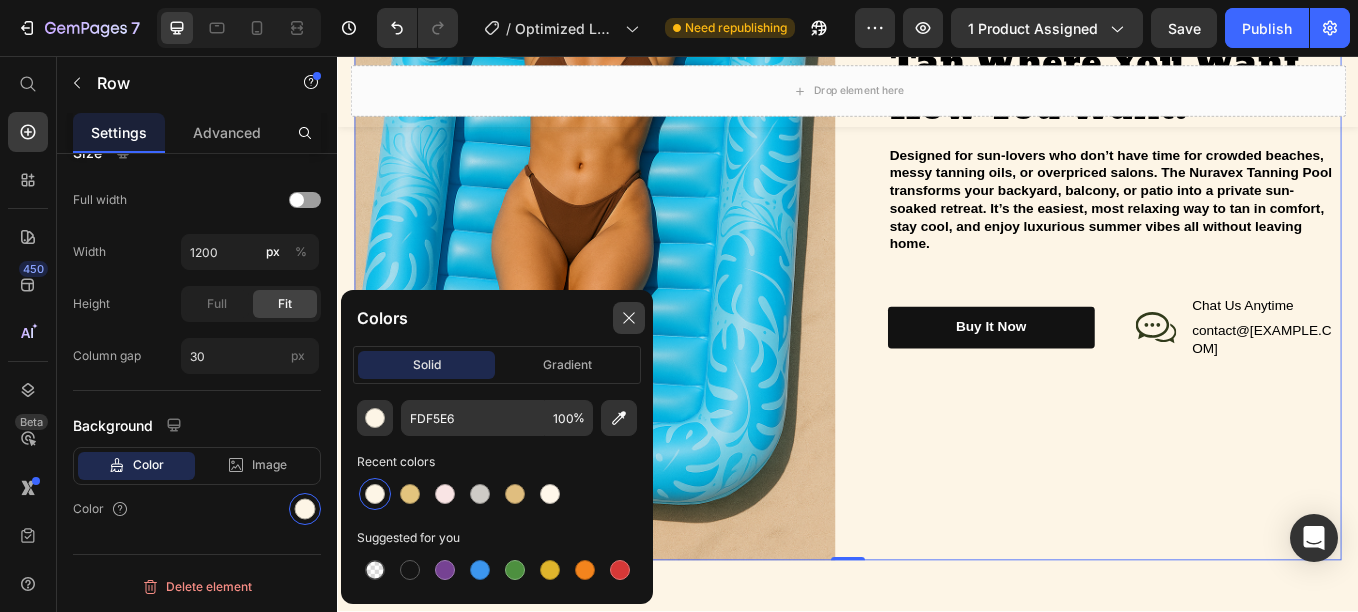 click 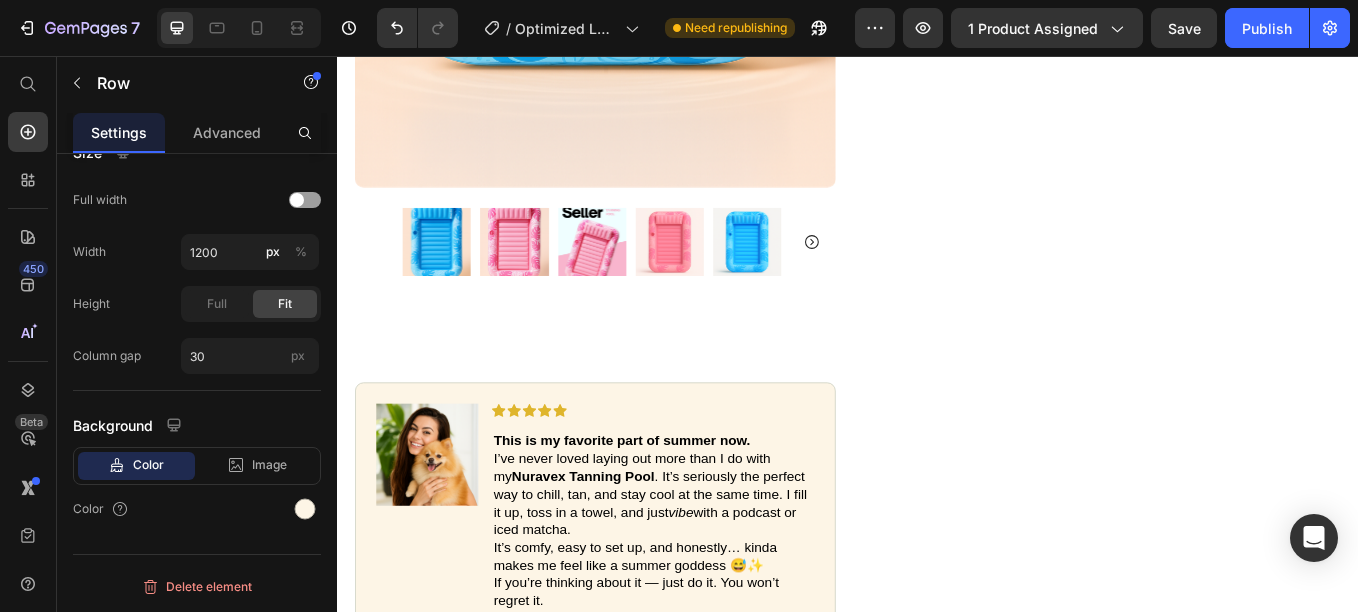 scroll, scrollTop: 1047, scrollLeft: 0, axis: vertical 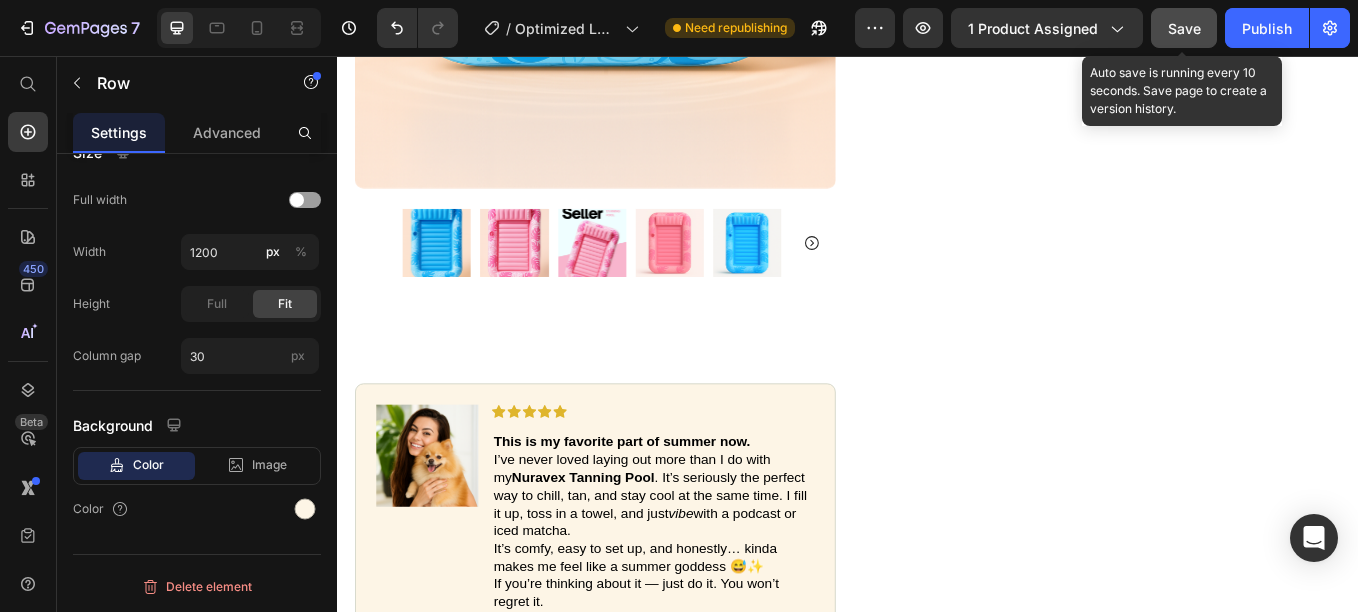 click on "Save" 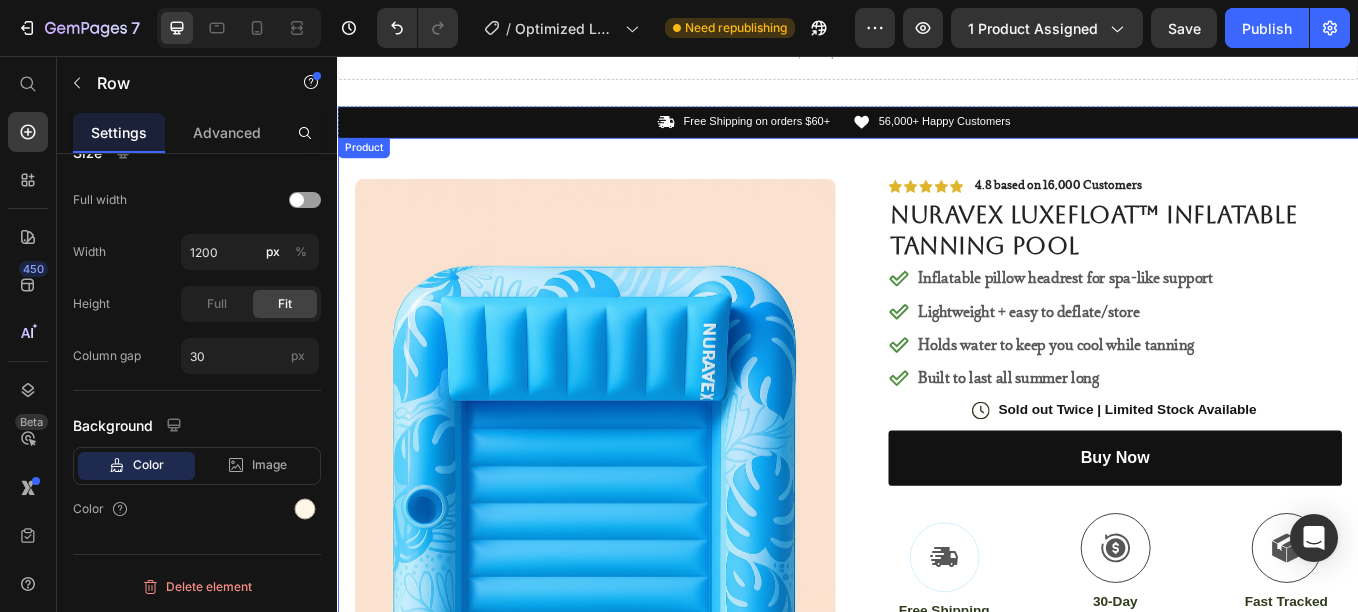 scroll, scrollTop: 178, scrollLeft: 0, axis: vertical 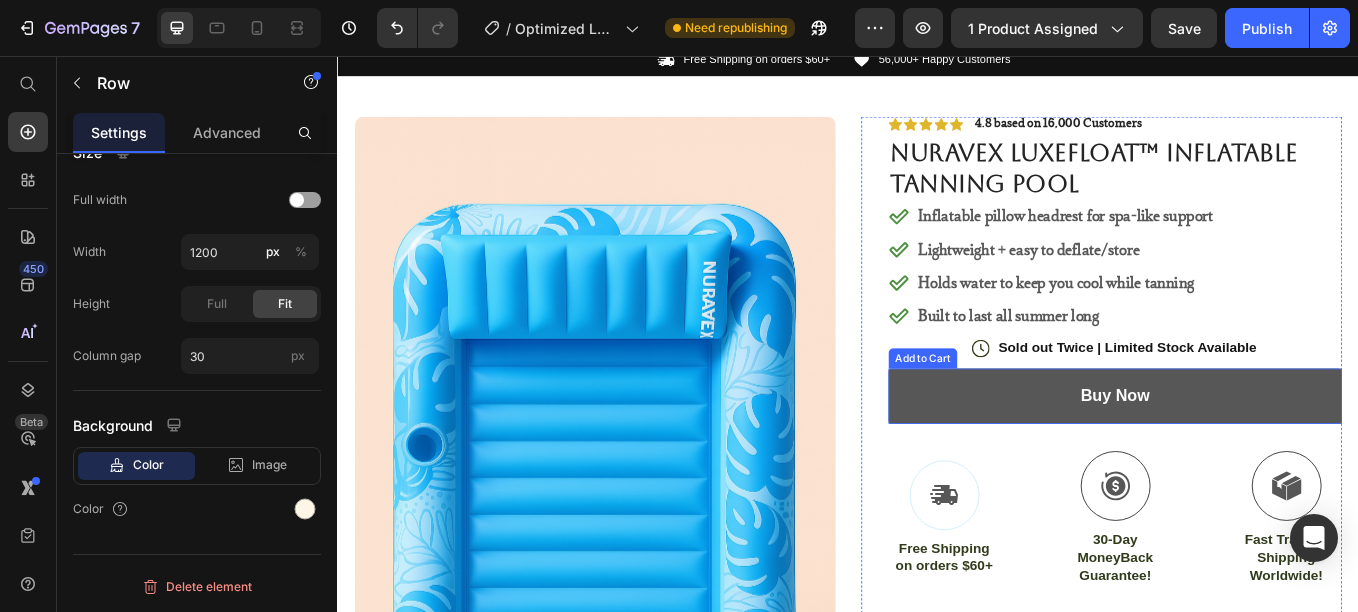 click on "buy now" at bounding box center [1250, 456] 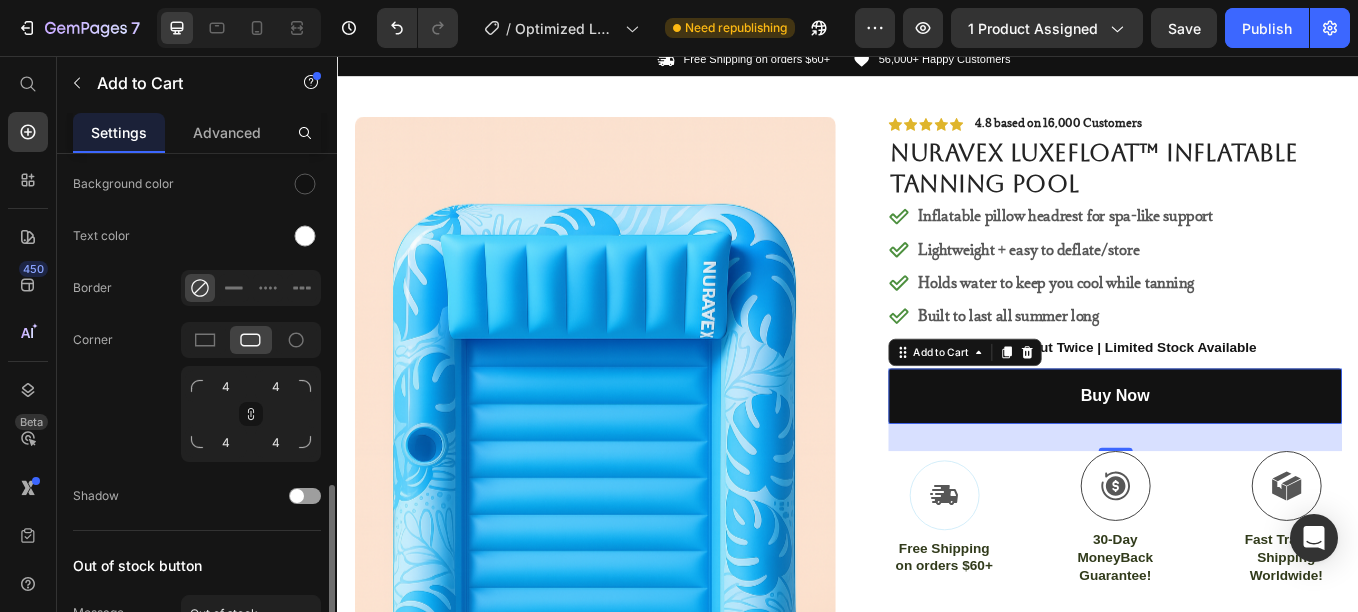 scroll, scrollTop: 1122, scrollLeft: 0, axis: vertical 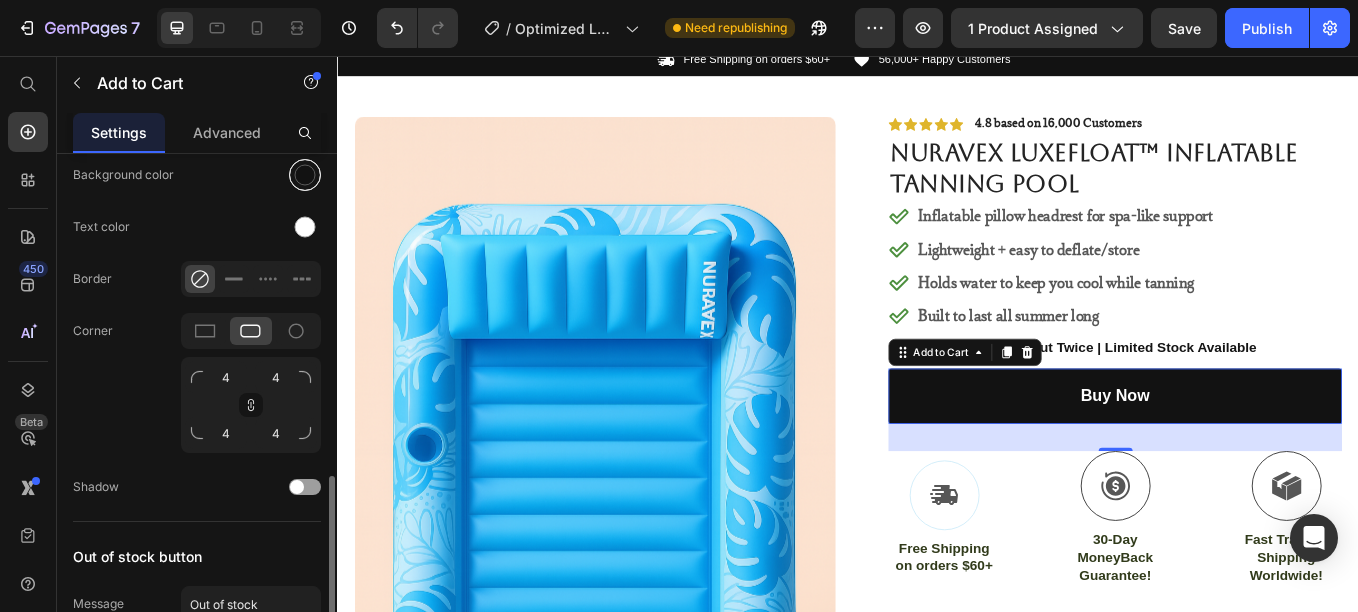 click at bounding box center [305, 175] 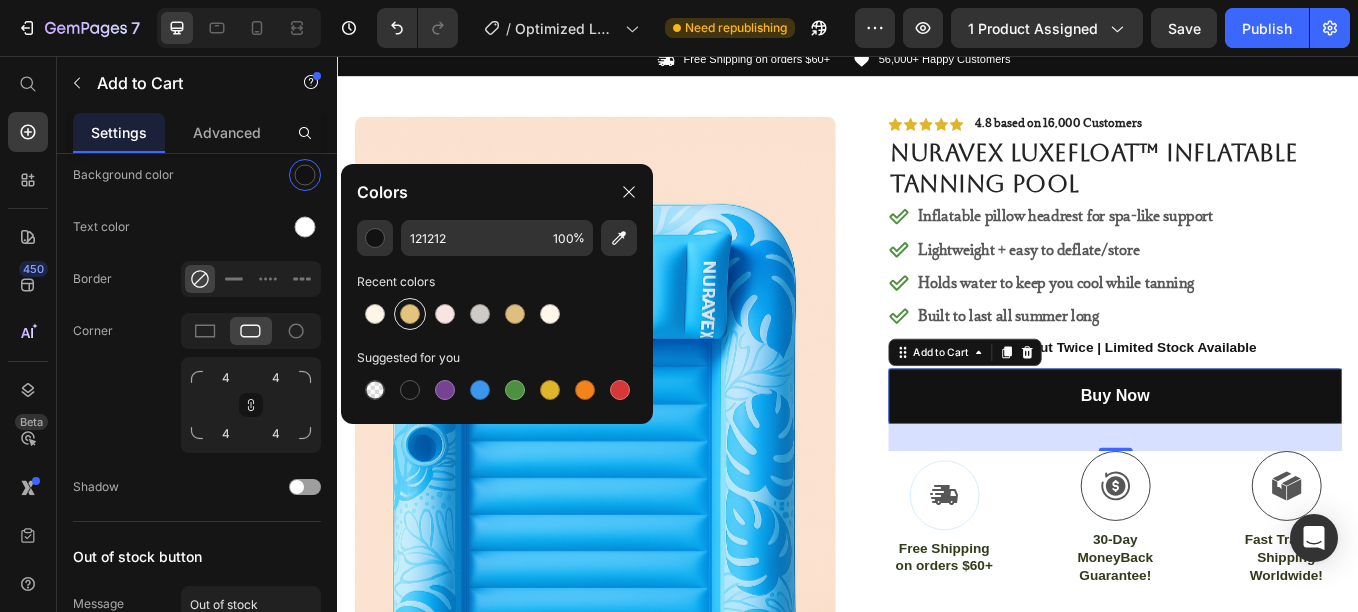 click at bounding box center [410, 314] 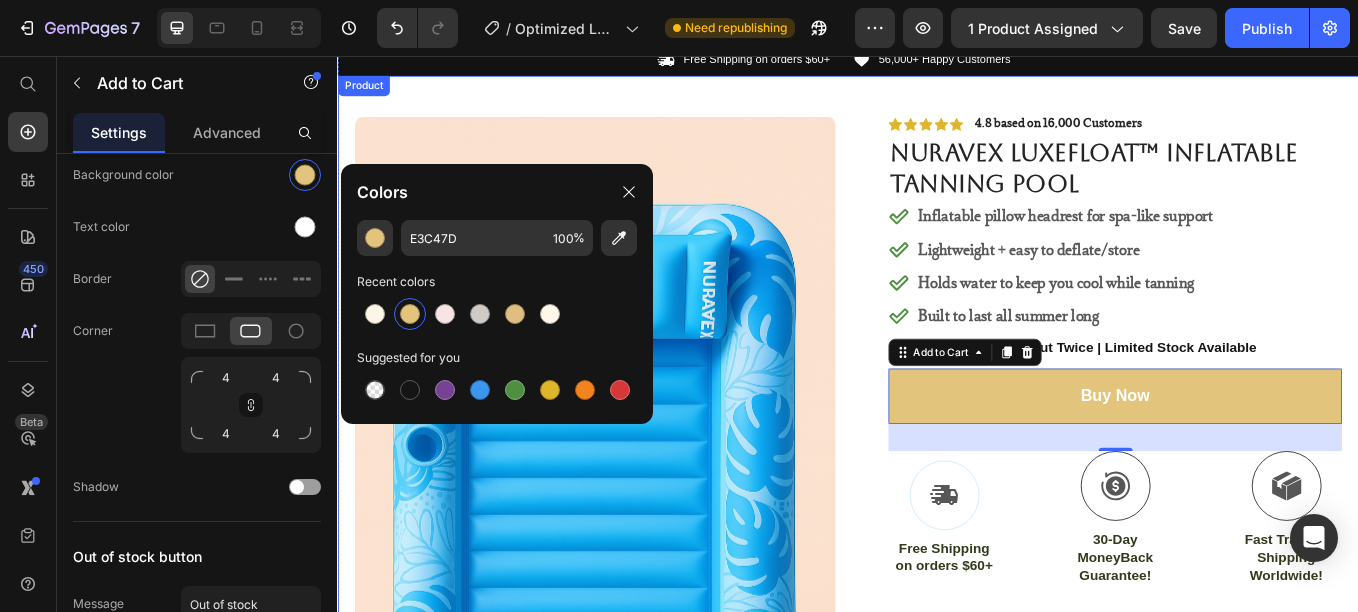 click on "Product Images  The Best Way to Tan This Summer Text block Image Icon Icon Icon Icon Icon Icon List This is my favorite part of summer now. I’ve never loved laying out more than I do with my  Nuravex Tanning Pool . It’s seriously the perfect way to chill, tan, and stay cool at the same time. I fill it up, toss in a towel, and just  vibe  with a podcast or iced matcha. It’s comfy, easy to set up, and honestly… kinda makes me feel like a summer goddess 😅✨ If you’re thinking about it — just do it. You won’t regret it. Text block
Icon [FIRST] [LAST] ([CITY], [COUNTRY]) Text block Row Row Row Icon Icon Icon Icon Icon Icon List 4.8 based on 16,000 Customers Text block Row NURAVEX LuxeFloat™ Inflatable Tanning Pool Product Title
Inflatable pillow headrest for spa-like support
Lightweight + easy to deflate/store
Holds water to keep you cool while tanning
Built to last all summer long Item List" at bounding box center (937, 861) 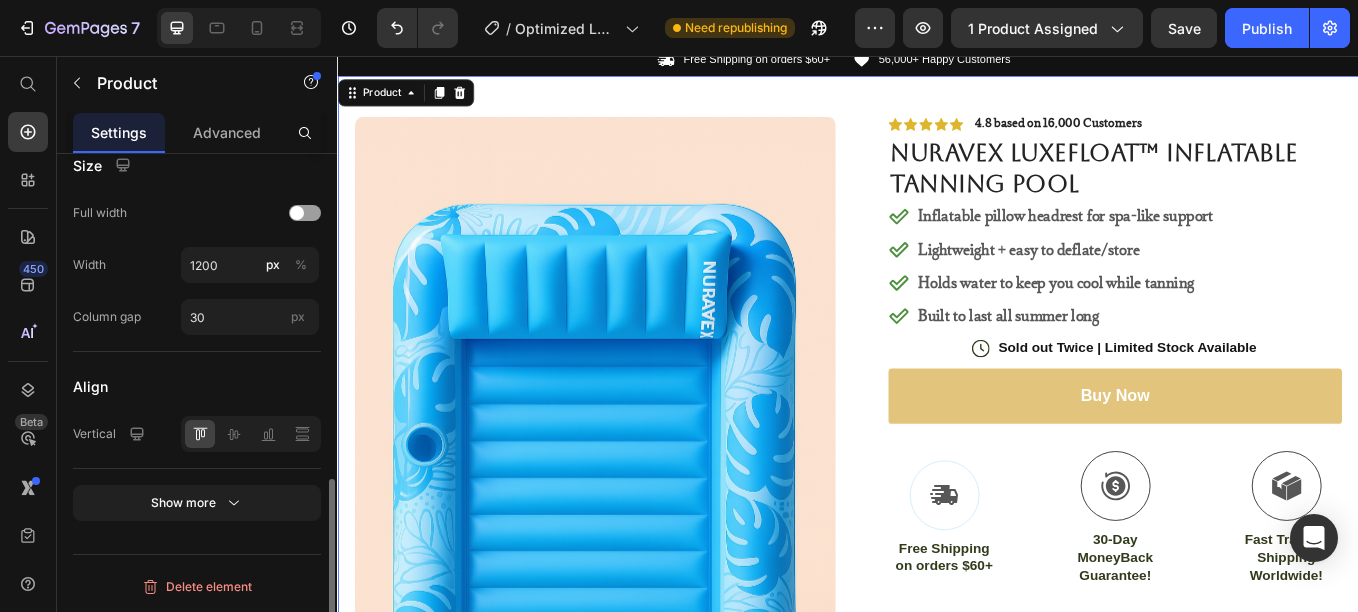 scroll, scrollTop: 0, scrollLeft: 0, axis: both 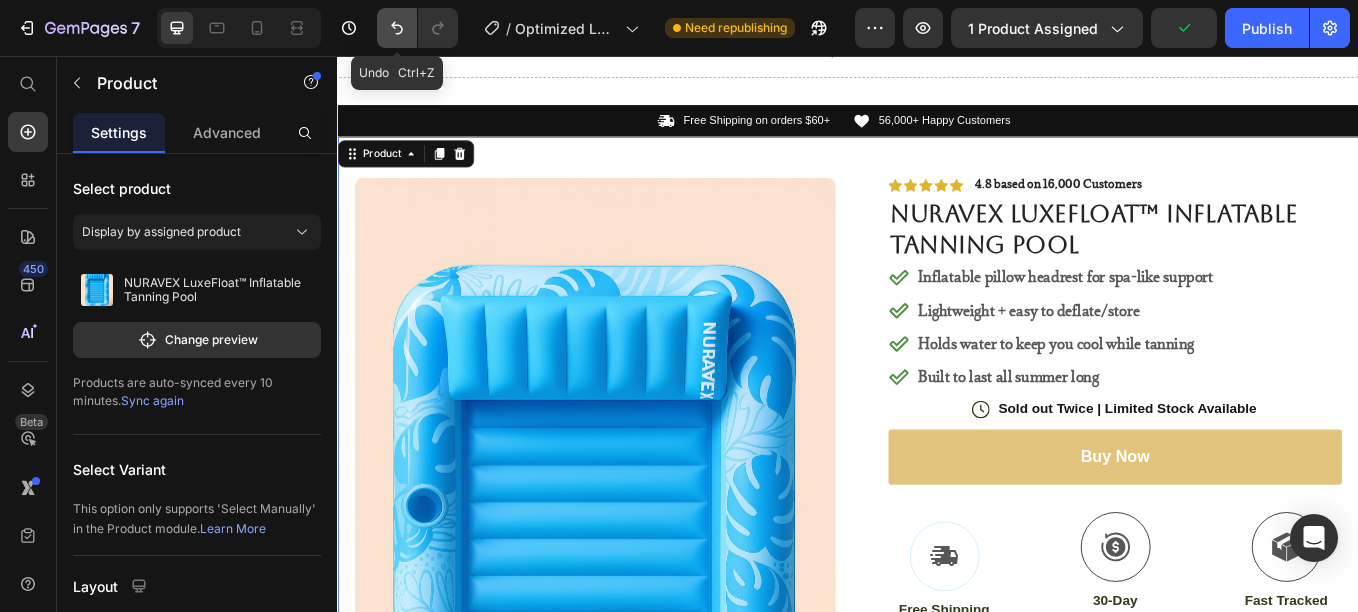 click 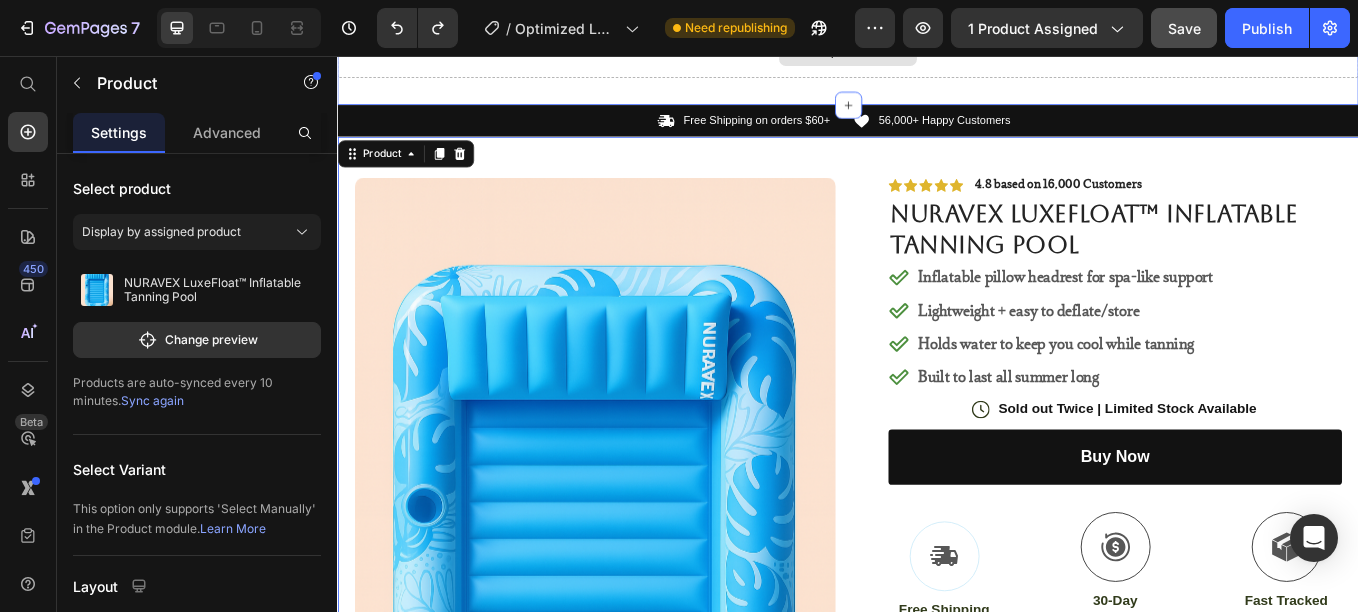 click on "Save" at bounding box center (1184, 28) 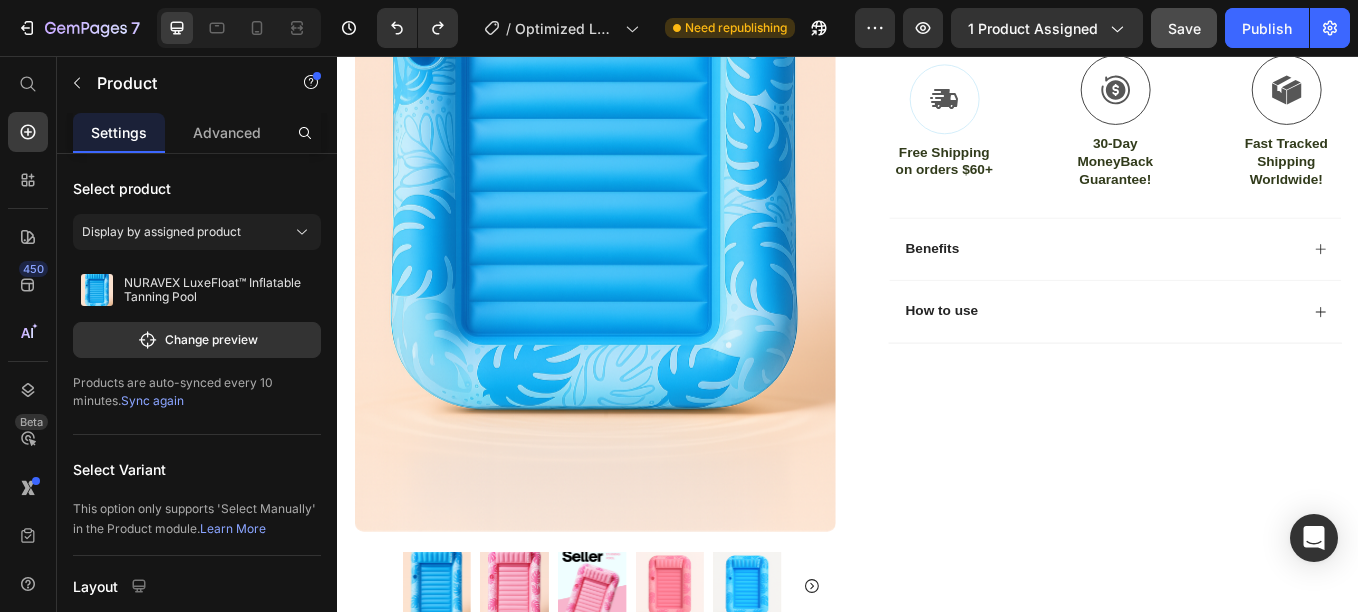scroll, scrollTop: 643, scrollLeft: 0, axis: vertical 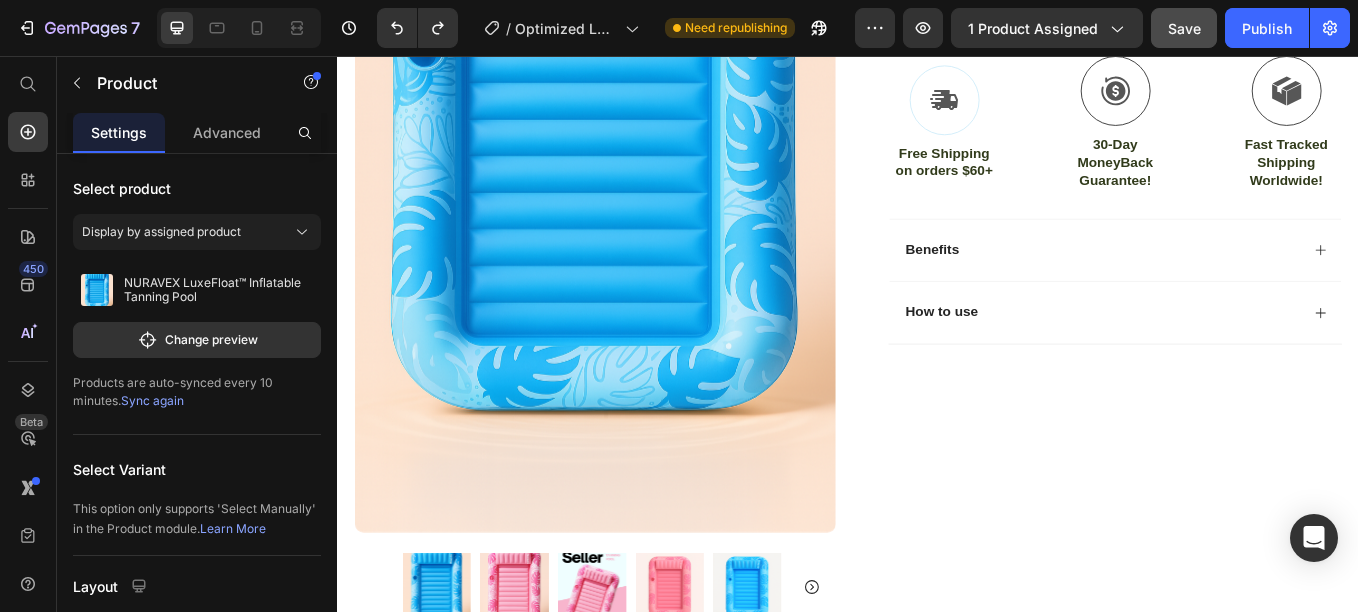 click on "Icon Icon Icon Icon Icon Icon List 4.8 based on 16,000 Customers Text Block Row NURAVEX LuxeFloat™ Inflatable Tanning Pool Product Title
Inflatable pillow headrest for spa-like support
Lightweight + easy to deflate/store
Holds water to keep you cool while tanning
Built to last all summer long Item List
Icon Sold out Twice | Limited Stock Available Text Block Row buy now Add to Cart
Icon Free Shipping on orders $60+ Text Block
Icon 30-Day MoneyBack Guarantee! Text Block
Icon Fast Tracked Shipping Worldwide! Text Block Row Image Icon Icon Icon Icon Icon Icon List Love this, I miss having a pool but this is so comfortable! Thick air to sit on, just fill to your preference, lay and tan, get a little hot? Just splash a little on you and keep tanning, comfy to lay on stomach also, then I dump out , keep blown up, store on porch and refill the next day. Text Block
Icon" at bounding box center (1234, 420) 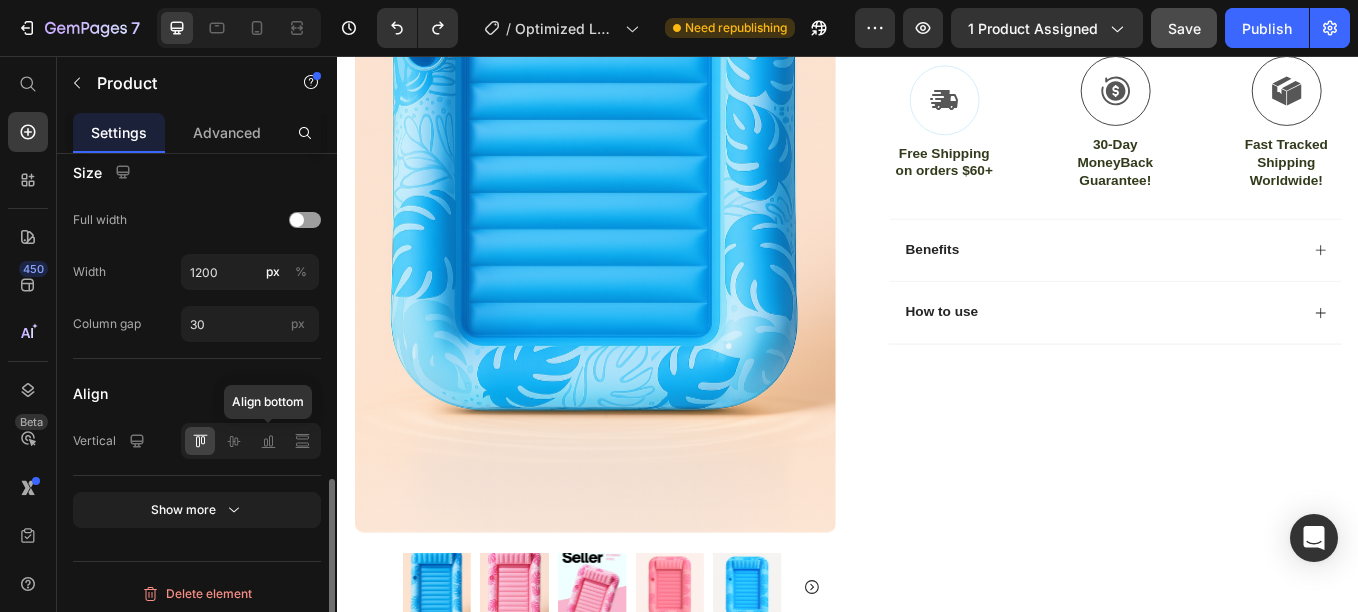 scroll, scrollTop: 876, scrollLeft: 0, axis: vertical 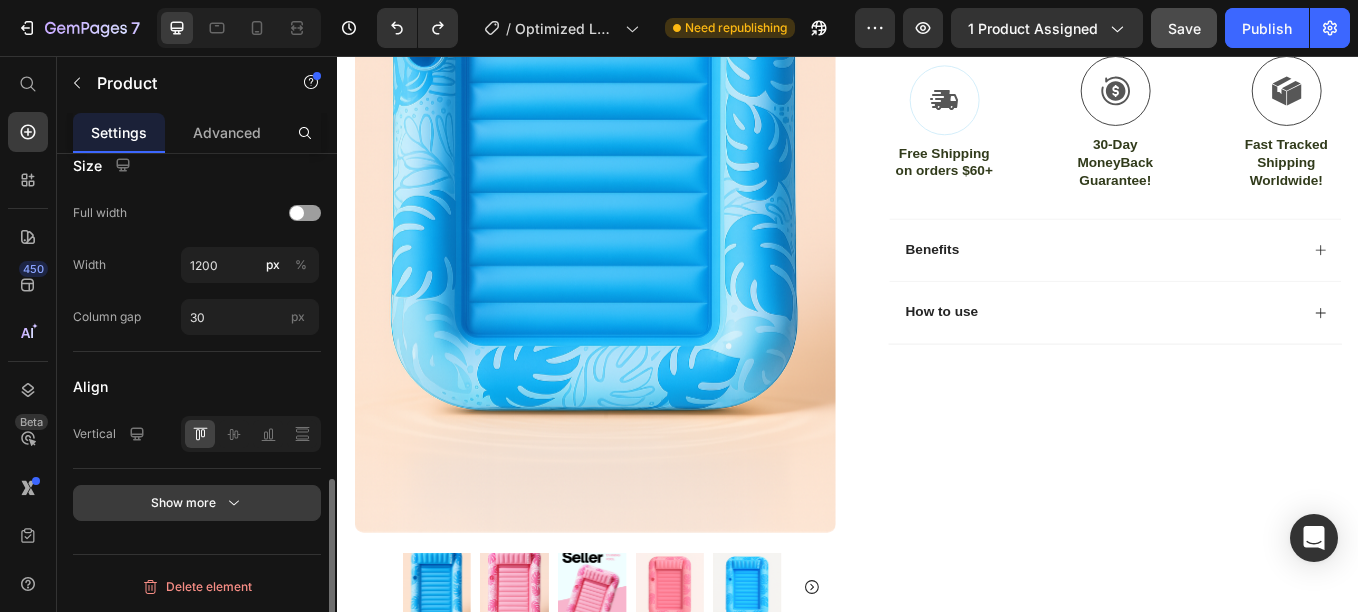 click 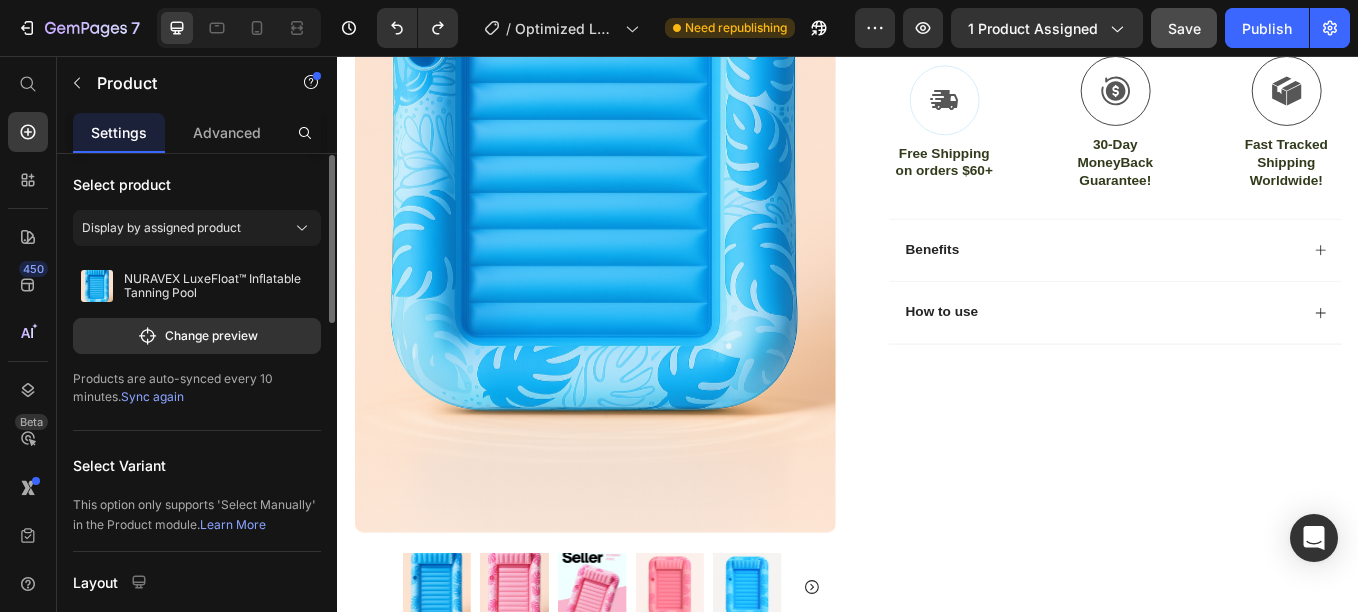scroll, scrollTop: 0, scrollLeft: 0, axis: both 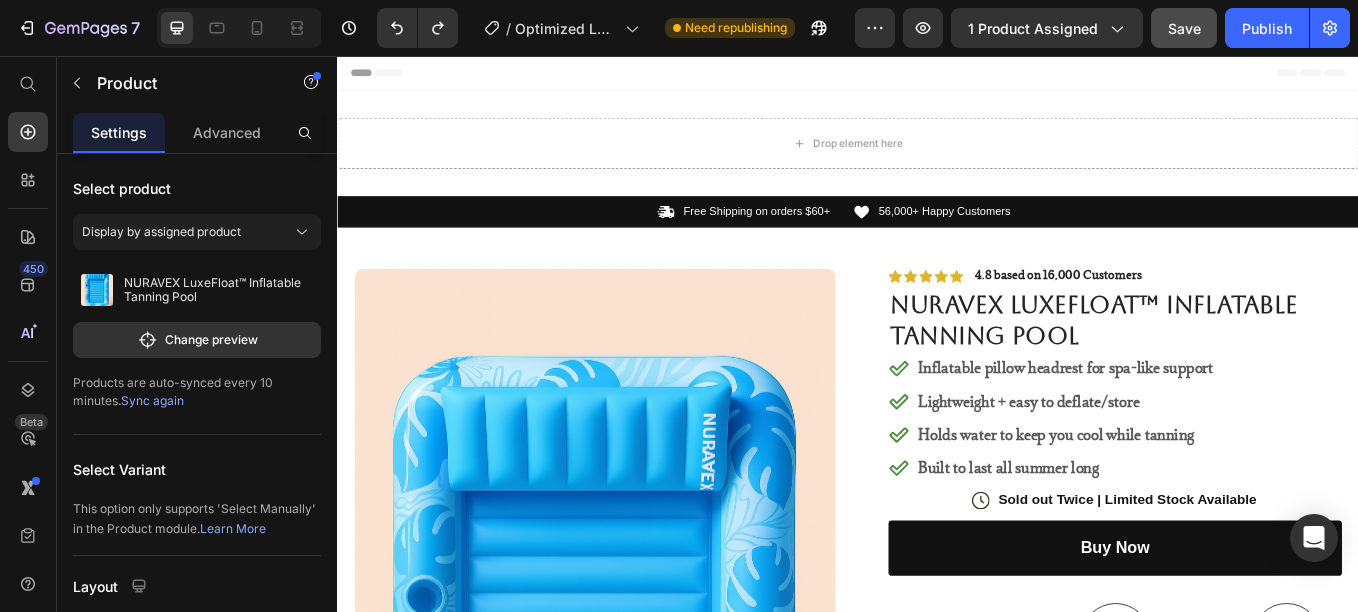 click on "Product Images  The Best Way to Tan This Summer Text block Image Icon Icon Icon Icon Icon Icon List This is my favorite part of summer now. I’ve never loved laying out more than I do with my  Nuravex Tanning Pool . It’s seriously the perfect way to chill, tan, and stay cool at the same time. I fill it up, toss in a towel, and just  vibe  with a podcast or iced matcha. It’s comfy, easy to set up, and honestly… kinda makes me feel like a summer goddess 😅✨ If you’re thinking about it — just do it. You won’t regret it. Text block
Icon [FIRST] [LAST] ([CITY], [COUNTRY]) Text block Row Row Row Icon Icon Icon Icon Icon Icon List 4.8 based on 16,000 Customers Text block Row NURAVEX LuxeFloat™ Inflatable Tanning Pool Product Title
Inflatable pillow headrest for spa-like support
Lightweight + easy to deflate/store
Holds water to keep you cool while tanning
Built to last all summer long Item List" at bounding box center (937, 1039) 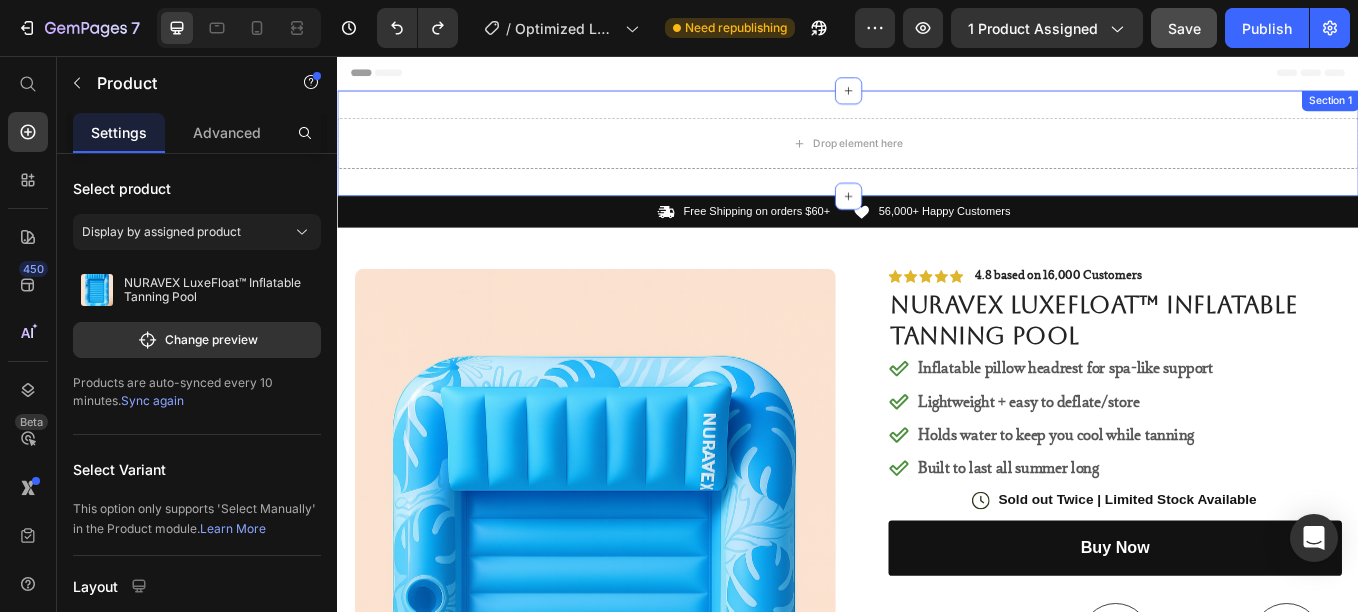 click on "Drop element here Section 1" at bounding box center (937, 159) 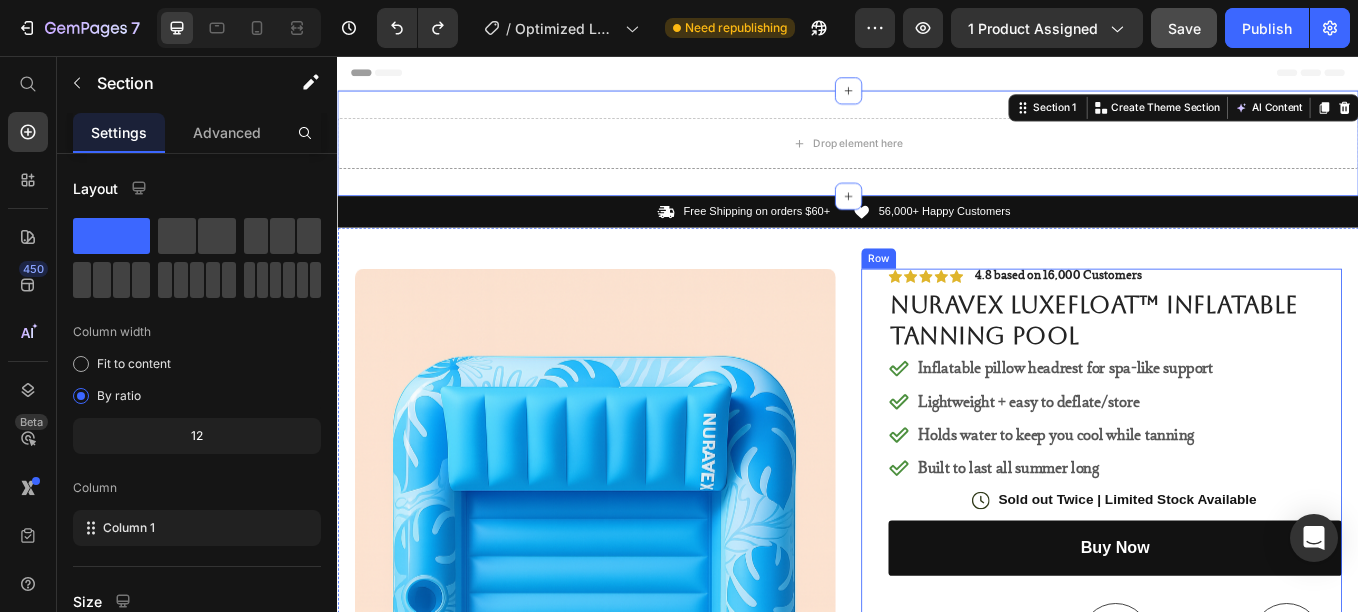 click on "Icon Icon Icon Icon Icon Icon List 4.8 based on 16,000 Customers Text Block Row NURAVEX LuxeFloat™ Inflatable Tanning Pool Product Title
Inflatable pillow headrest for spa-like support
Lightweight + easy to deflate/store
Holds water to keep you cool while tanning
Built to last all summer long Item List
Icon Sold out Twice | Limited Stock Available Text Block Row buy now Add to Cart
Icon Free Shipping on orders $60+ Text Block
Icon 30-Day MoneyBack Guarantee! Text Block
Icon Fast Tracked Shipping Worldwide! Text Block Row Image Icon Icon Icon Icon Icon Icon List Love this, I miss having a pool but this is so comfortable! Thick air to sit on, just fill to your preference, lay and tan, get a little hot? Just splash a little on you and keep tanning, comfy to lay on stomach also, then I dump out , keep blown up, store on porch and refill the next day. Text Block
Icon" at bounding box center (1234, 688) 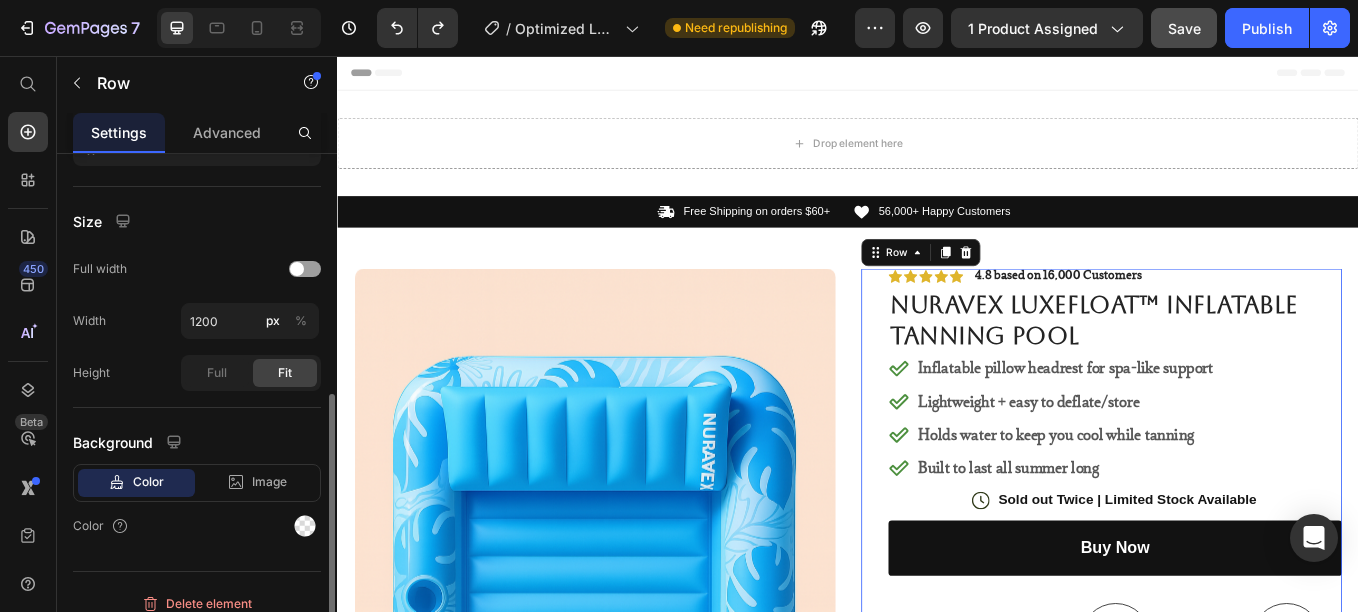 scroll, scrollTop: 397, scrollLeft: 0, axis: vertical 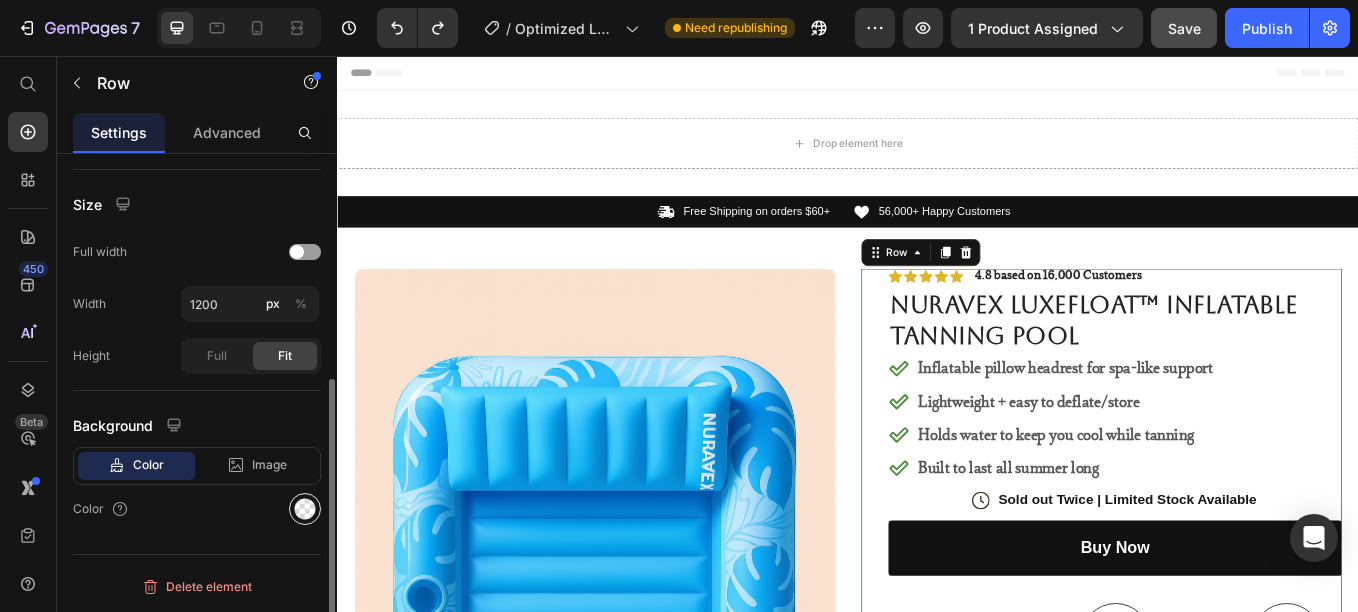 click at bounding box center (305, 509) 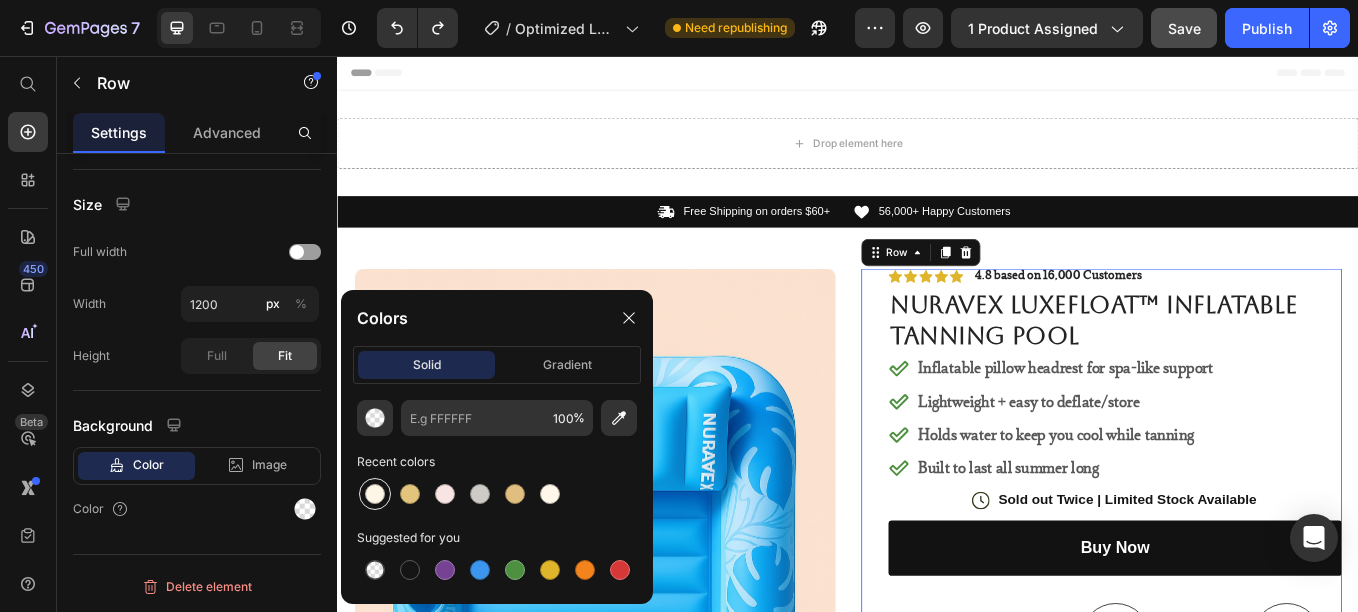 click at bounding box center (375, 494) 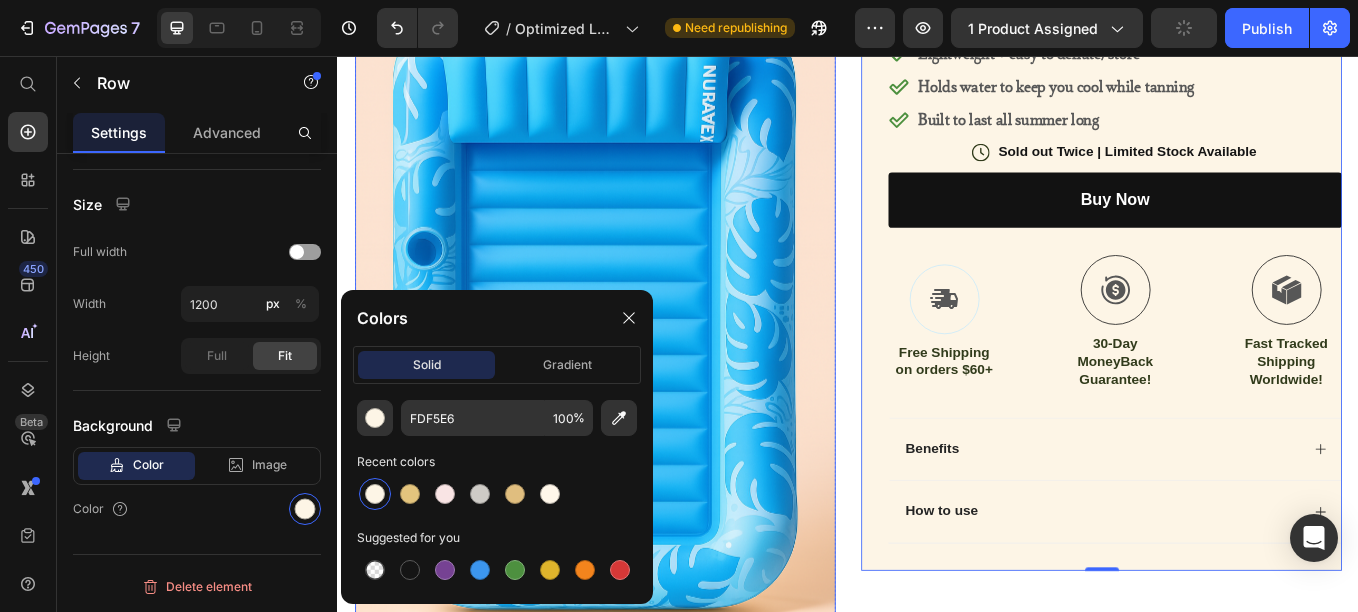 scroll, scrollTop: 410, scrollLeft: 0, axis: vertical 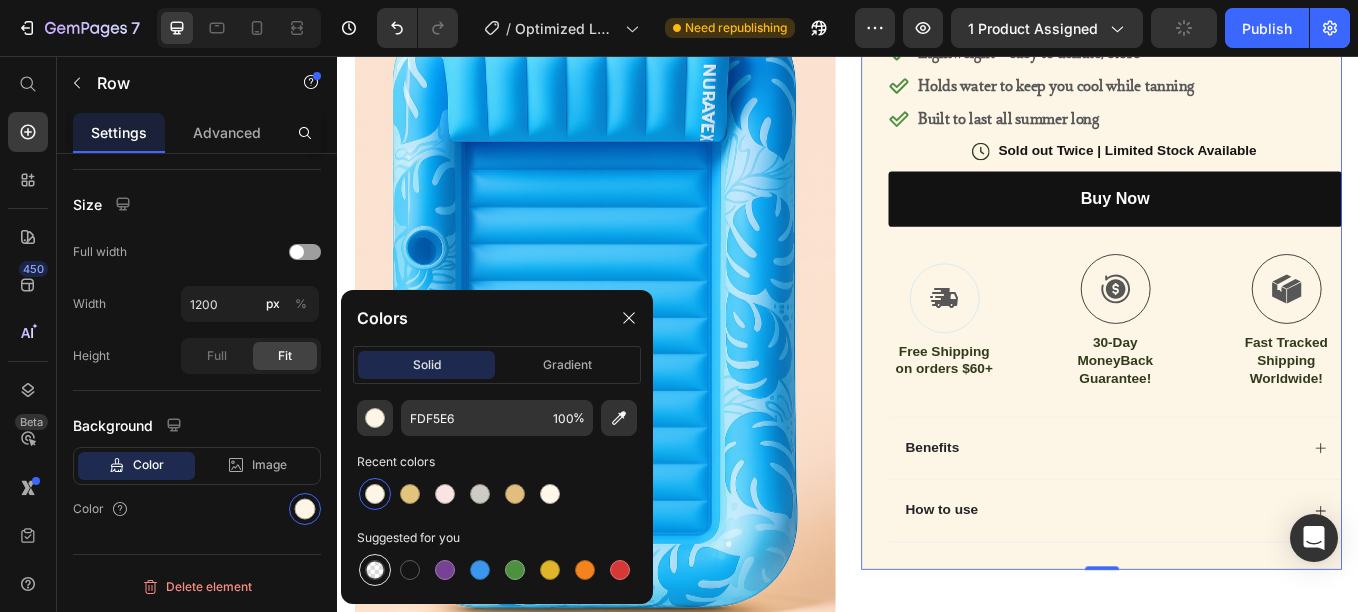 click at bounding box center (375, 570) 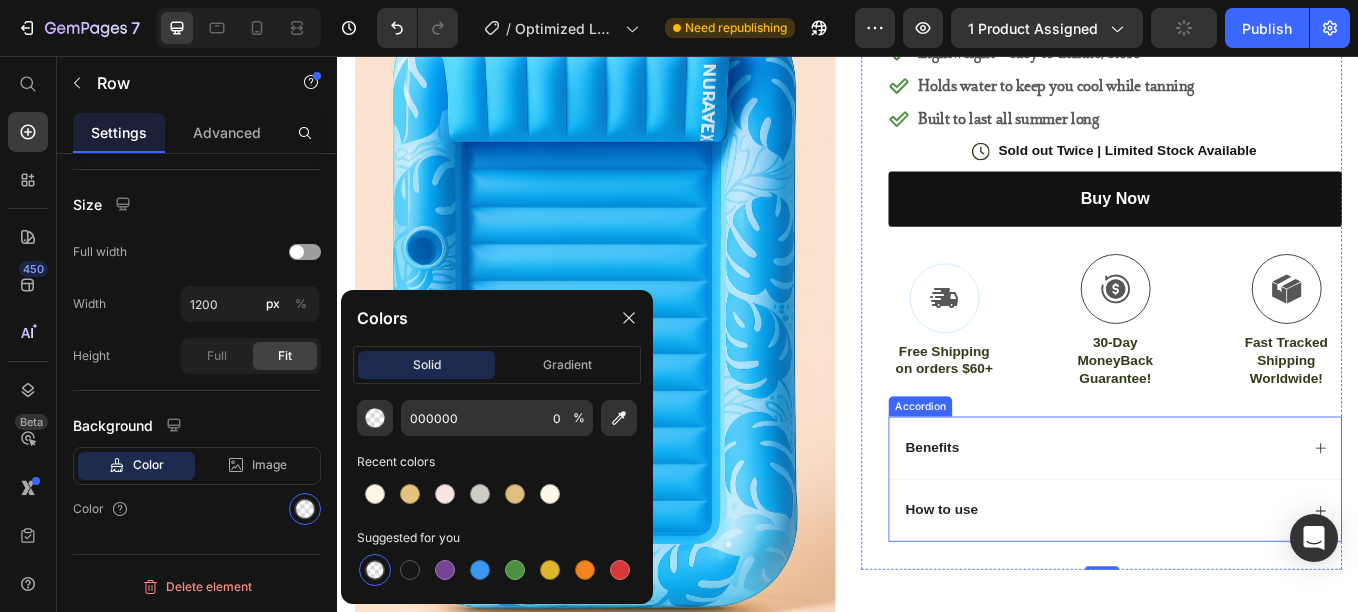click on "Benefits" at bounding box center [1234, 517] 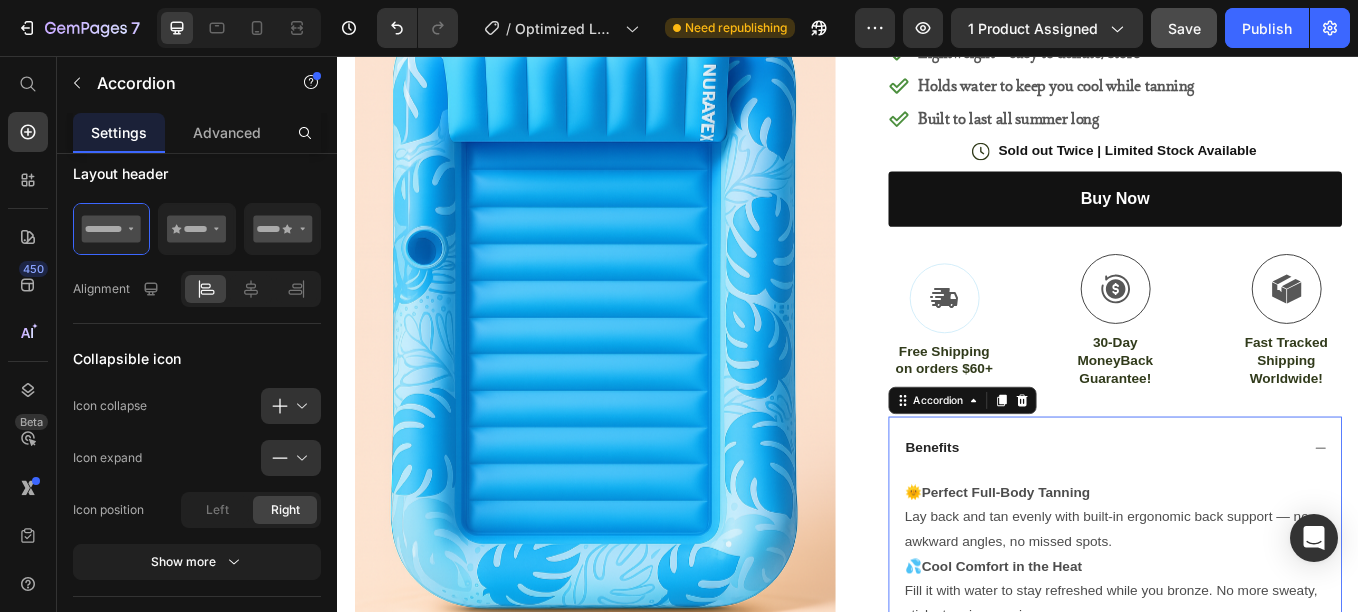 scroll, scrollTop: 0, scrollLeft: 0, axis: both 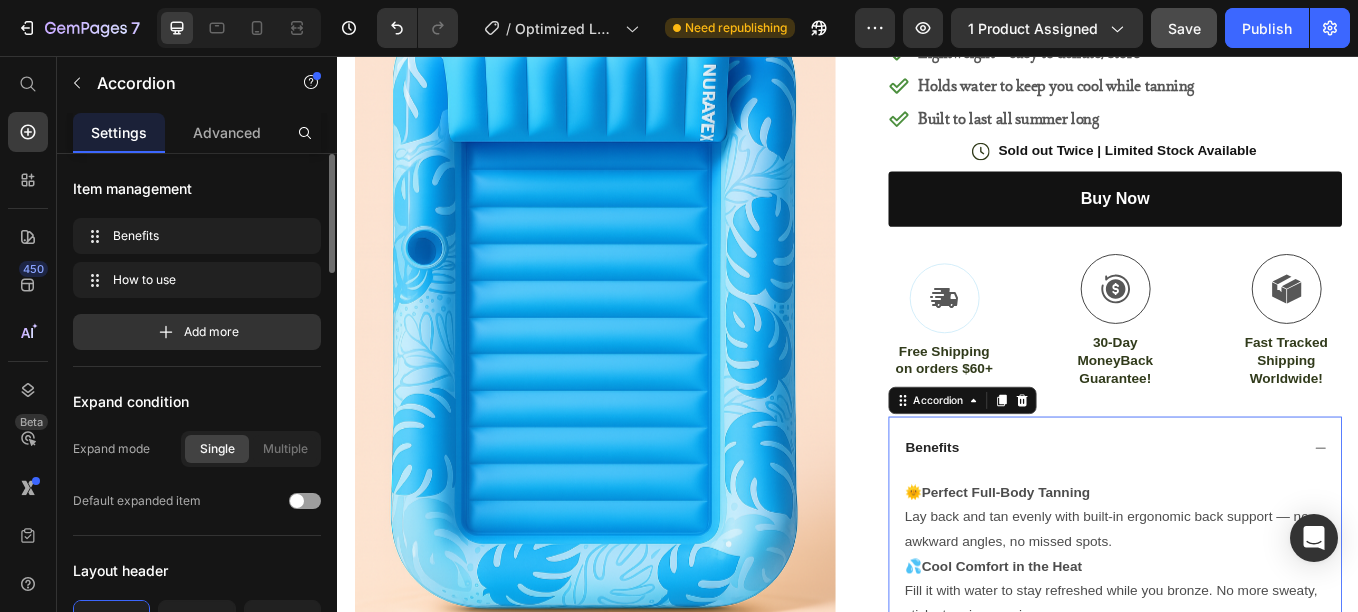 click on "Benefits" at bounding box center [1234, 517] 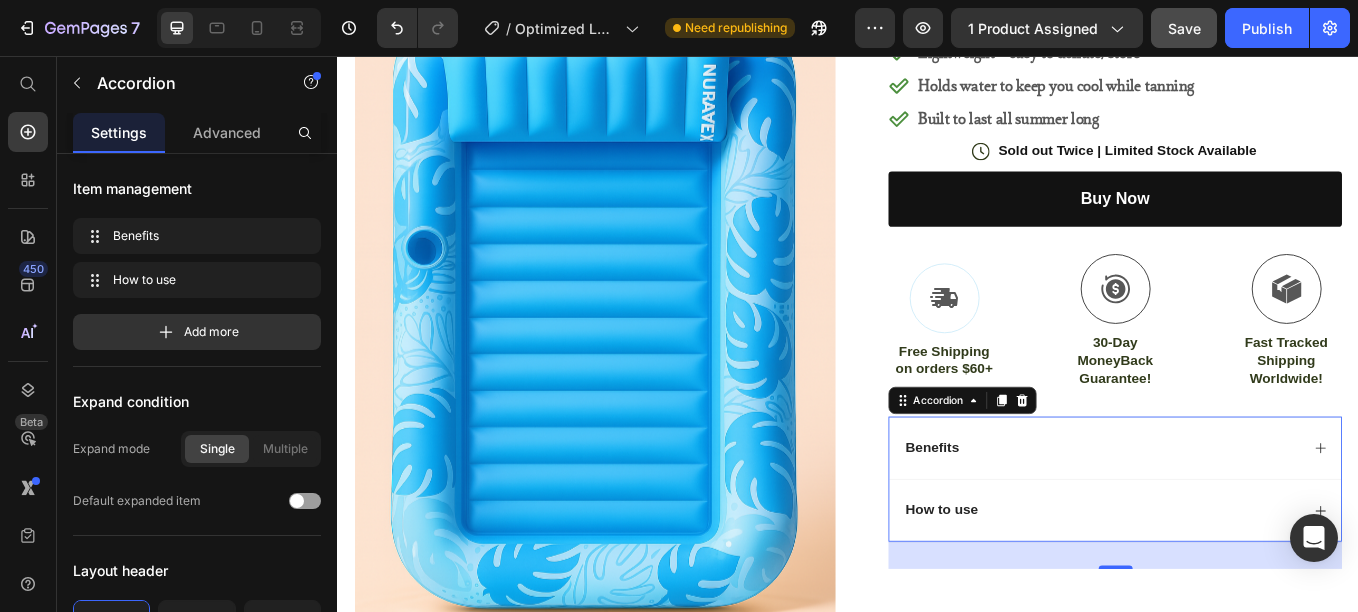 click on "Benefits" at bounding box center [1234, 517] 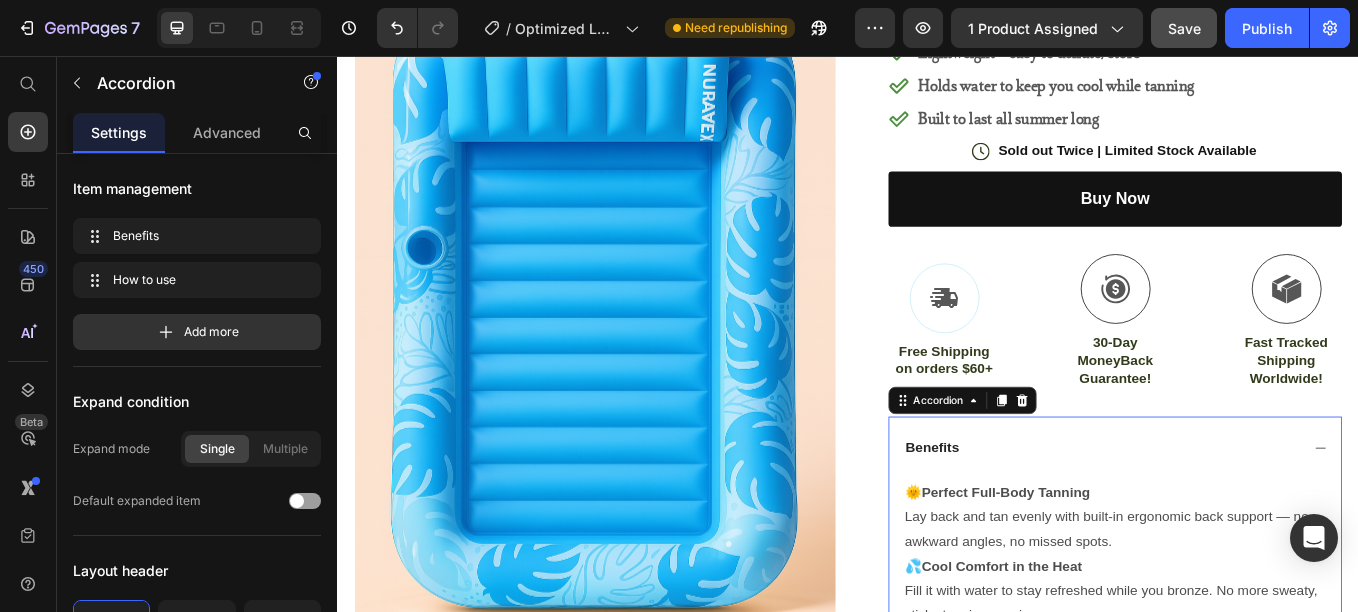click 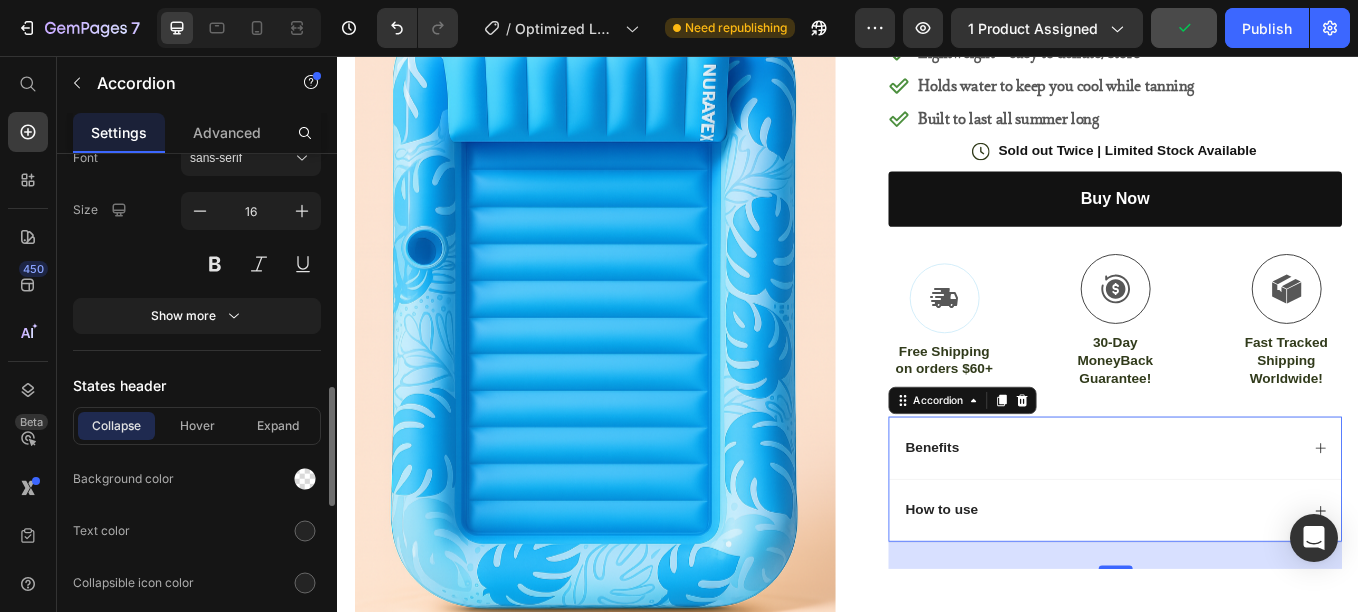 scroll, scrollTop: 979, scrollLeft: 0, axis: vertical 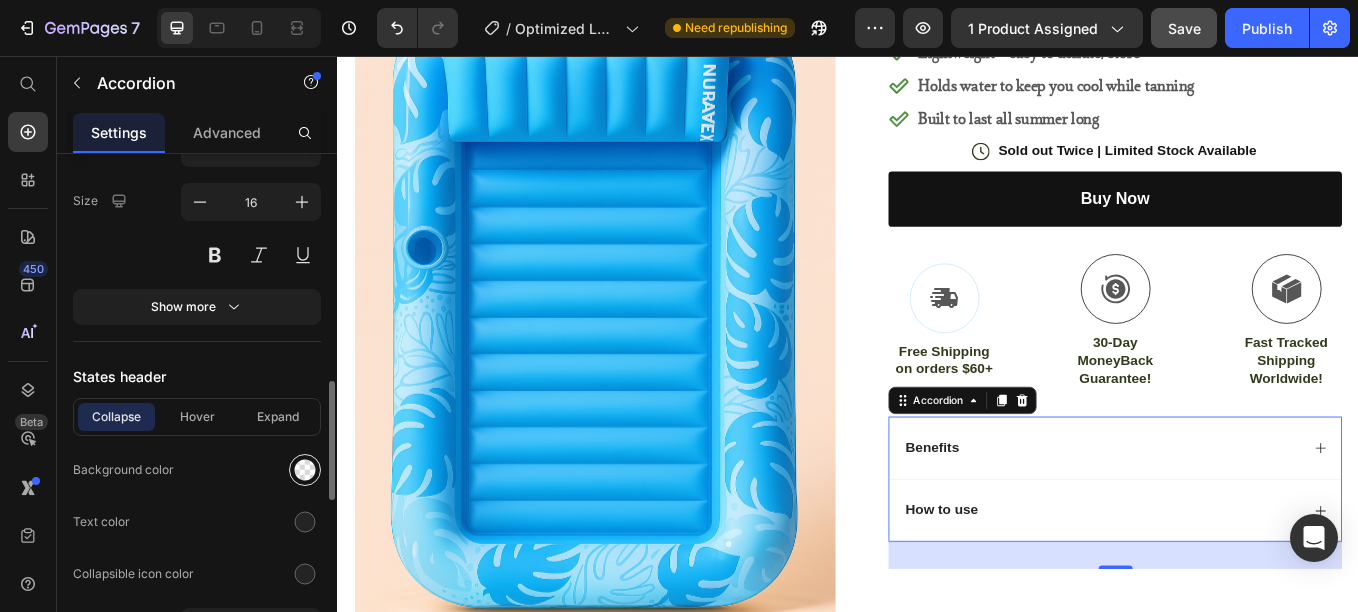 click at bounding box center [305, 470] 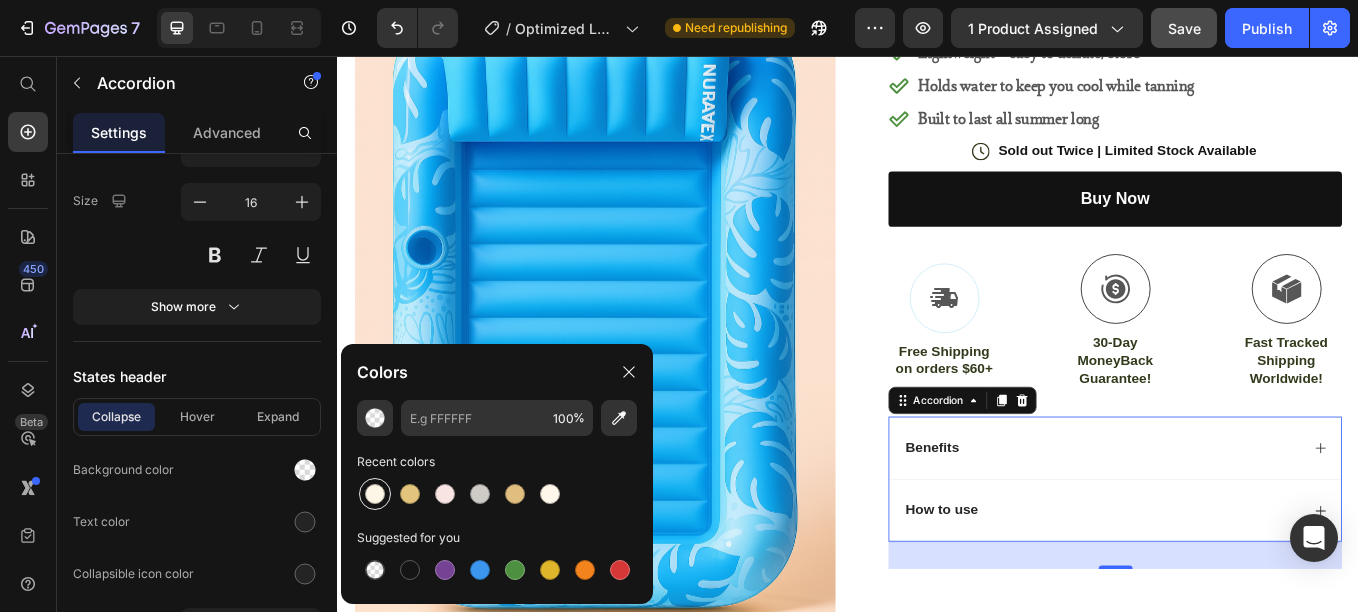 click at bounding box center (375, 494) 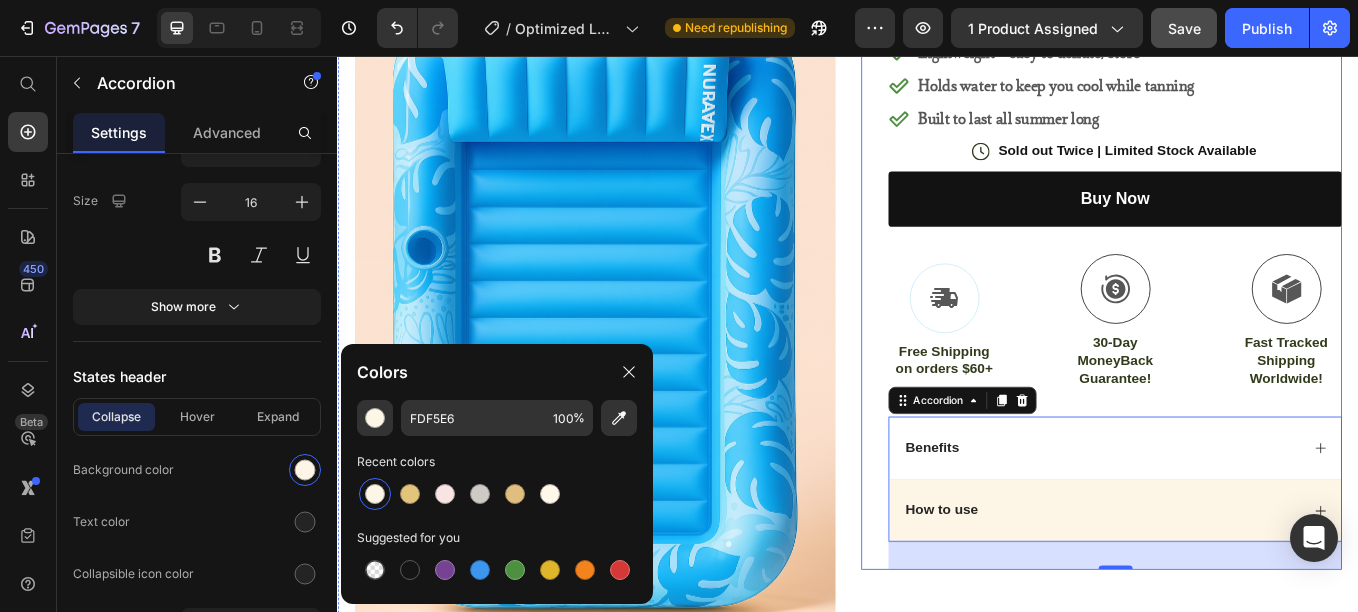 click on "Icon Icon Icon Icon Icon Icon List 4.8 based on 16,000 Customers Text Block Row NURAVEX LuxeFloat™ Inflatable Tanning Pool Product Title
Inflatable pillow headrest for spa-like support
Lightweight + easy to deflate/store
Holds water to keep you cool while tanning
Built to last all summer long Item List
Icon Sold out Twice | Limited Stock Available Text Block Row buy now Add to Cart
Icon Free Shipping on orders $60+ Text Block
Icon 30-Day MoneyBack Guarantee! Text Block
Icon Fast Tracked Shipping Worldwide! Text Block Row Image Icon Icon Icon Icon Icon Icon List Love this, I miss having a pool but this is so comfortable! Thick air to sit on, just fill to your preference, lay and tan, get a little hot? Just splash a little on you and keep tanning, comfy to lay on stomach also, then I dump out , keep blown up, store on porch and refill the next day. Text Block
Icon" at bounding box center (1234, 278) 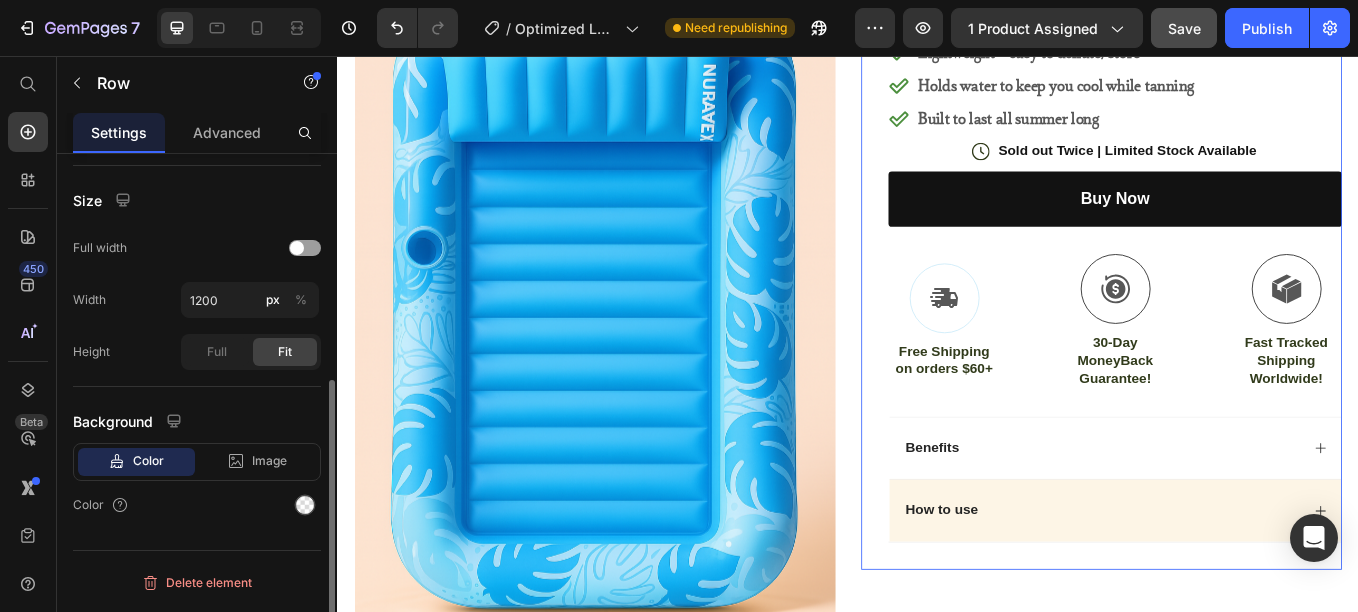 scroll, scrollTop: 0, scrollLeft: 0, axis: both 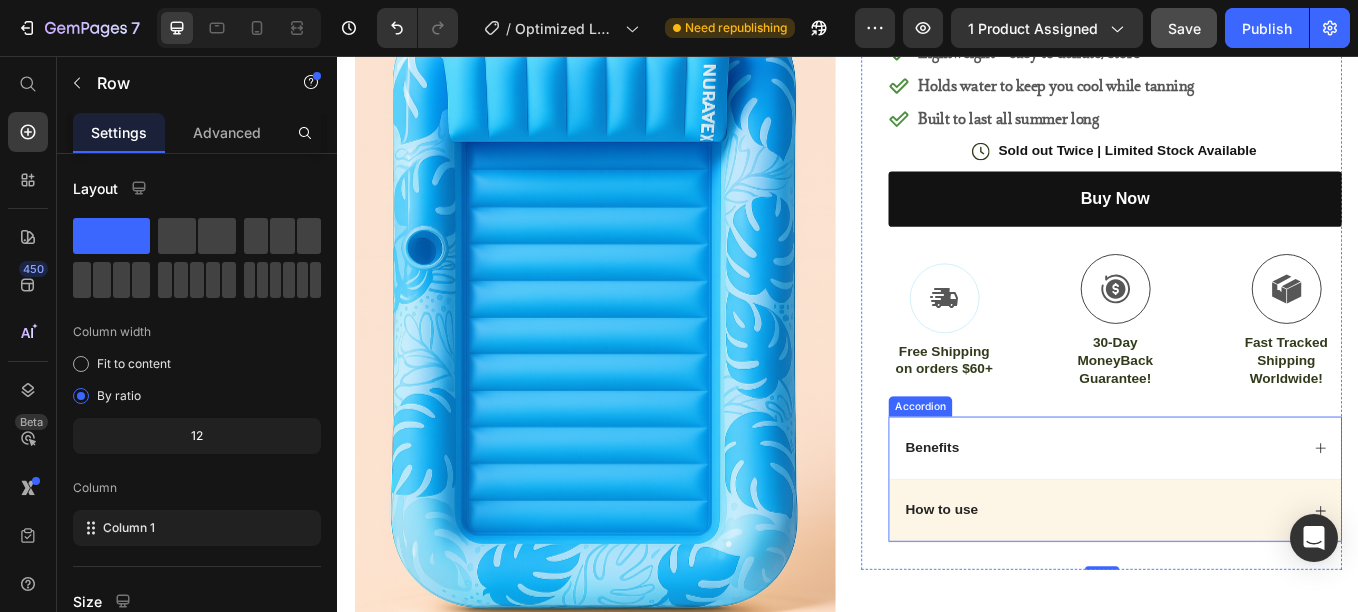 click on "Benefits" at bounding box center (1035, 517) 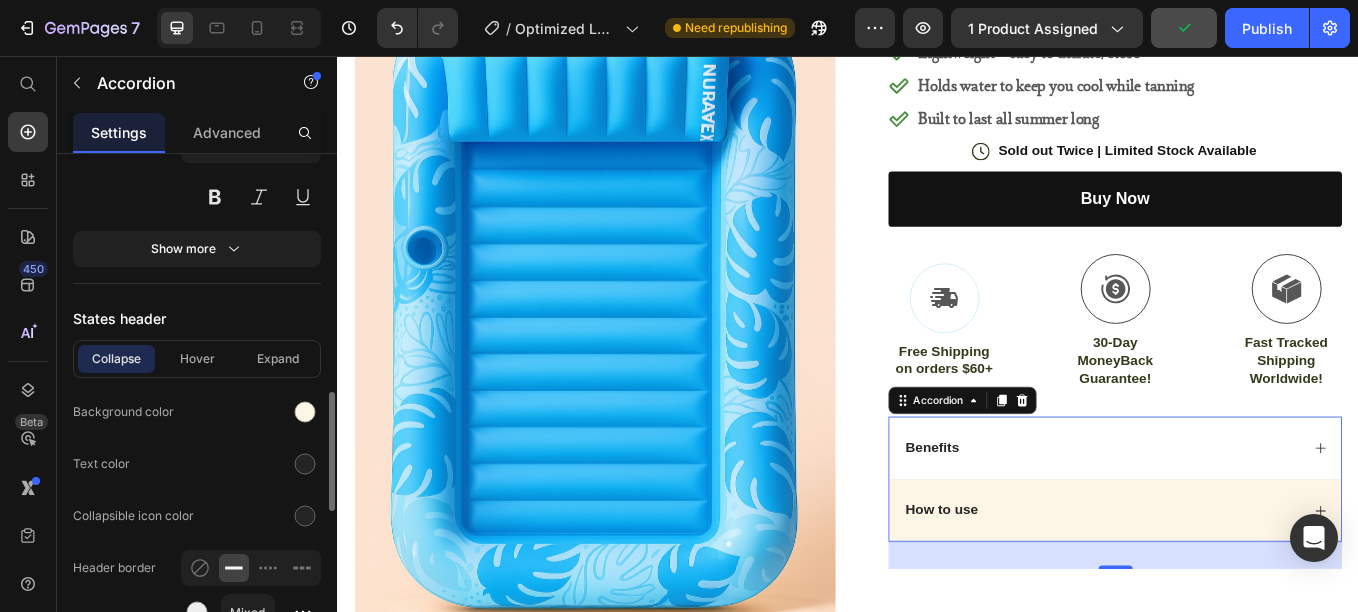 scroll, scrollTop: 1038, scrollLeft: 0, axis: vertical 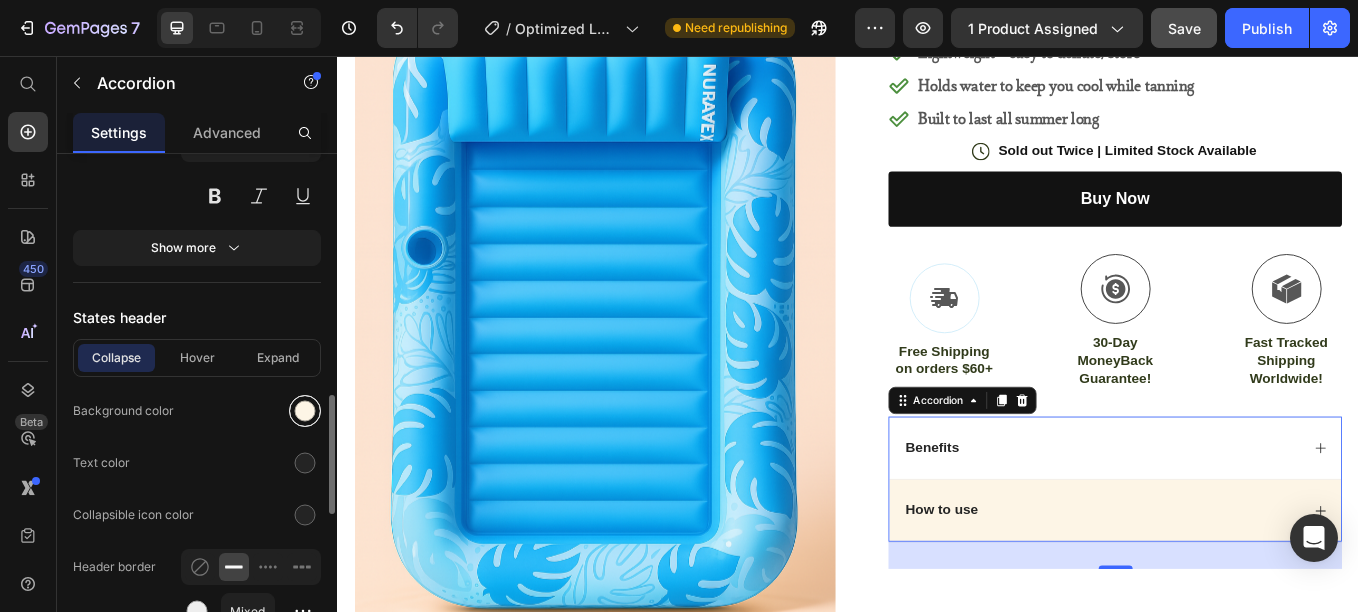 click at bounding box center [305, 411] 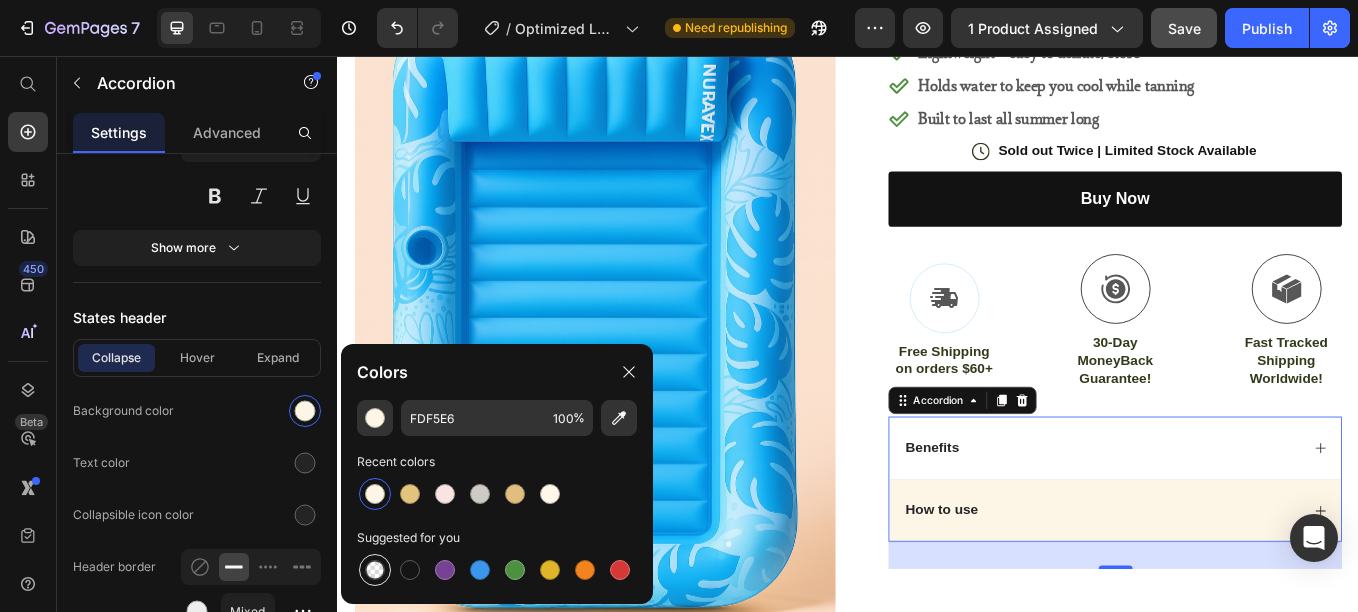 click at bounding box center [375, 570] 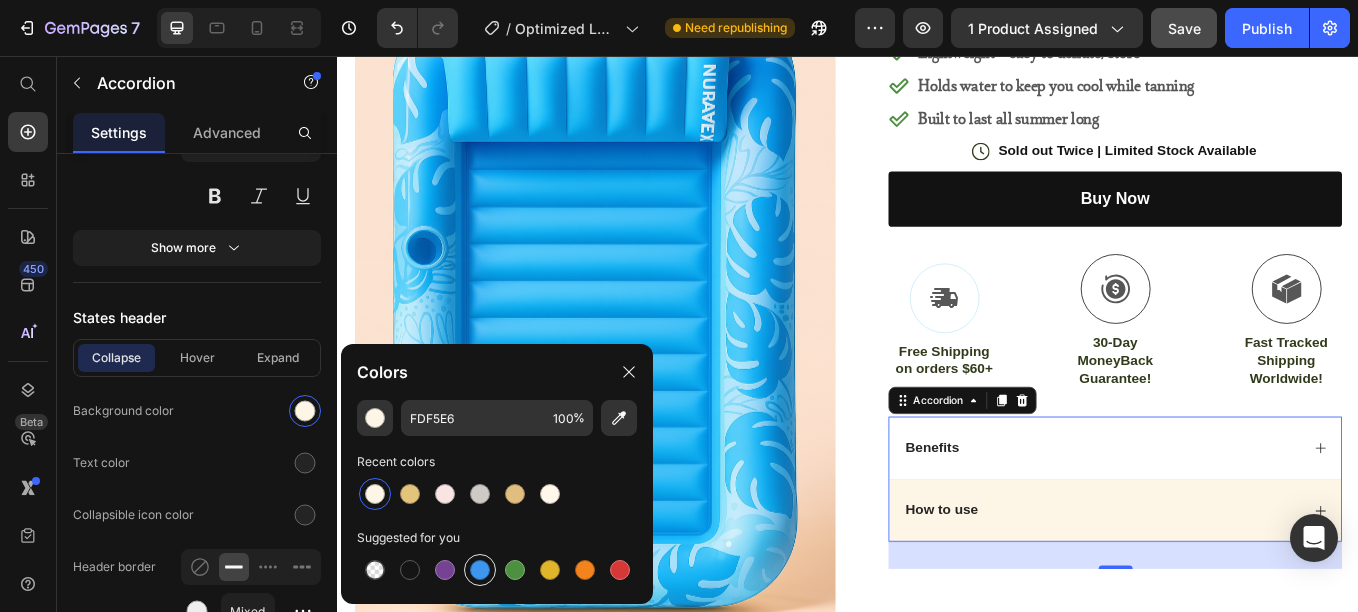 type on "000000" 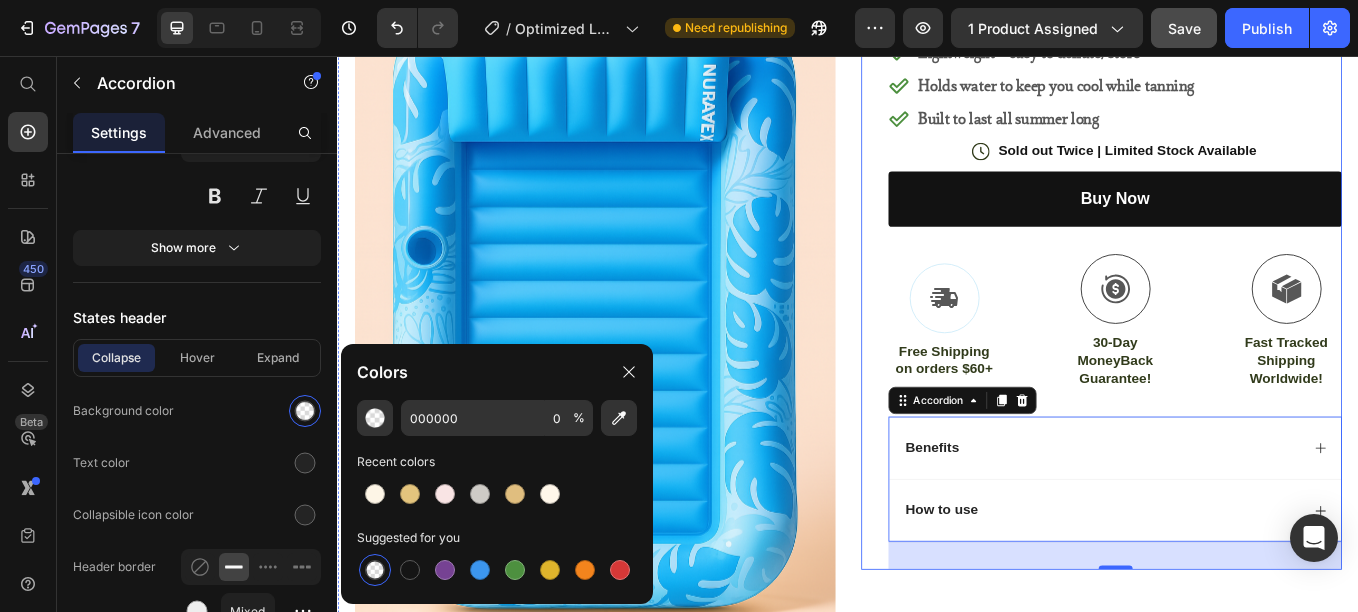 click on "Icon Icon Icon Icon Icon Icon List 4.8 based on 16,000 Customers Text Block Row NURAVEX LuxeFloat™ Inflatable Tanning Pool Product Title
Inflatable pillow headrest for spa-like support
Lightweight + easy to deflate/store
Holds water to keep you cool while tanning
Built to last all summer long Item List
Icon Sold out Twice | Limited Stock Available Text Block Row buy now Add to Cart
Icon Free Shipping on orders $60+ Text Block
Icon 30-Day MoneyBack Guarantee! Text Block
Icon Fast Tracked Shipping Worldwide! Text Block Row Image Icon Icon Icon Icon Icon Icon List Love this, I miss having a pool but this is so comfortable! Thick air to sit on, just fill to your preference, lay and tan, get a little hot? Just splash a little on you and keep tanning, comfy to lay on stomach also, then I dump out , keep blown up, store on porch and refill the next day. Text Block
Icon" at bounding box center (1234, 278) 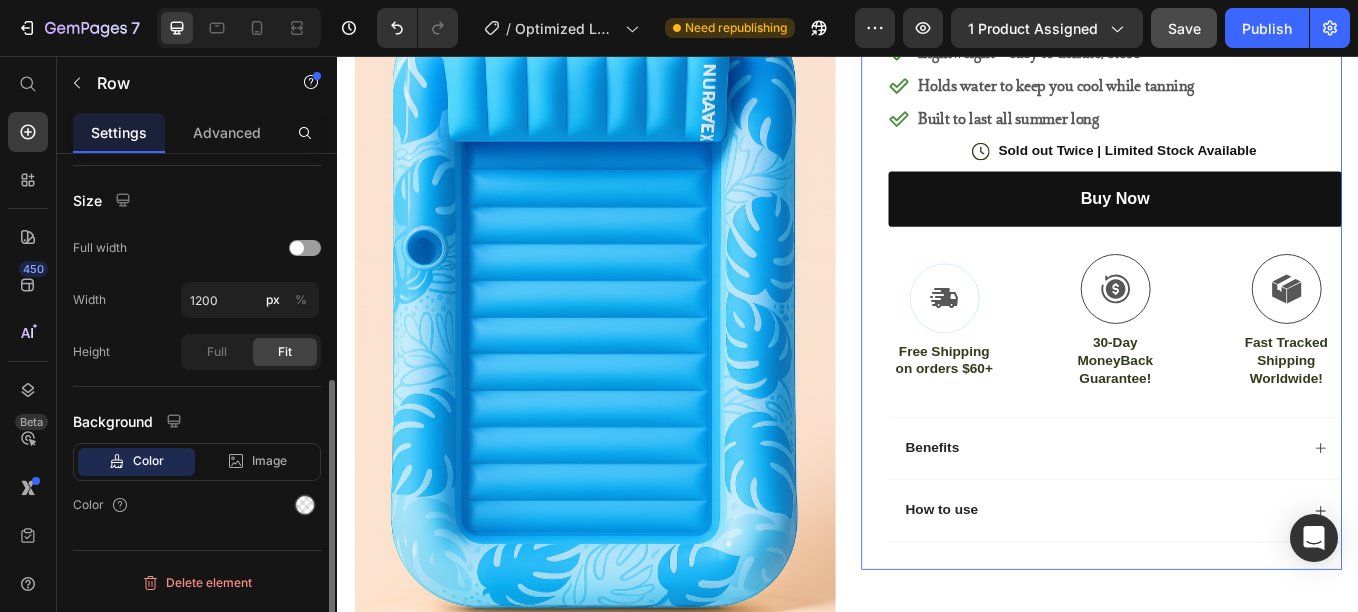 scroll, scrollTop: 0, scrollLeft: 0, axis: both 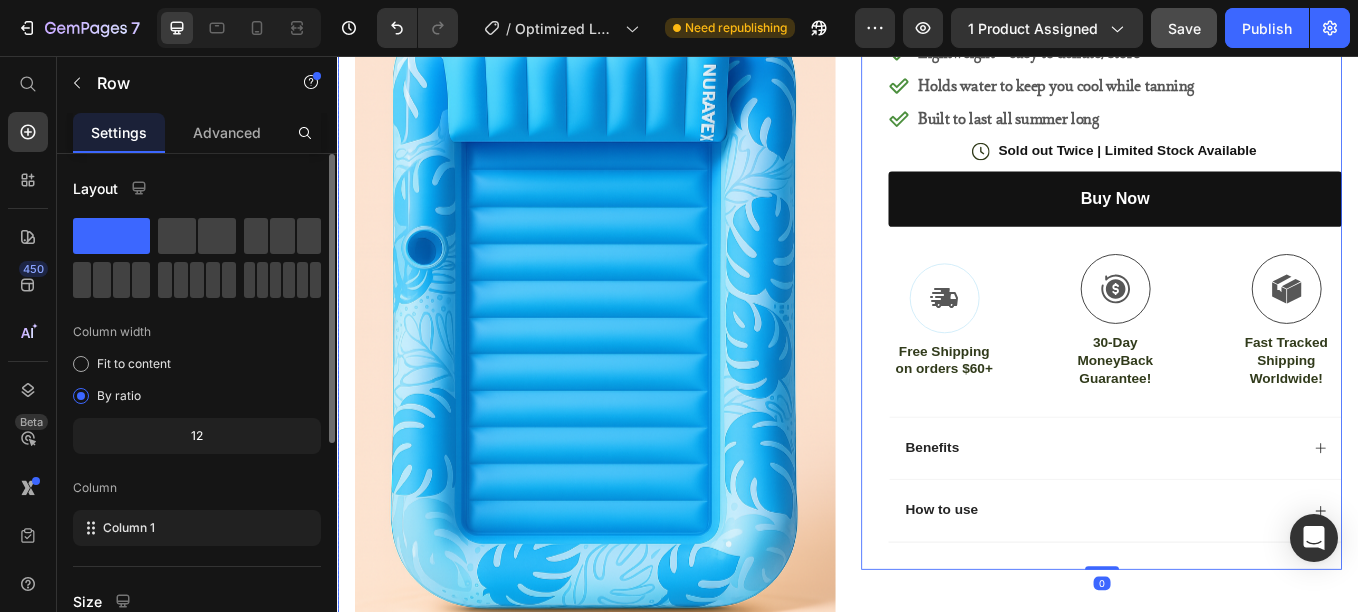 click on "Product Images  The Best Way to Tan This Summer Text block Image Icon Icon Icon Icon Icon Icon List This is my favorite part of summer now. I’ve never loved laying out more than I do with my  Nuravex Tanning Pool . It’s seriously the perfect way to chill, tan, and stay cool at the same time. I fill it up, toss in a towel, and just  vibe  with a podcast or iced matcha. It’s comfy, easy to set up, and honestly… kinda makes me feel like a summer goddess 😅✨ If you’re thinking about it — just do it. You won’t regret it. Text block
Icon [FIRST] [LAST] ([CITY], [COUNTRY]) Text block Row Row Row Icon Icon Icon Icon Icon Icon List 4.8 based on 16,000 Customers Text block Row NURAVEX LuxeFloat™ Inflatable Tanning Pool Product Title
Inflatable pillow headrest for spa-like support
Lightweight + easy to deflate/store
Holds water to keep you cool while tanning
Built to last all summer long Item List" at bounding box center (937, 629) 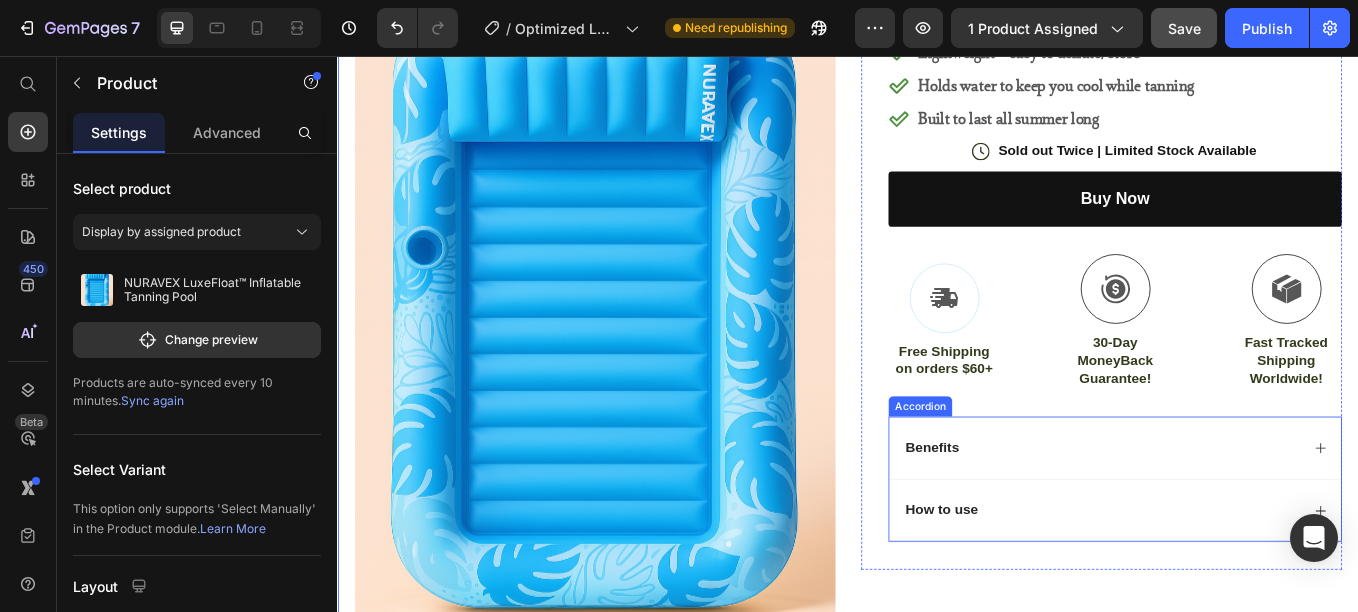 click on "Benefits" at bounding box center (1250, 517) 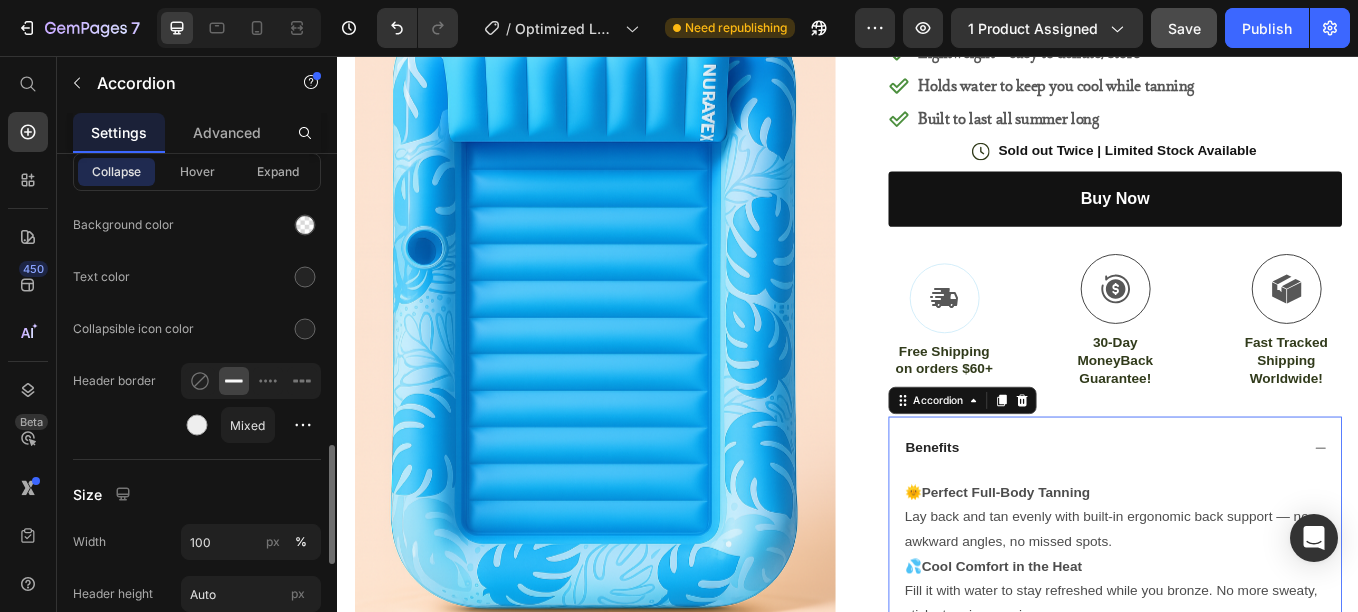 scroll, scrollTop: 1237, scrollLeft: 0, axis: vertical 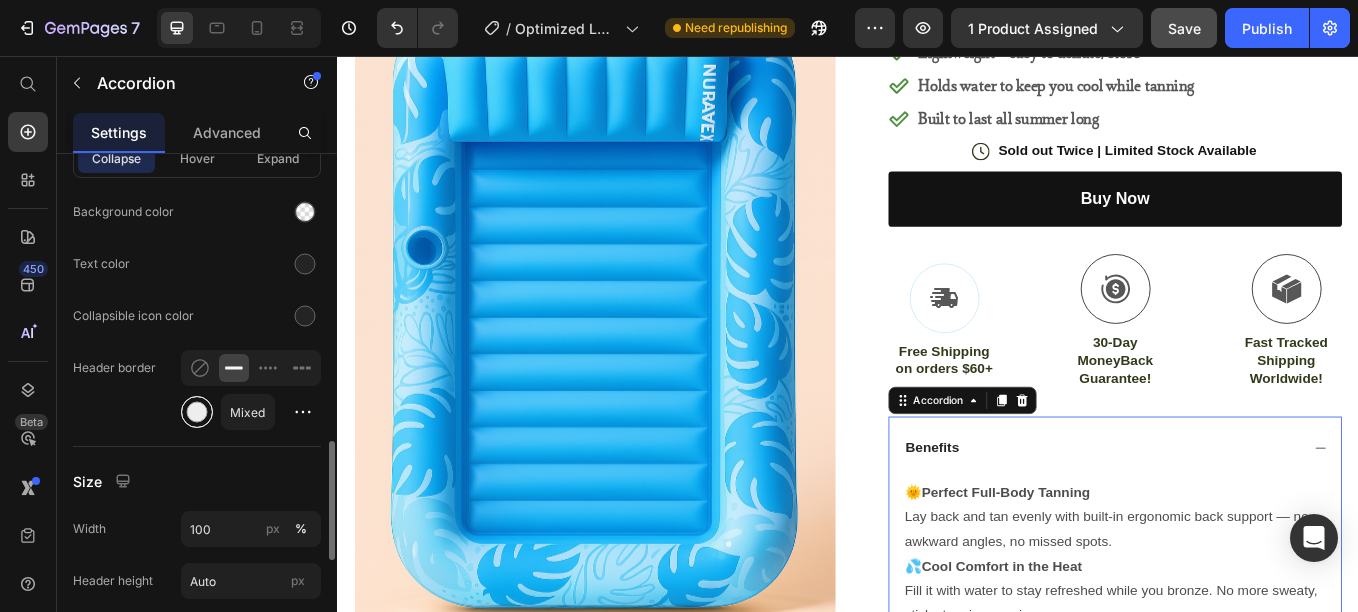 click at bounding box center (197, 412) 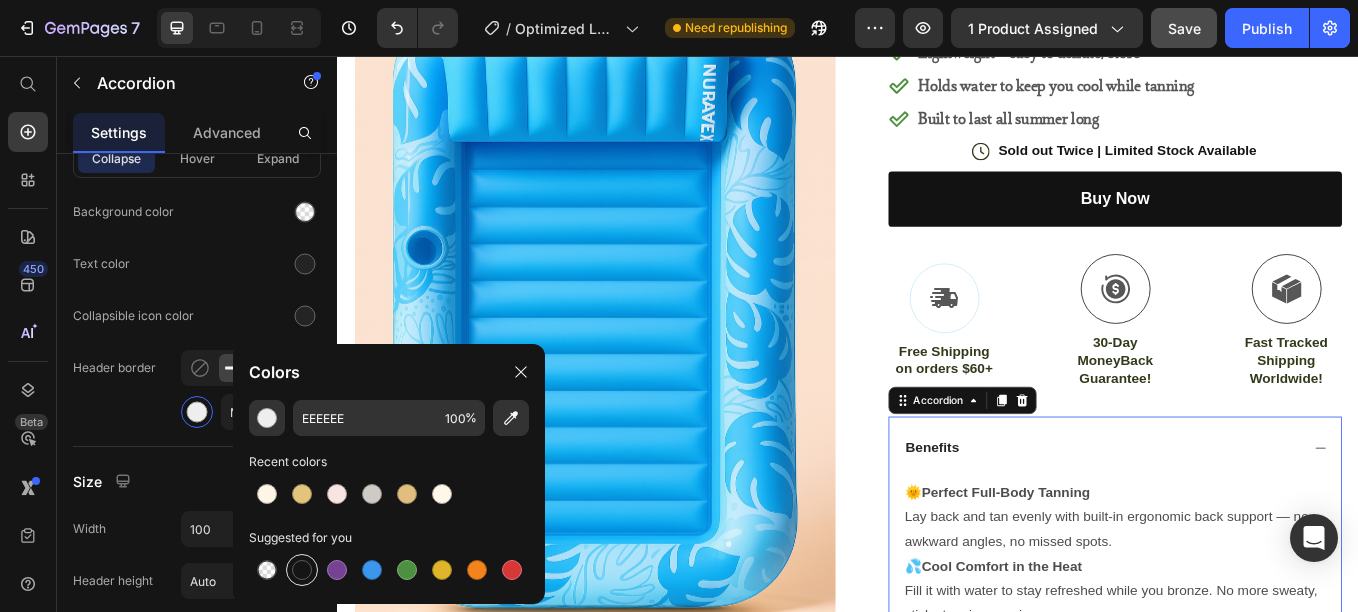click at bounding box center [302, 570] 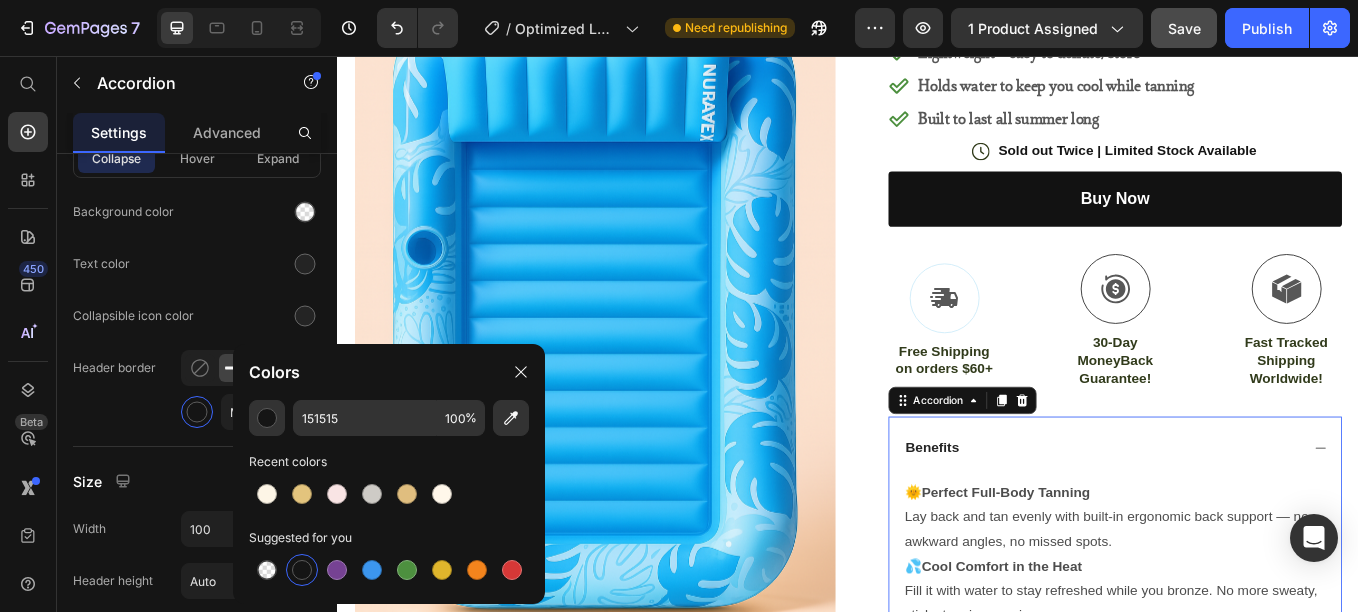 click on "Benefits" at bounding box center [1250, 517] 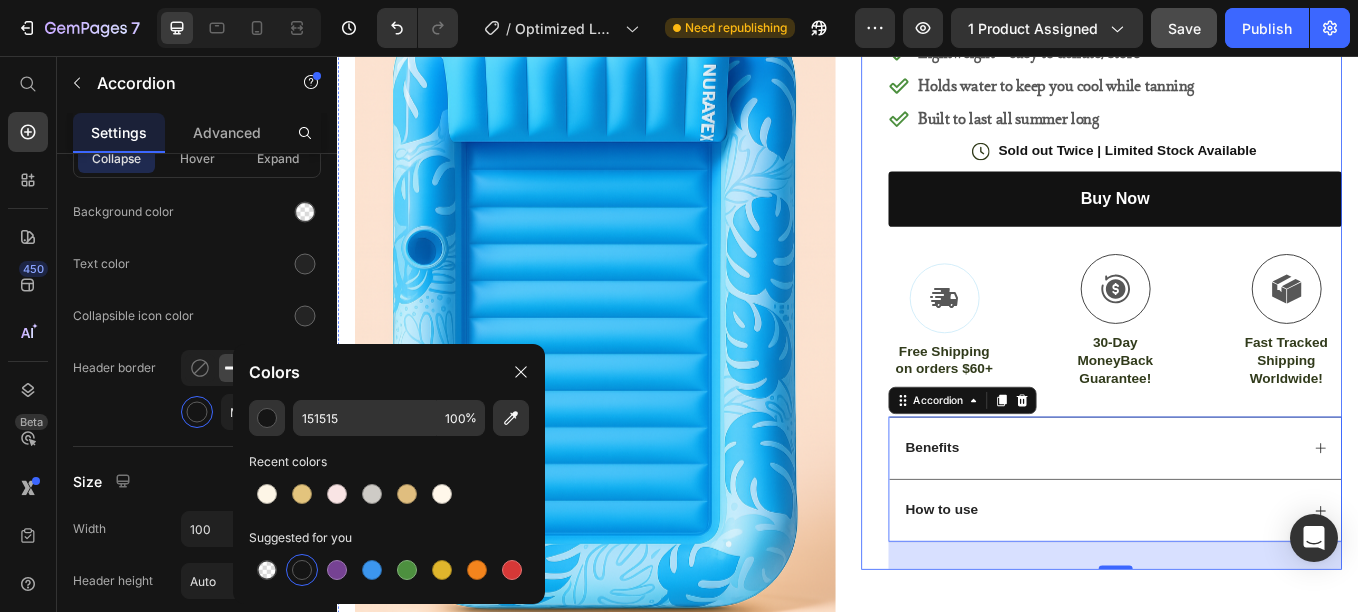 click on "Icon Icon Icon Icon Icon Icon List 4.8 based on 16,000 Customers Text Block Row NURAVEX LuxeFloat™ Inflatable Tanning Pool Product Title
Inflatable pillow headrest for spa-like support
Lightweight + easy to deflate/store
Holds water to keep you cool while tanning
Built to last all summer long Item List
Icon Sold out Twice | Limited Stock Available Text Block Row buy now Add to Cart
Icon Free Shipping on orders $60+ Text Block
Icon 30-Day MoneyBack Guarantee! Text Block
Icon Fast Tracked Shipping Worldwide! Text Block Row Image Icon Icon Icon Icon Icon Icon List Love this, I miss having a pool but this is so comfortable! Thick air to sit on, just fill to your preference, lay and tan, get a little hot? Just splash a little on you and keep tanning, comfy to lay on stomach also, then I dump out , keep blown up, store on porch and refill the next day. Text Block
Icon" at bounding box center (1234, 278) 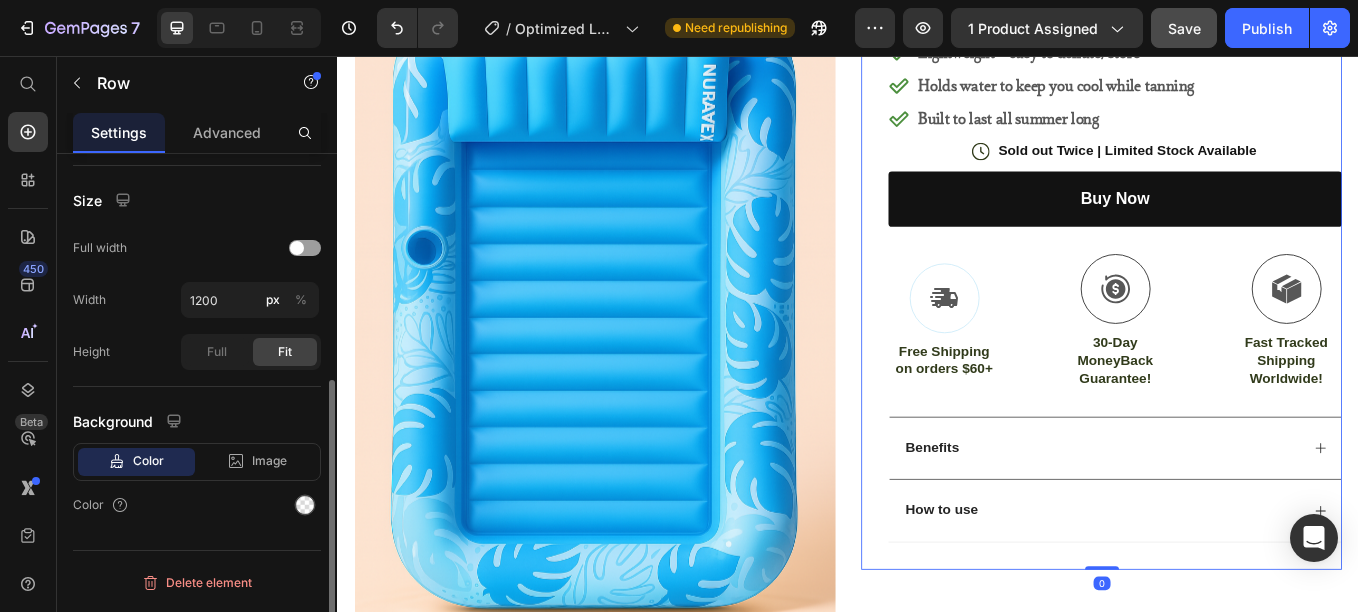 scroll, scrollTop: 0, scrollLeft: 0, axis: both 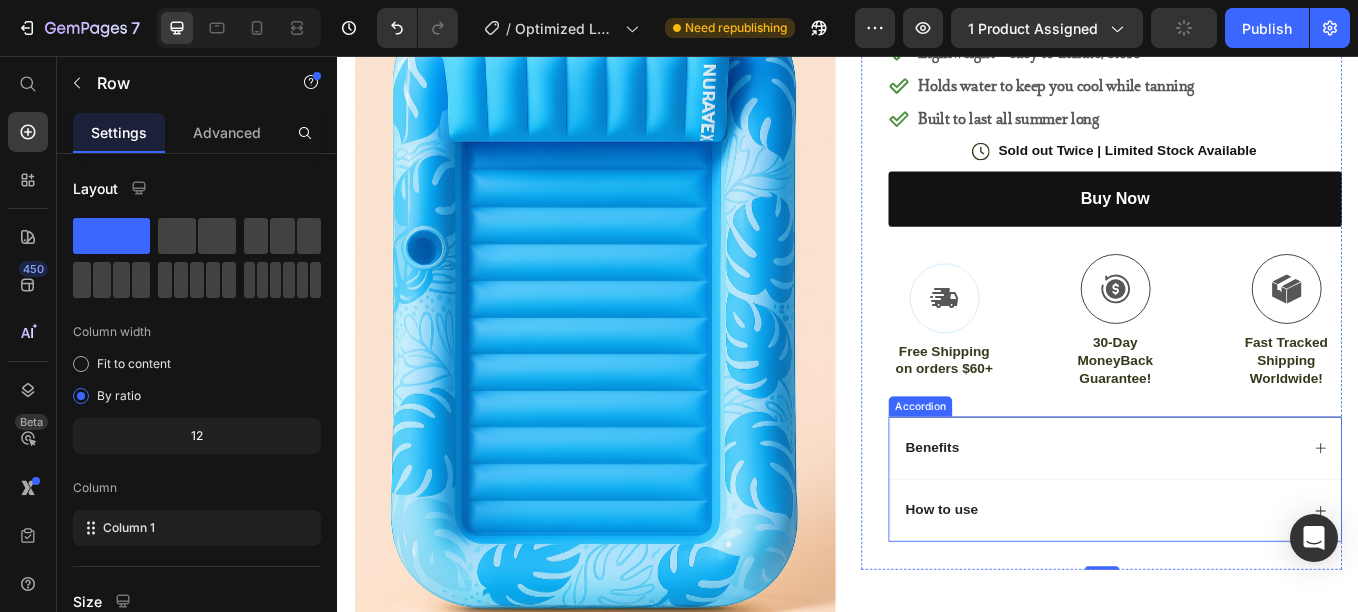 click on "How to use" at bounding box center [1250, 590] 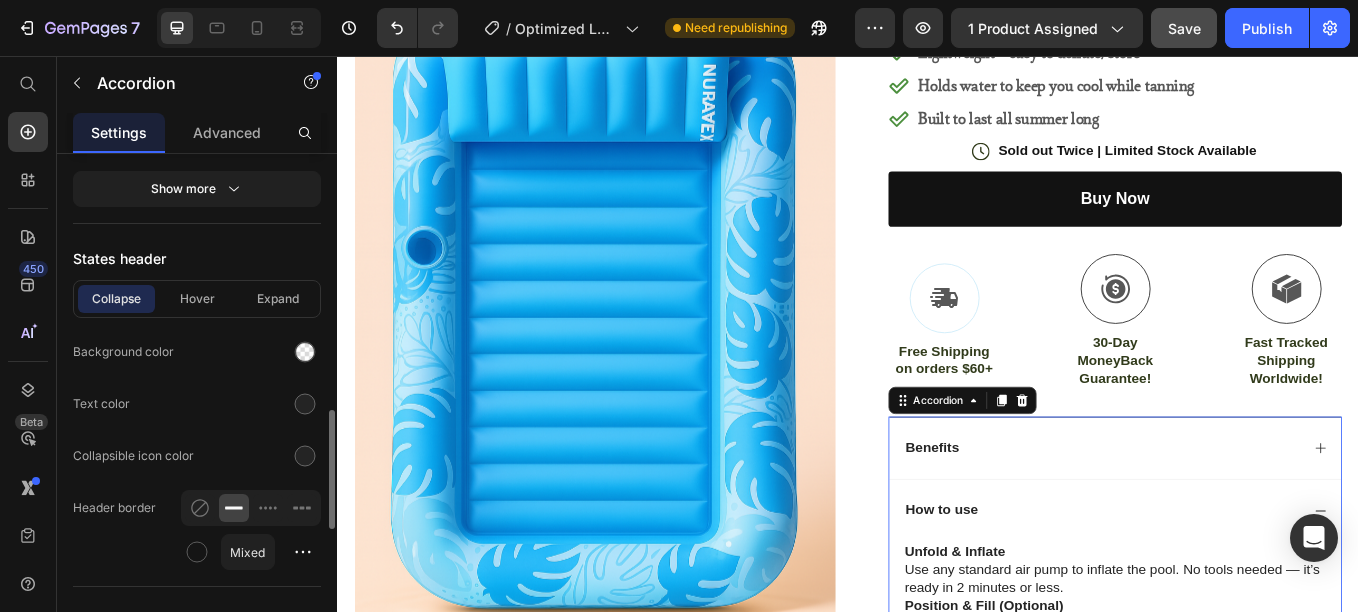 scroll, scrollTop: 1098, scrollLeft: 0, axis: vertical 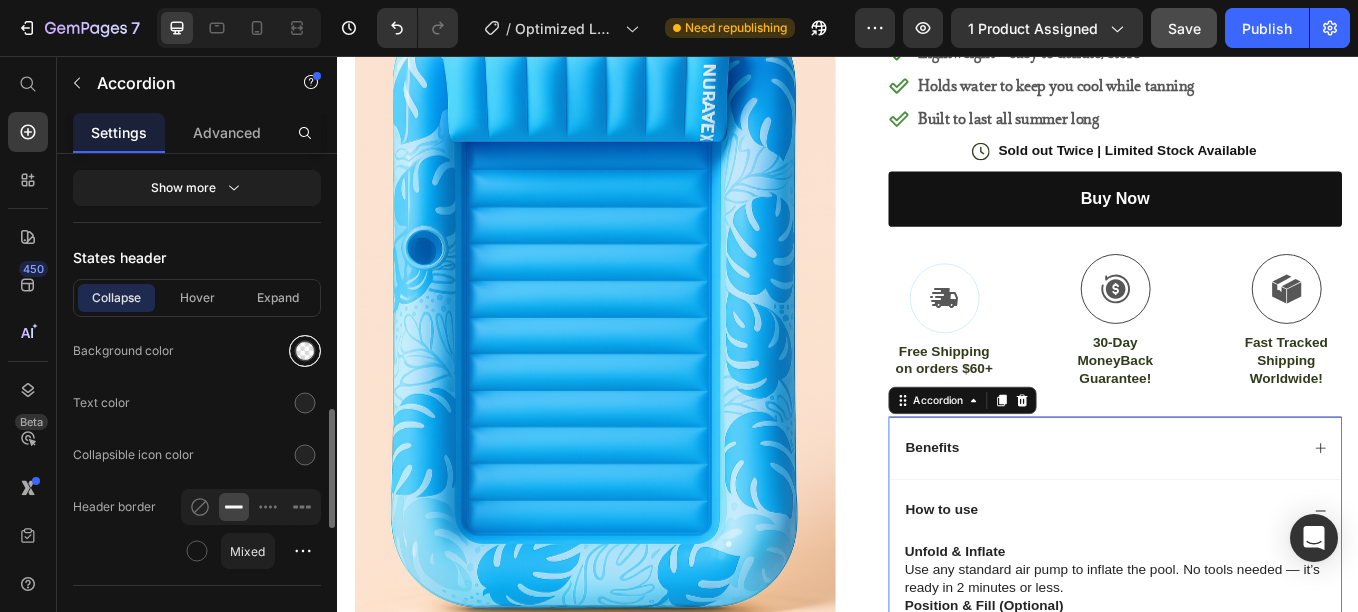 click at bounding box center [305, 351] 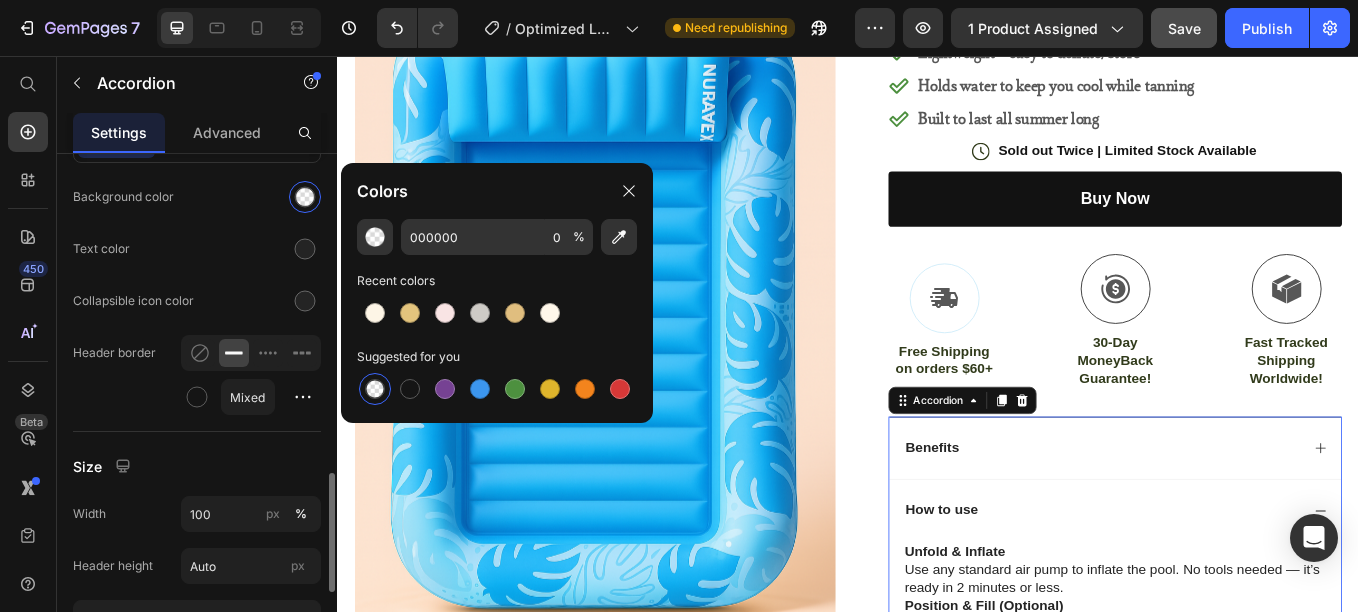 scroll, scrollTop: 1276, scrollLeft: 0, axis: vertical 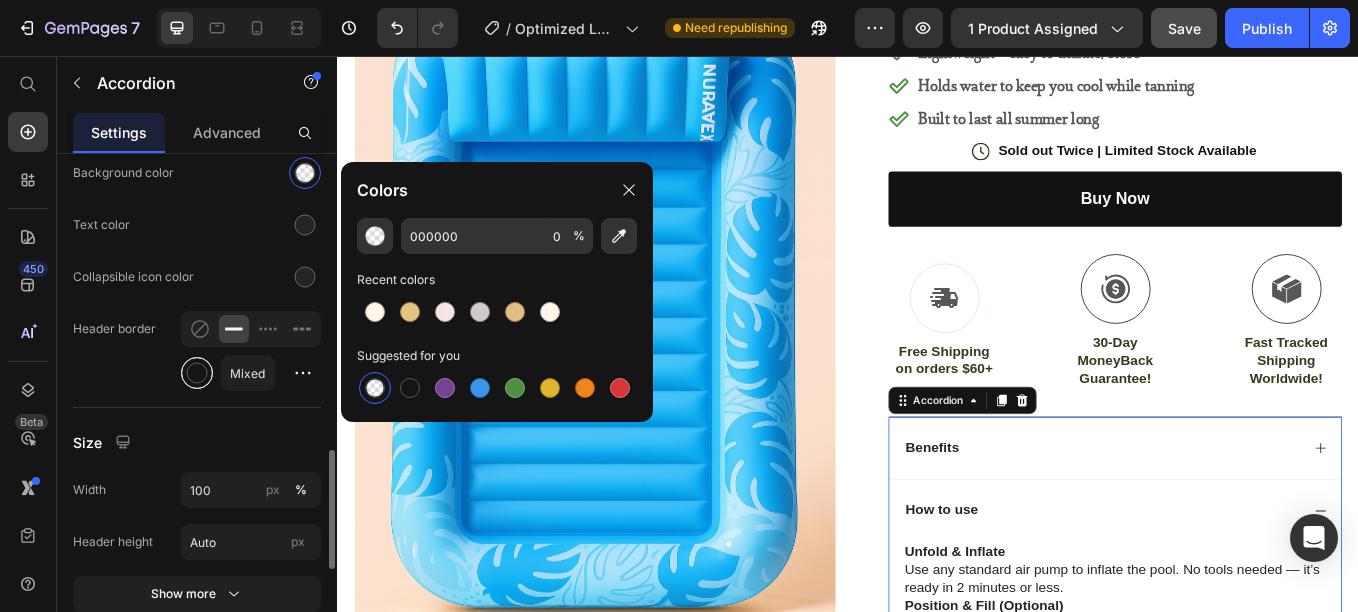 click at bounding box center [197, 373] 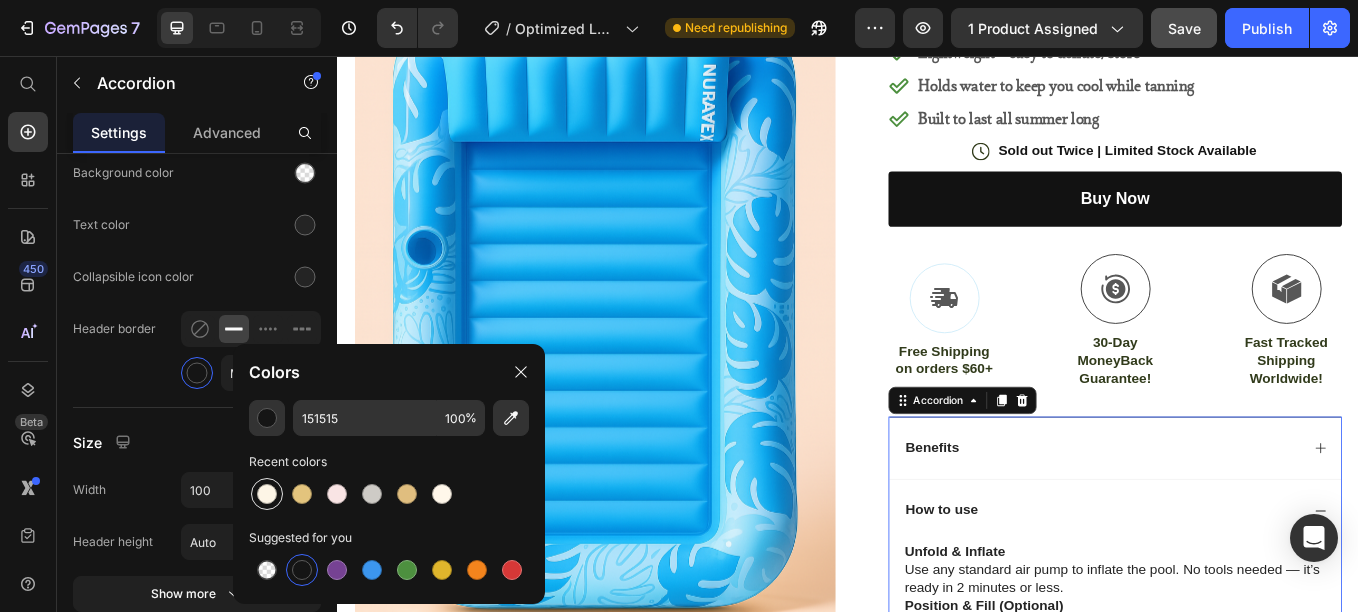 click at bounding box center (267, 494) 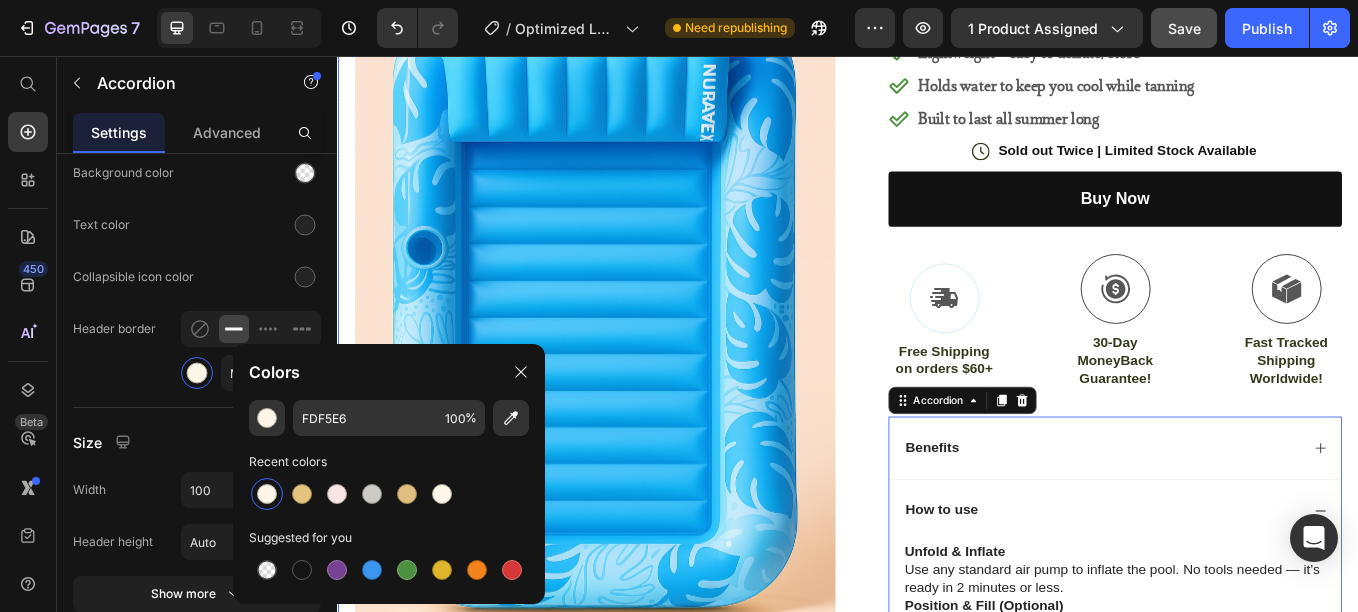 click on "Product Images  The Best Way to Tan This Summer Text block Image Icon Icon Icon Icon Icon Icon List This is my favorite part of summer now. I’ve never loved laying out more than I do with my  Nuravex Tanning Pool . It’s seriously the perfect way to chill, tan, and stay cool at the same time. I fill it up, toss in a towel, and just  vibe  with a podcast or iced matcha. It’s comfy, easy to set up, and honestly… kinda makes me feel like a summer goddess 😅✨ If you’re thinking about it — just do it. You won’t regret it. Text block
Icon [FIRST] [LAST] ([CITY], [COUNTRY]) Text block Row Row Row Icon Icon Icon Icon Icon Icon List 4.8 based on 16,000 Customers Text block Row NURAVEX LuxeFloat™ Inflatable Tanning Pool Product Title
Inflatable pillow headrest for spa-like support
Lightweight + easy to deflate/store
Holds water to keep you cool while tanning
Built to last all summer long Item List" at bounding box center (937, 629) 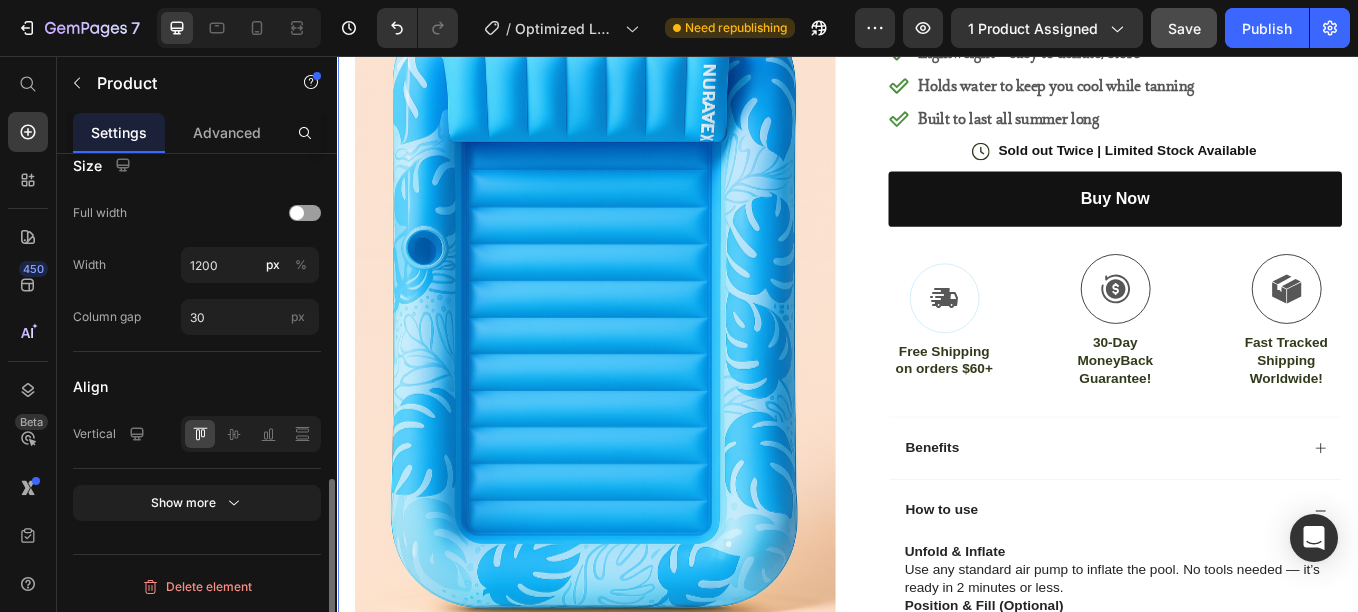 scroll, scrollTop: 0, scrollLeft: 0, axis: both 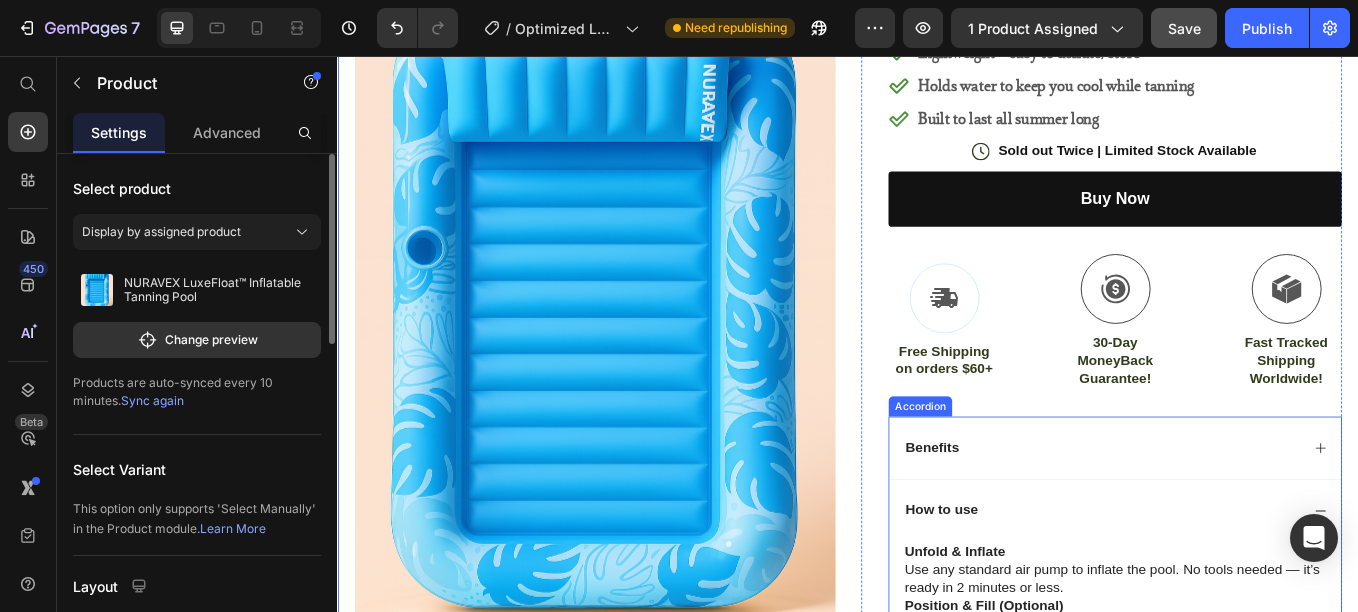 click on "How to use" at bounding box center (1250, 590) 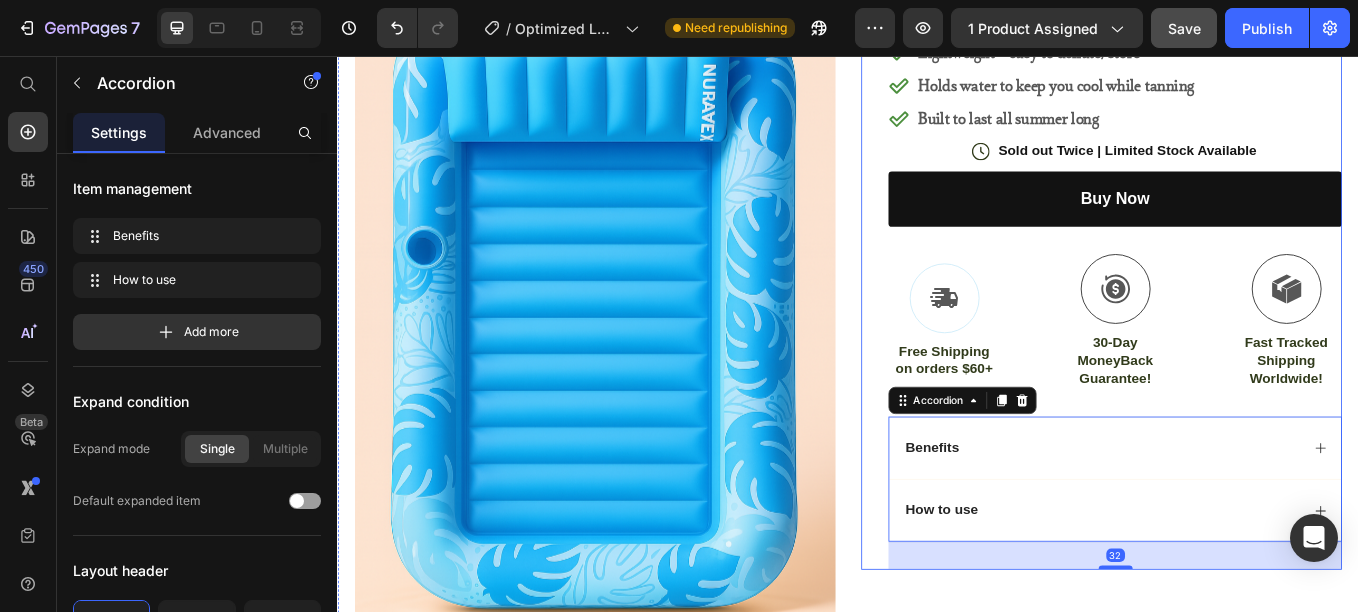 click on "Icon Icon Icon Icon Icon Icon List 4.8 based on 16,000 Customers Text Block Row NURAVEX LuxeFloat™ Inflatable Tanning Pool Product Title
Inflatable pillow headrest for spa-like support
Lightweight + easy to deflate/store
Holds water to keep you cool while tanning
Built to last all summer long Item List
Icon Sold out Twice | Limited Stock Available Text Block Row buy now Add to Cart
Icon Free Shipping on orders $60+ Text Block
Icon 30-Day MoneyBack Guarantee! Text Block
Icon Fast Tracked Shipping Worldwide! Text Block Row Image Icon Icon Icon Icon Icon Icon List Love this, I miss having a pool but this is so comfortable! Thick air to sit on, just fill to your preference, lay and tan, get a little hot? Just splash a little on you and keep tanning, comfy to lay on stomach also, then I dump out , keep blown up, store on porch and refill the next day. Text Block
Icon" at bounding box center (1234, 278) 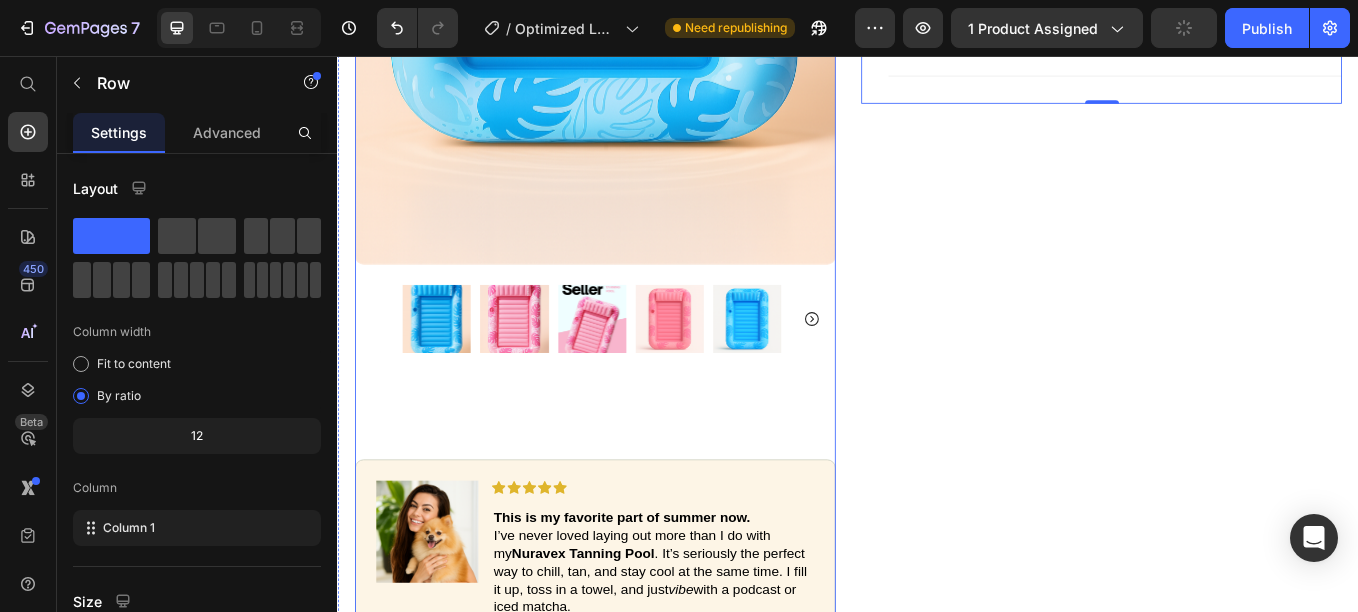 scroll, scrollTop: 958, scrollLeft: 0, axis: vertical 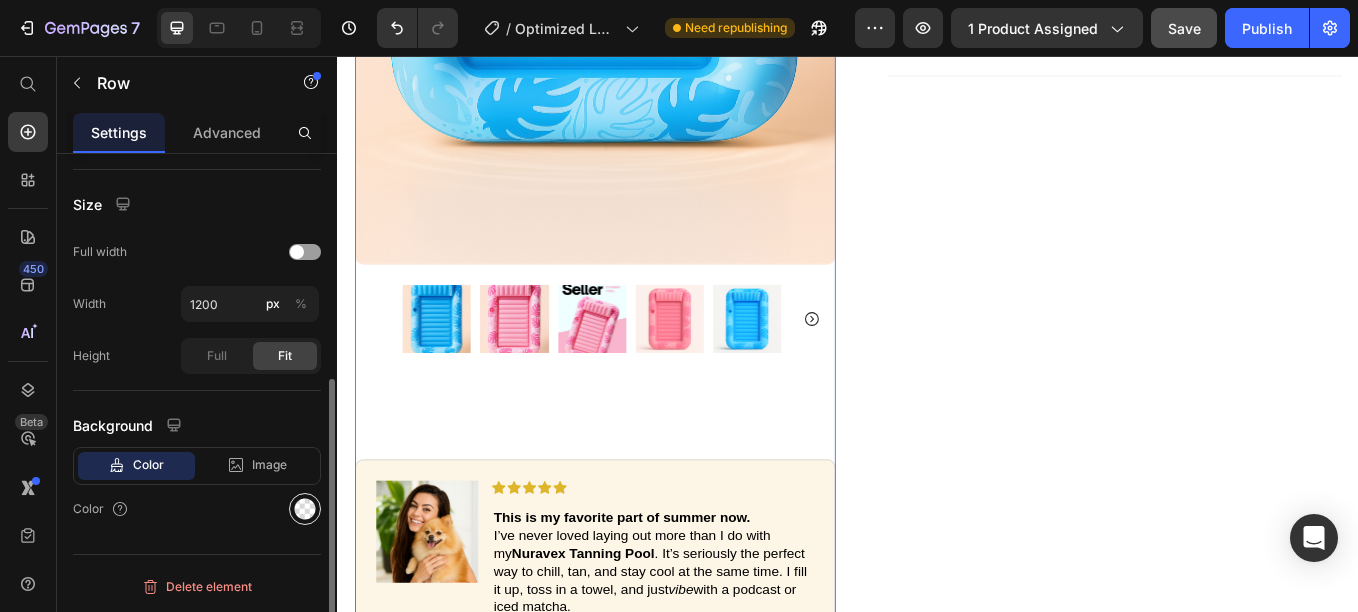 click 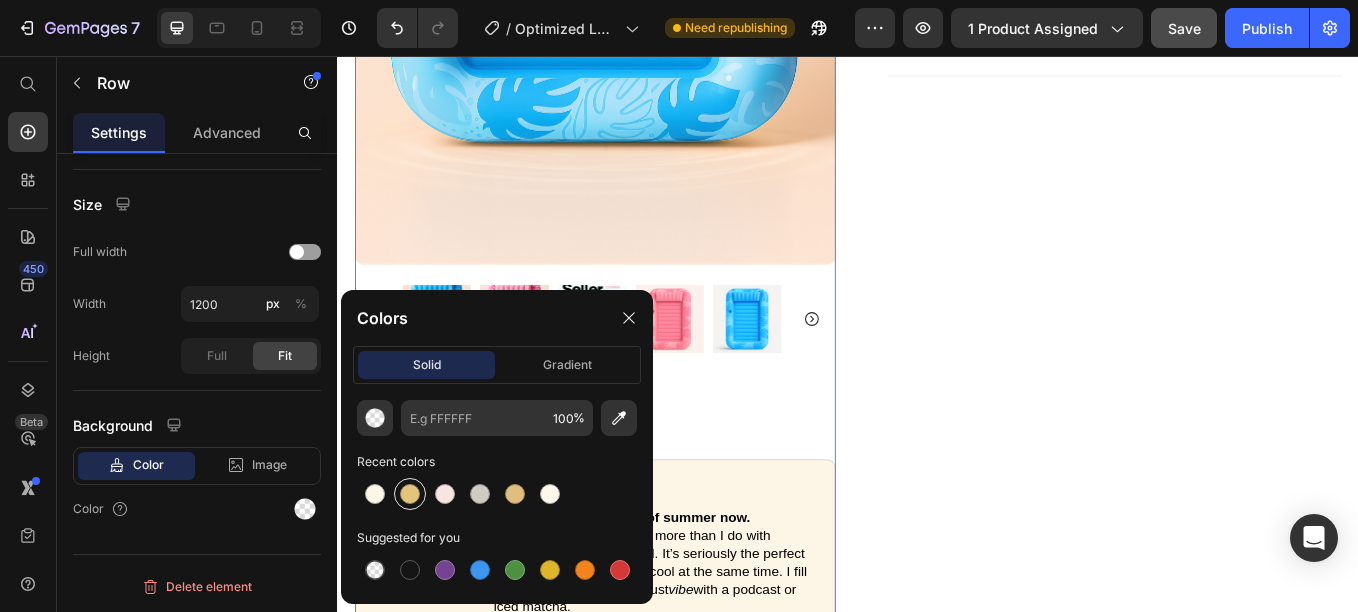 click at bounding box center (410, 494) 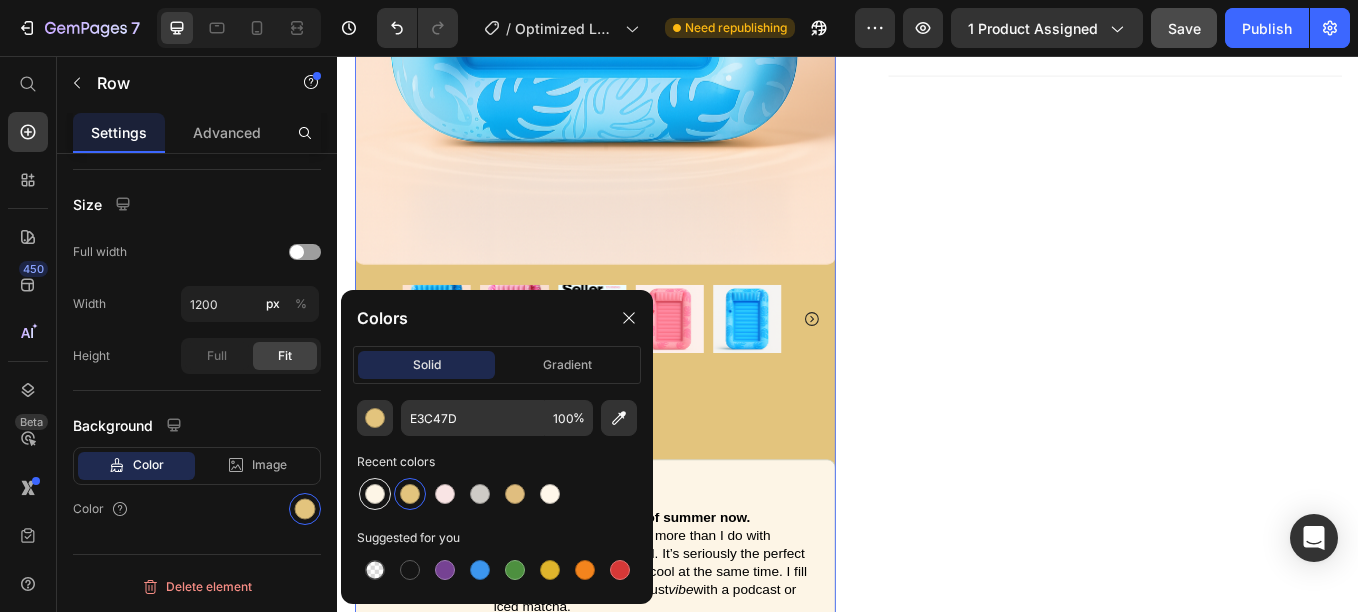 click at bounding box center (375, 494) 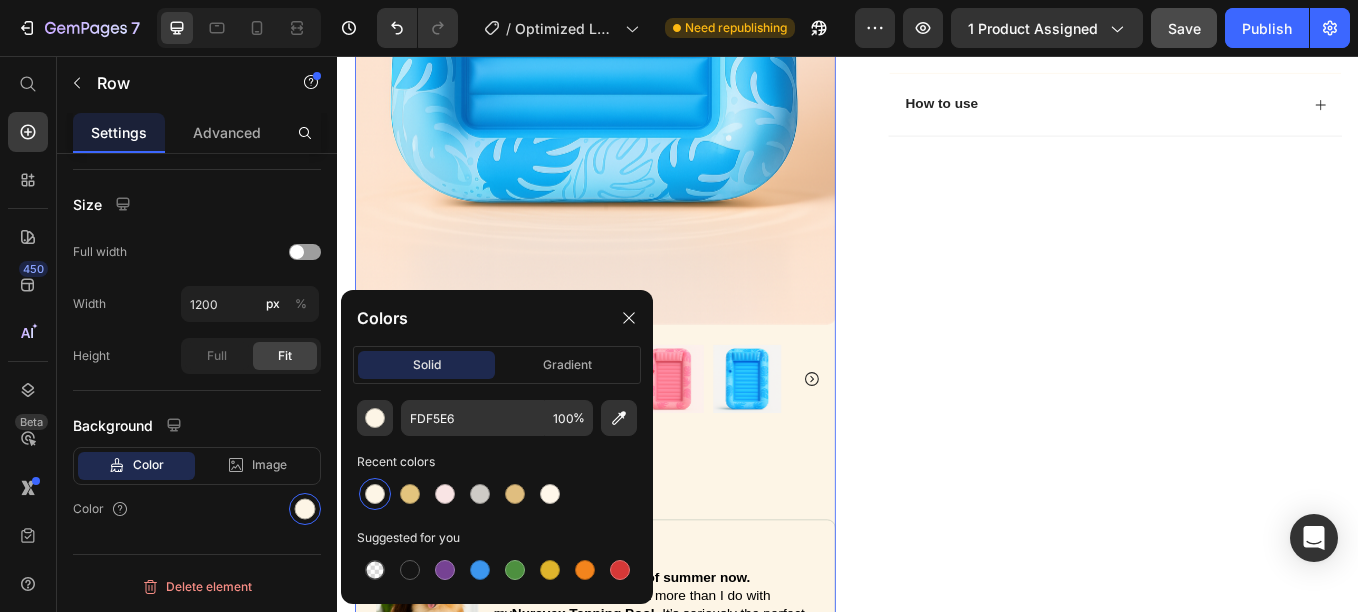 scroll, scrollTop: 802, scrollLeft: 0, axis: vertical 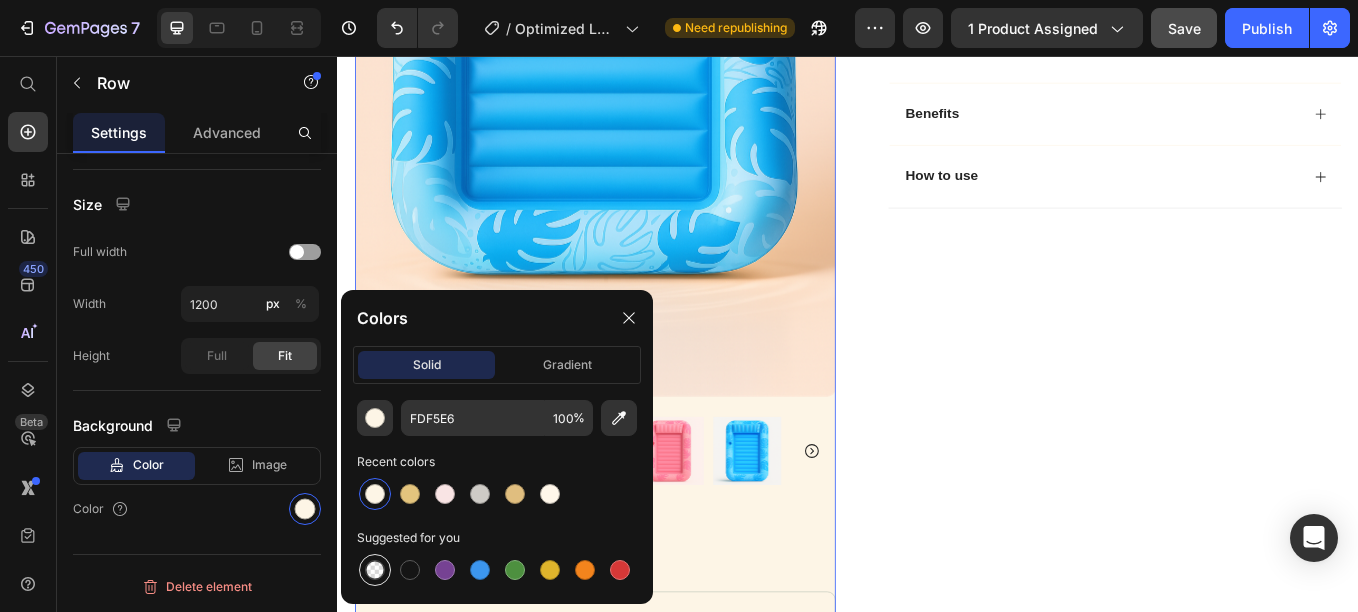 click at bounding box center [375, 570] 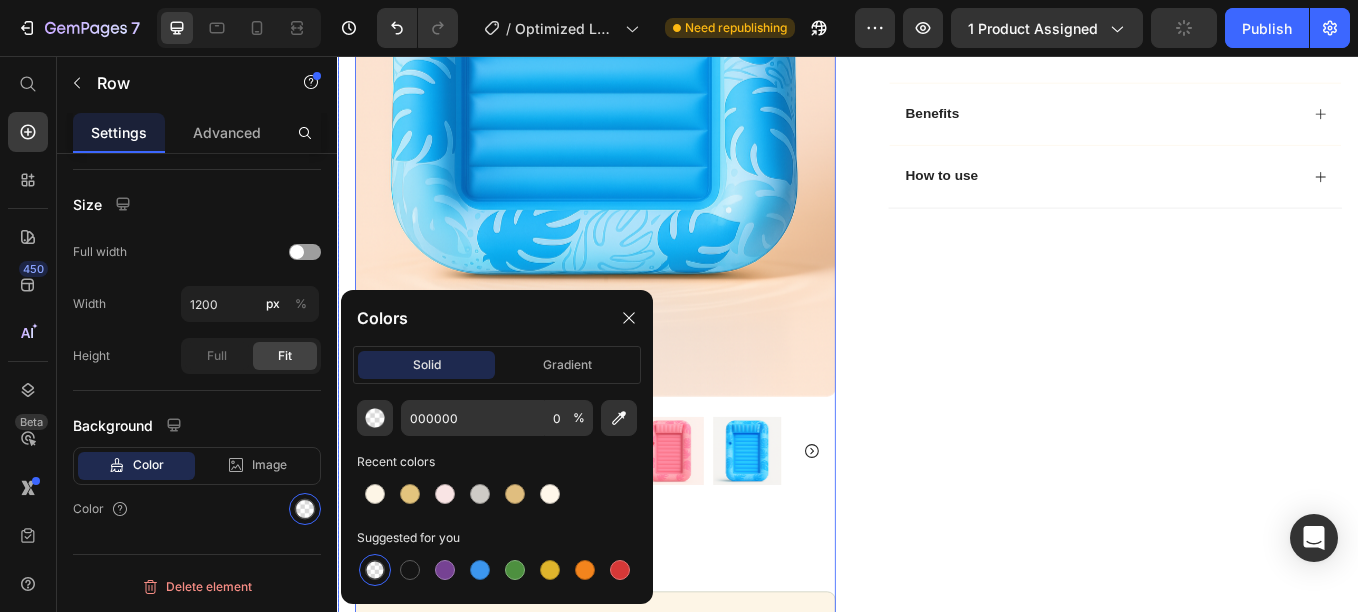 click on "Icon Icon Icon Icon Icon Icon List 4.8 based on 16,000 Customers Text Block Row NURAVEX LuxeFloat™ Inflatable Tanning Pool Product Title
Inflatable pillow headrest for spa-like support
Lightweight + easy to deflate/store
Holds water to keep you cool while tanning
Built to last all summer long Item List
Icon Sold out Twice | Limited Stock Available Text Block Row buy now Add to Cart
Icon Free Shipping on orders $60+ Text Block
Icon 30-Day MoneyBack Guarantee! Text Block
Icon Fast Tracked Shipping Worldwide! Text Block Row Image Icon Icon Icon Icon Icon Icon List Love this, I miss having a pool but this is so comfortable! Thick air to sit on, just fill to your preference, lay and tan, get a little hot? Just splash a little on you and keep tanning, comfy to lay on stomach also, then I dump out , keep blown up, store on porch and refill the next day. Text Block
Icon" at bounding box center (1234, 261) 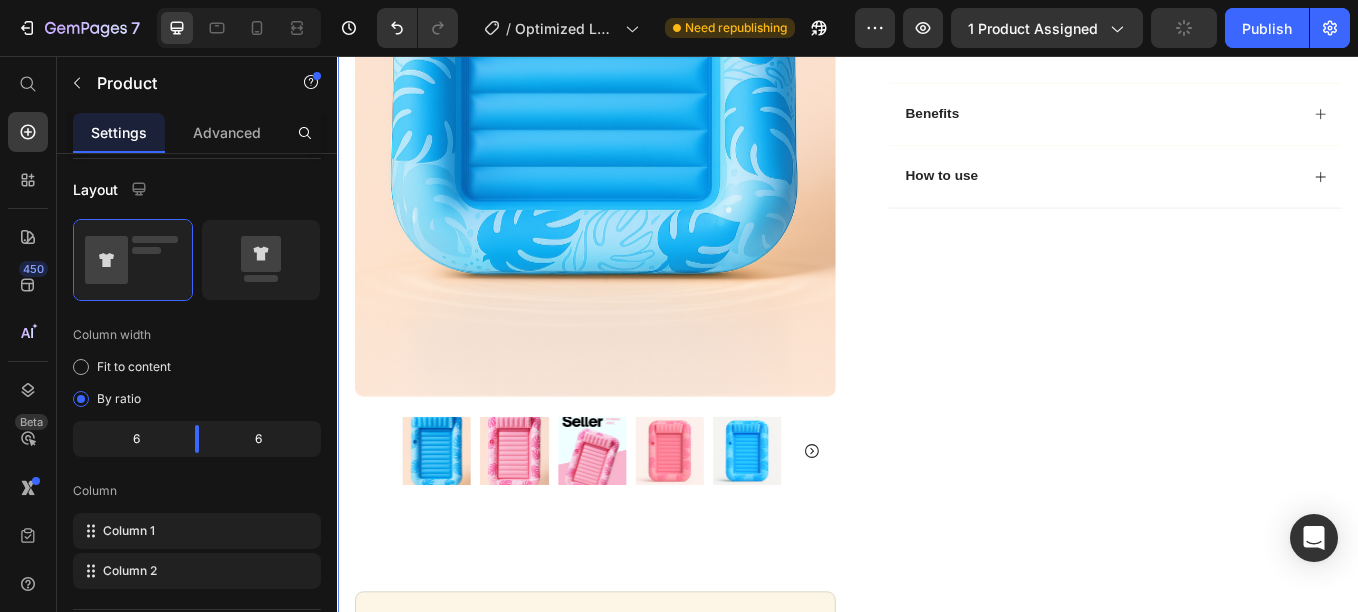 scroll, scrollTop: 0, scrollLeft: 0, axis: both 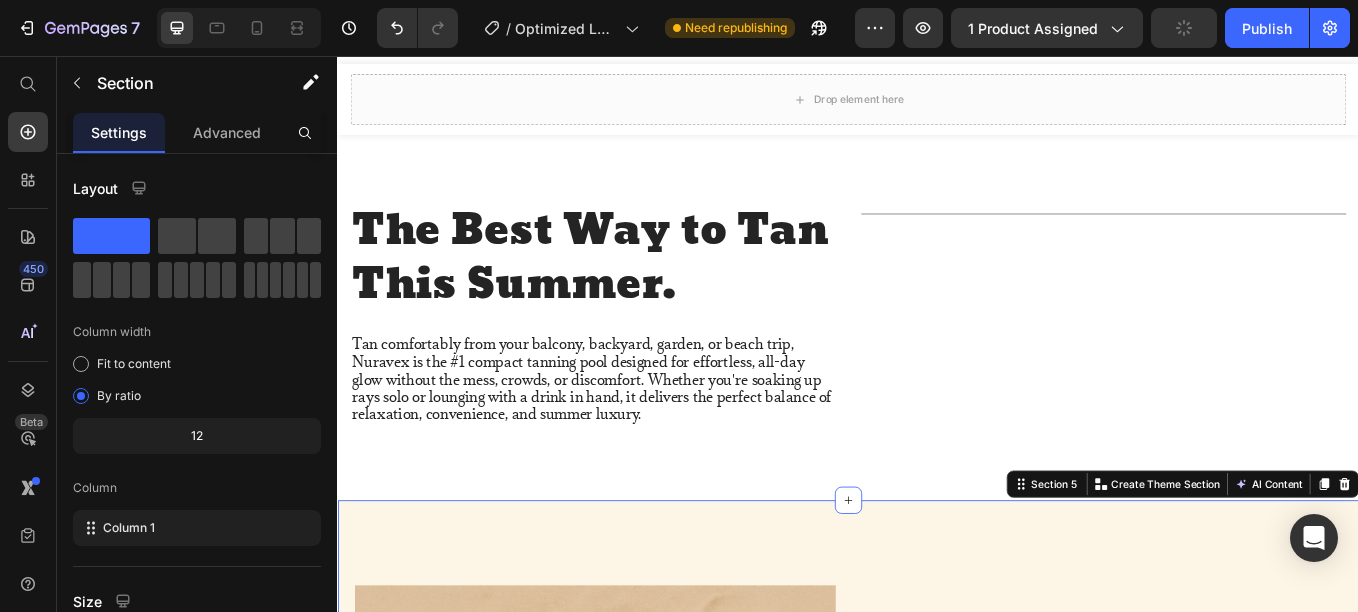 click on "Title Line" at bounding box center [1237, 371] 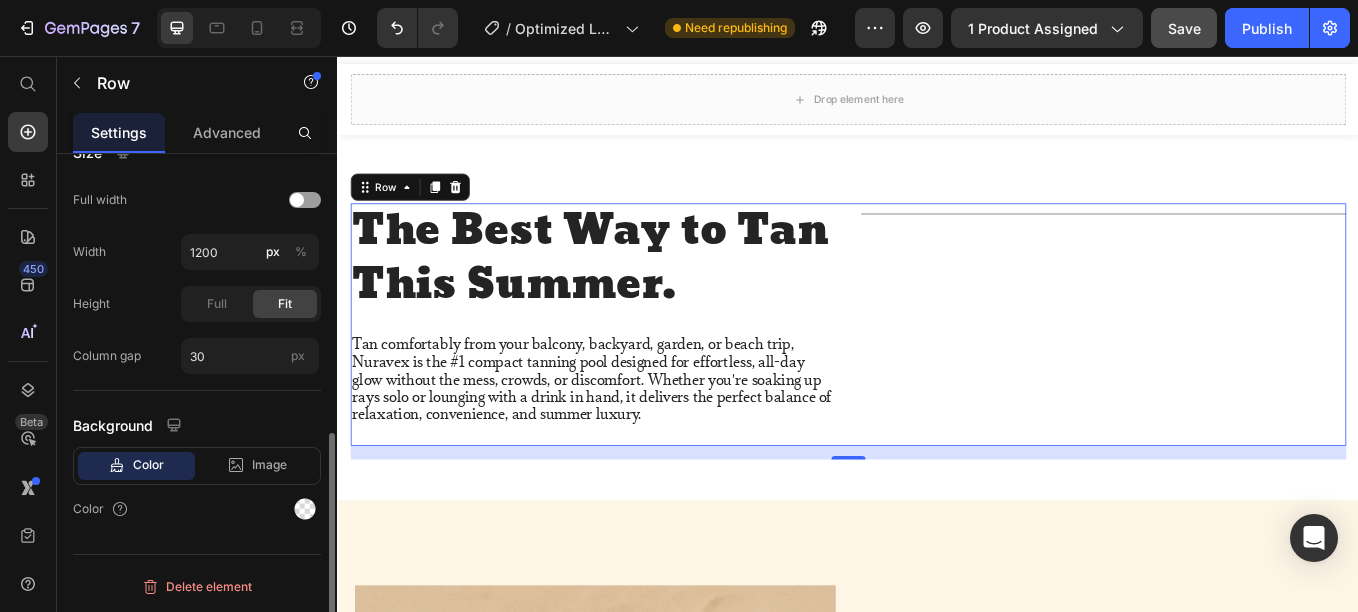 scroll, scrollTop: 606, scrollLeft: 0, axis: vertical 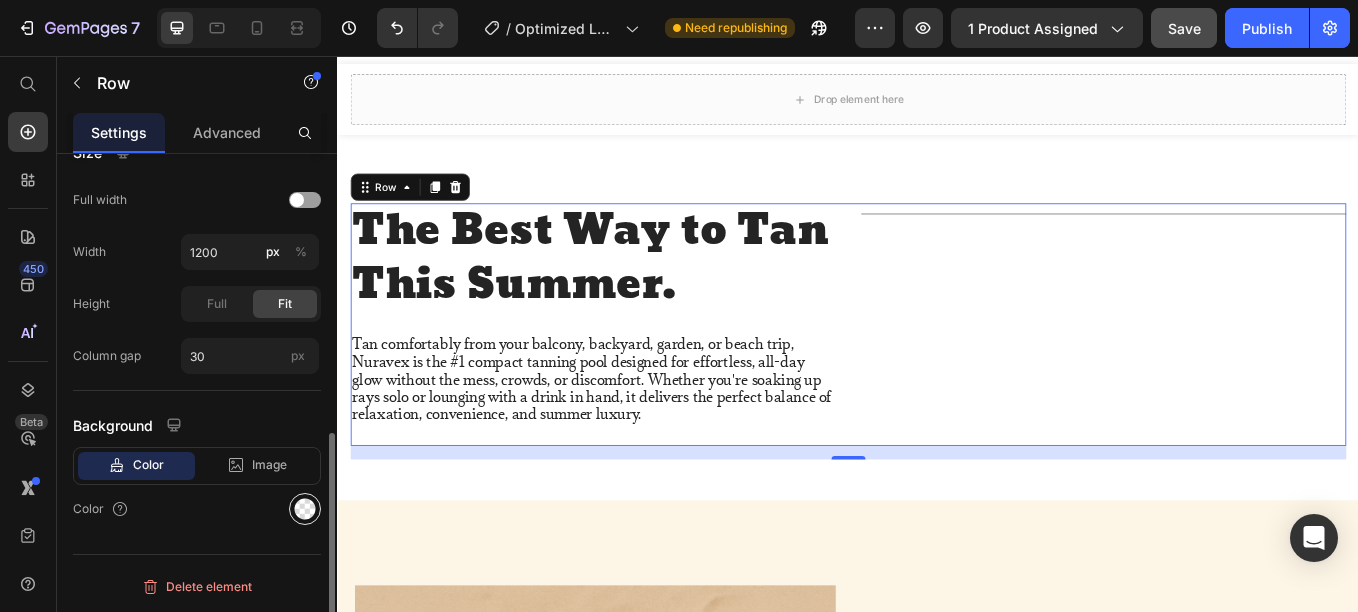 click at bounding box center [305, 509] 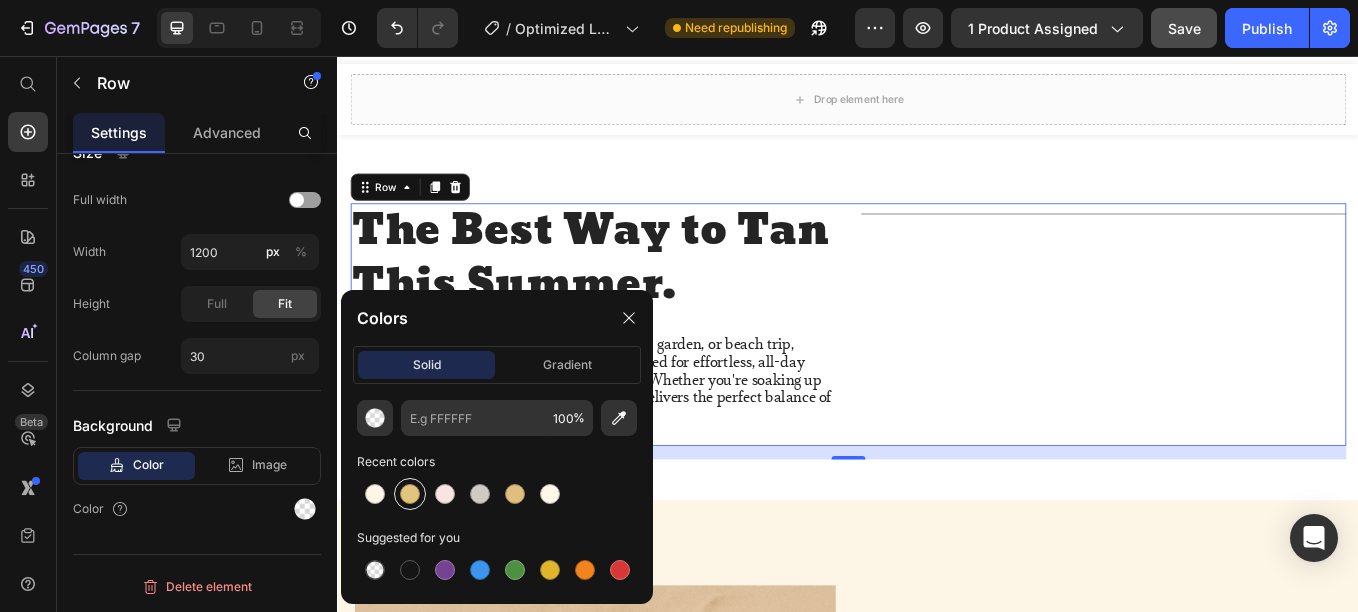 click at bounding box center (410, 494) 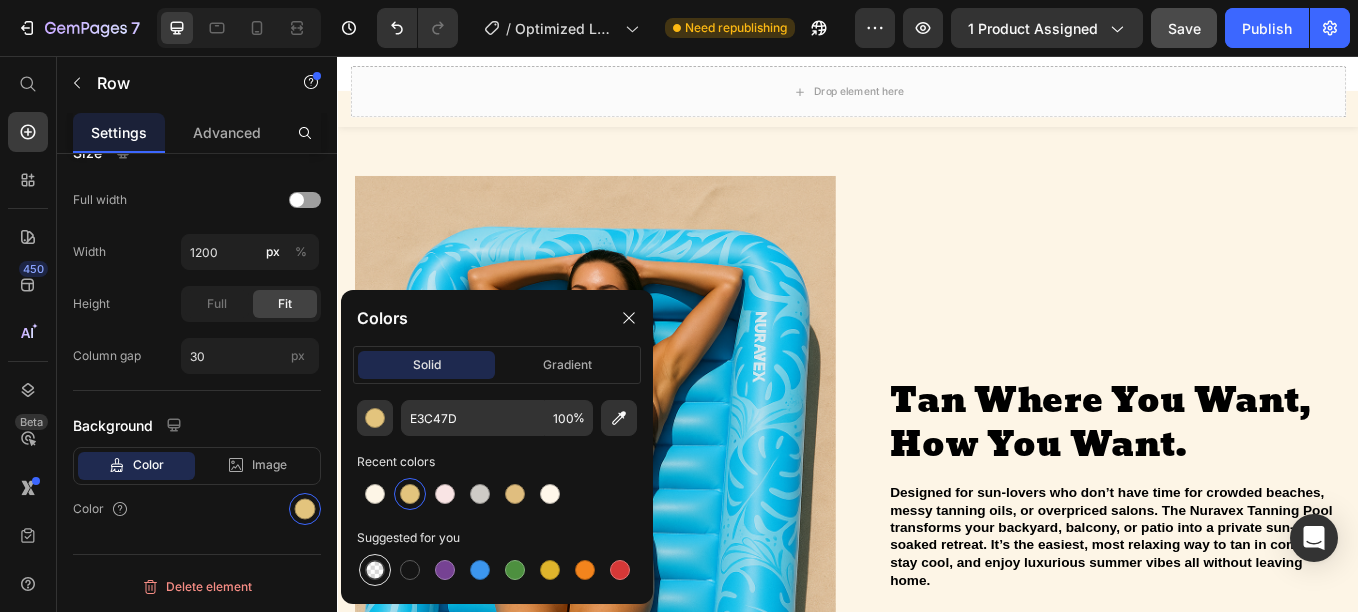 scroll, scrollTop: 2006, scrollLeft: 0, axis: vertical 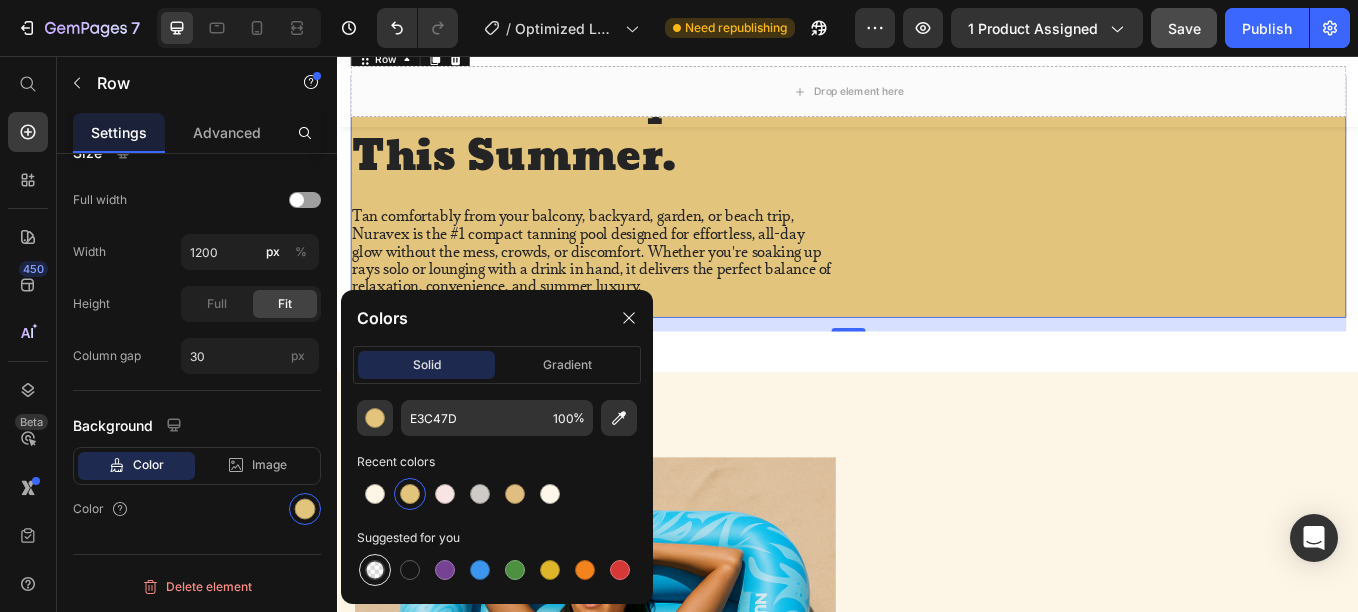 click at bounding box center (375, 570) 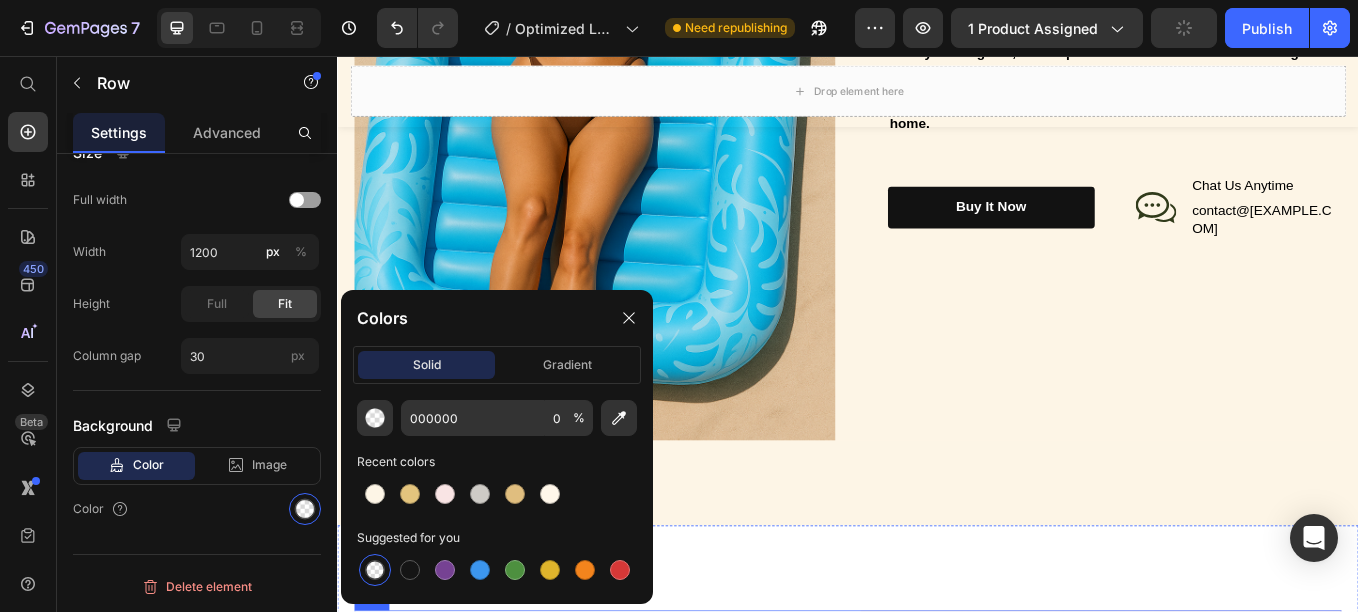 scroll, scrollTop: 3251, scrollLeft: 0, axis: vertical 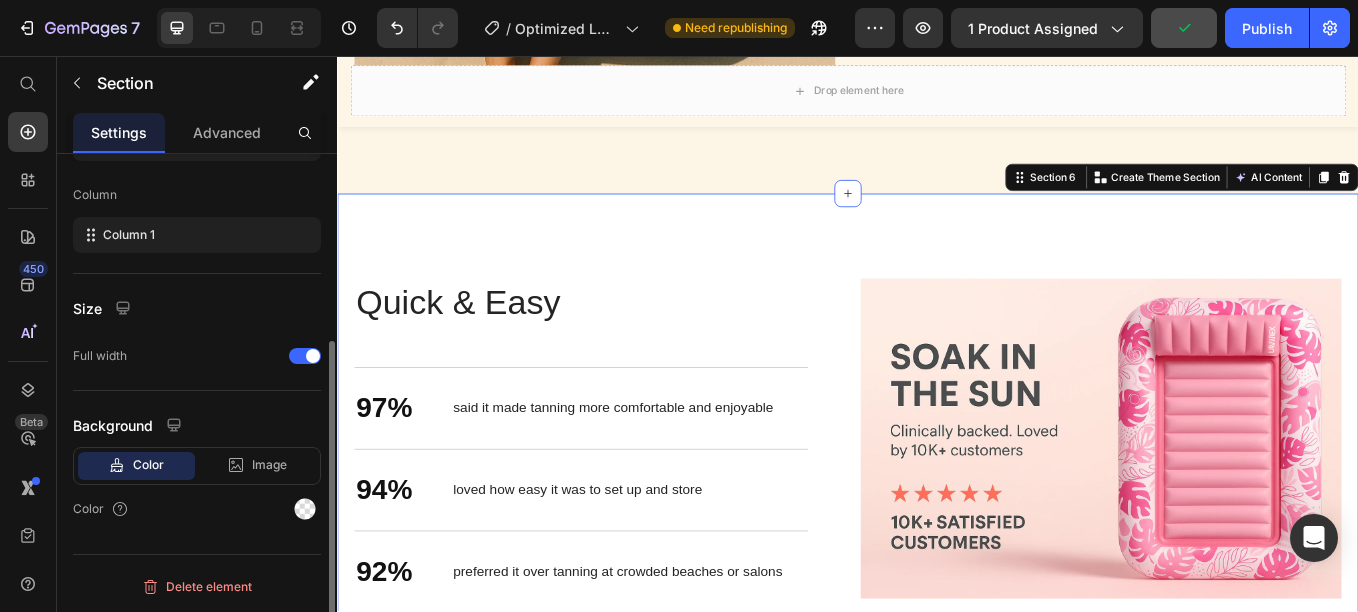 click on "Your Sun. Your Space. Your Tan. Heading Quick & Easy Heading 97% Text Block said it made tanning more comfortable and enjoyable Text Block Row 94% Text Block loved how easy it was to set up and store Text Block Row 92% Text Block preferred it over tanning at crowded beaches or salons Text Block Row Row Image Row Section 6   You can create reusable sections Create Theme Section AI Content Write with GemAI What would you like to describe here? Tone and Voice Persuasive Product Show more Generate" at bounding box center (937, 526) 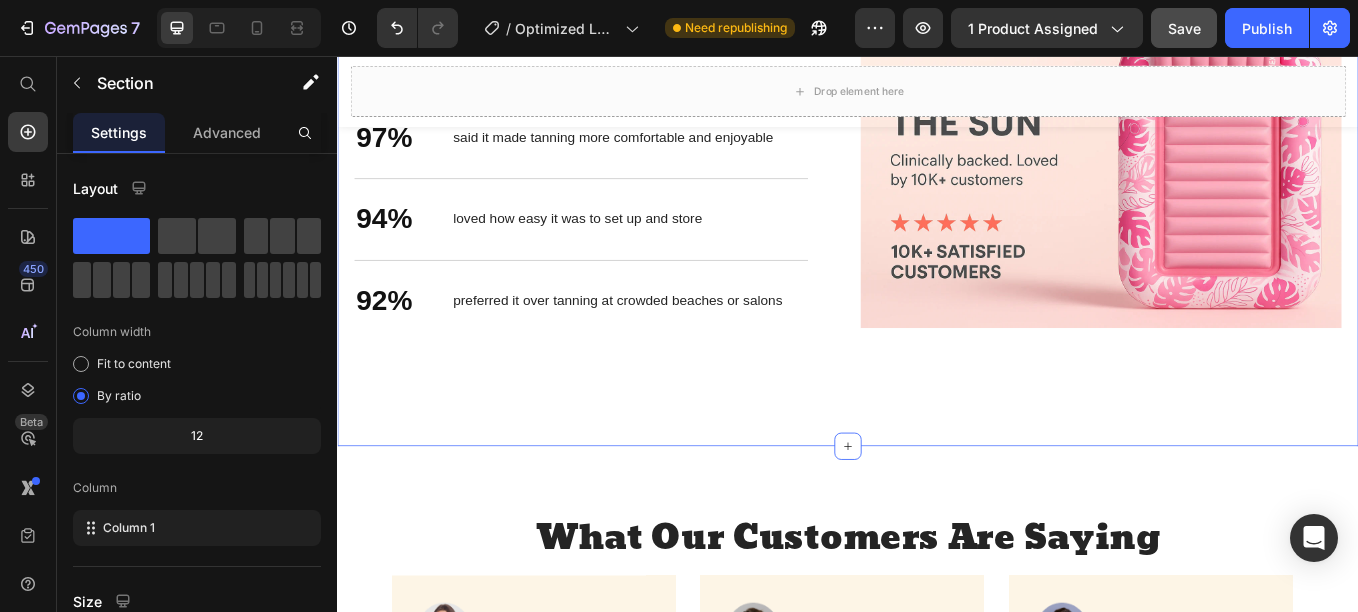 scroll, scrollTop: 3570, scrollLeft: 0, axis: vertical 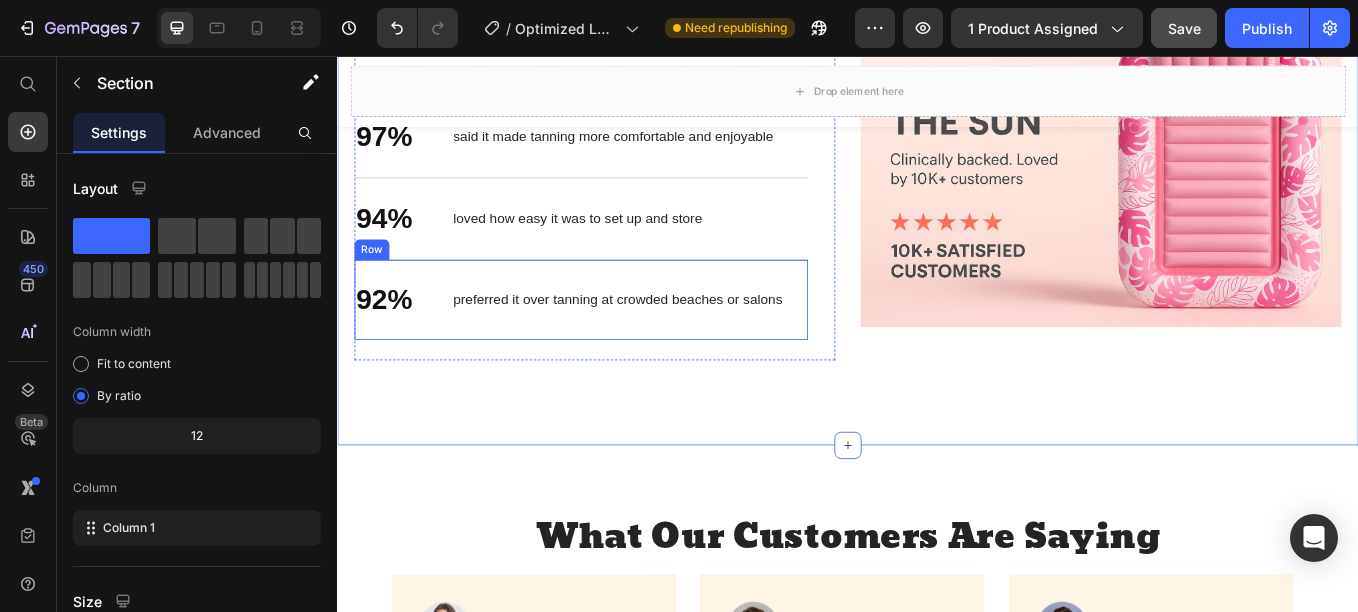 click on "92% Text Block preferred it over tanning at crowded beaches or salons Text Block Row" at bounding box center [623, 343] 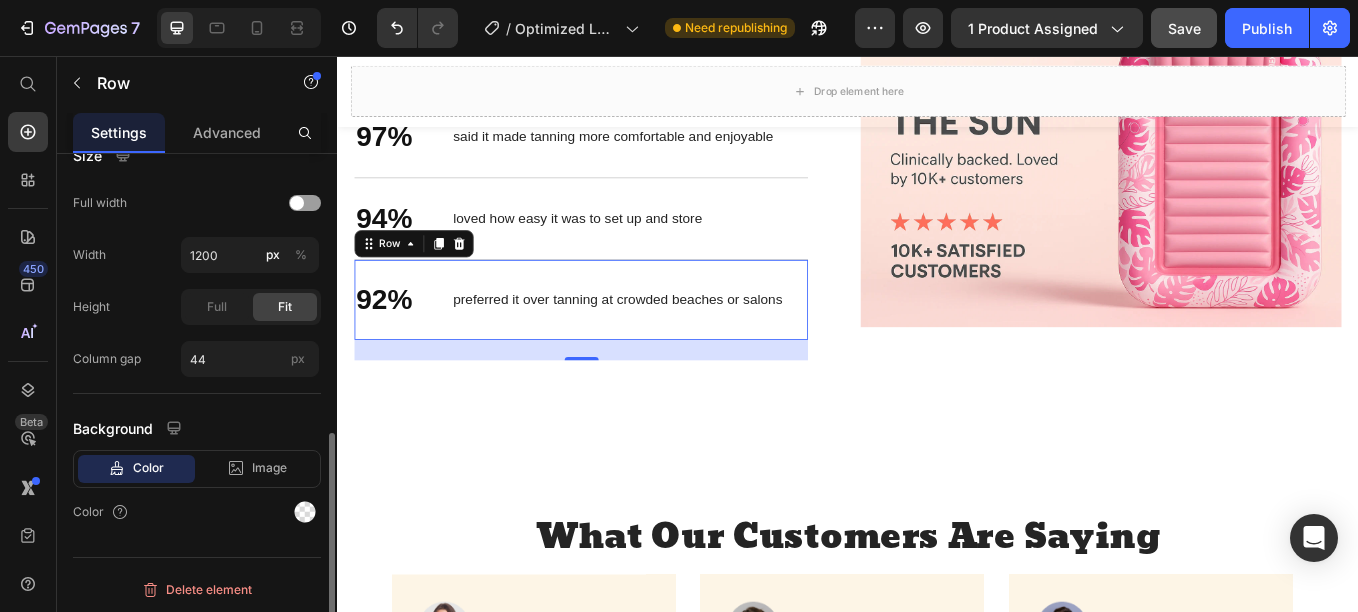 scroll, scrollTop: 614, scrollLeft: 0, axis: vertical 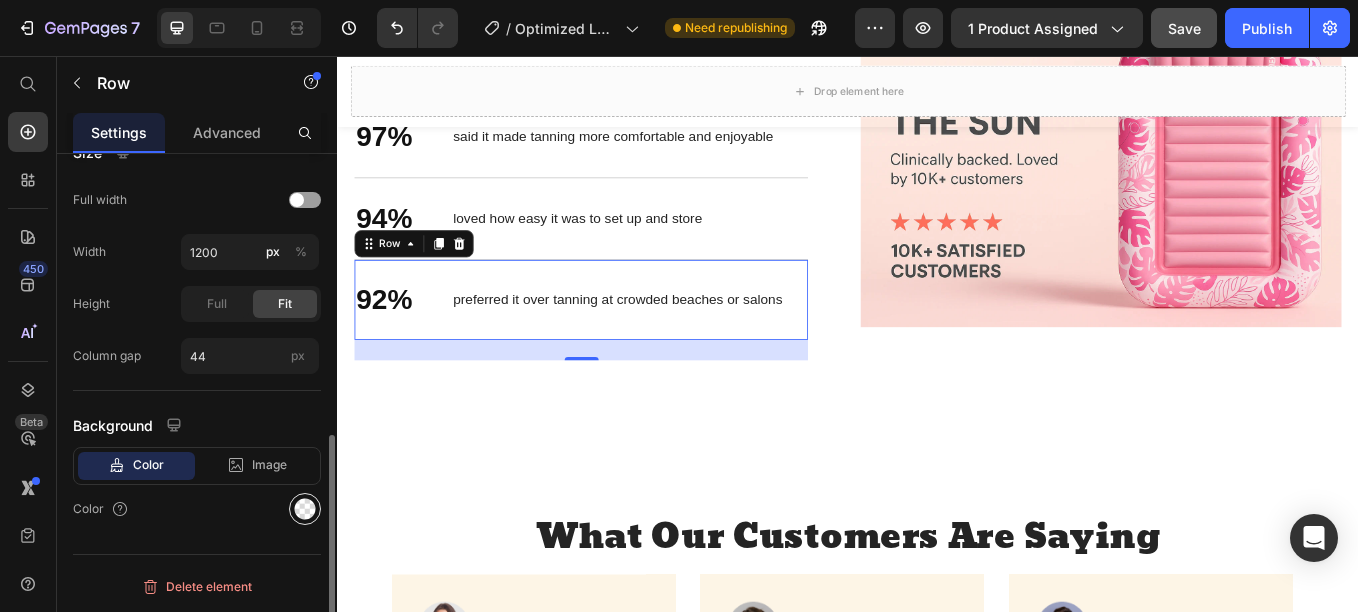 click at bounding box center [305, 509] 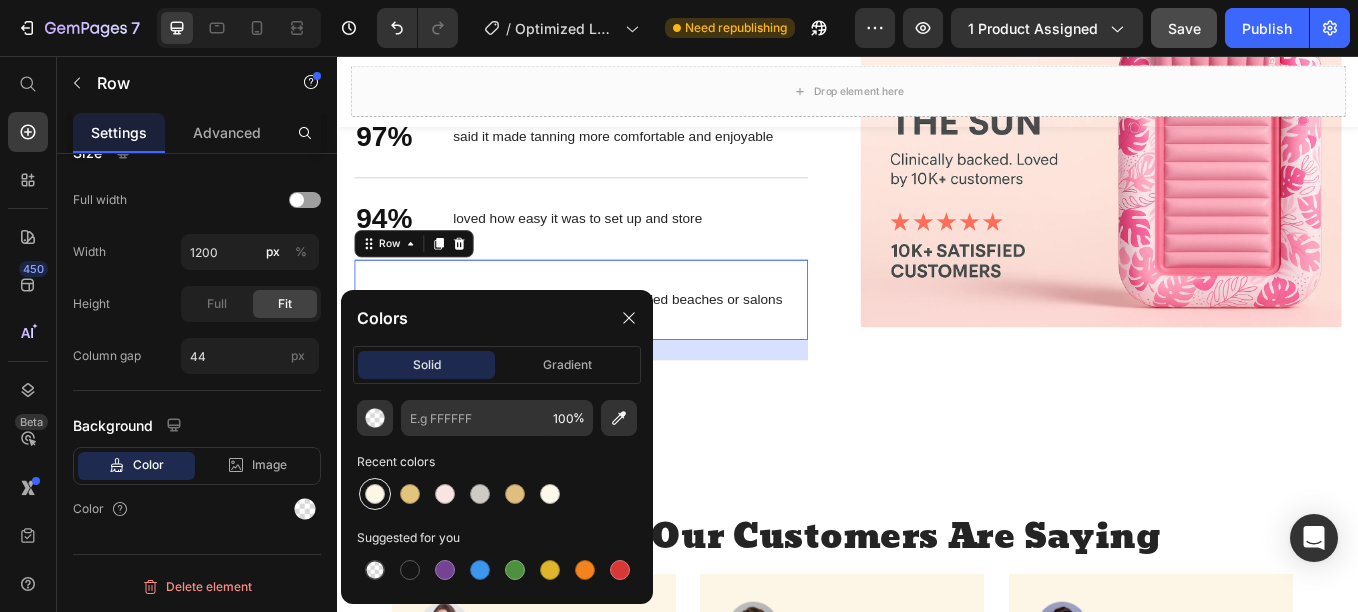 click at bounding box center (375, 494) 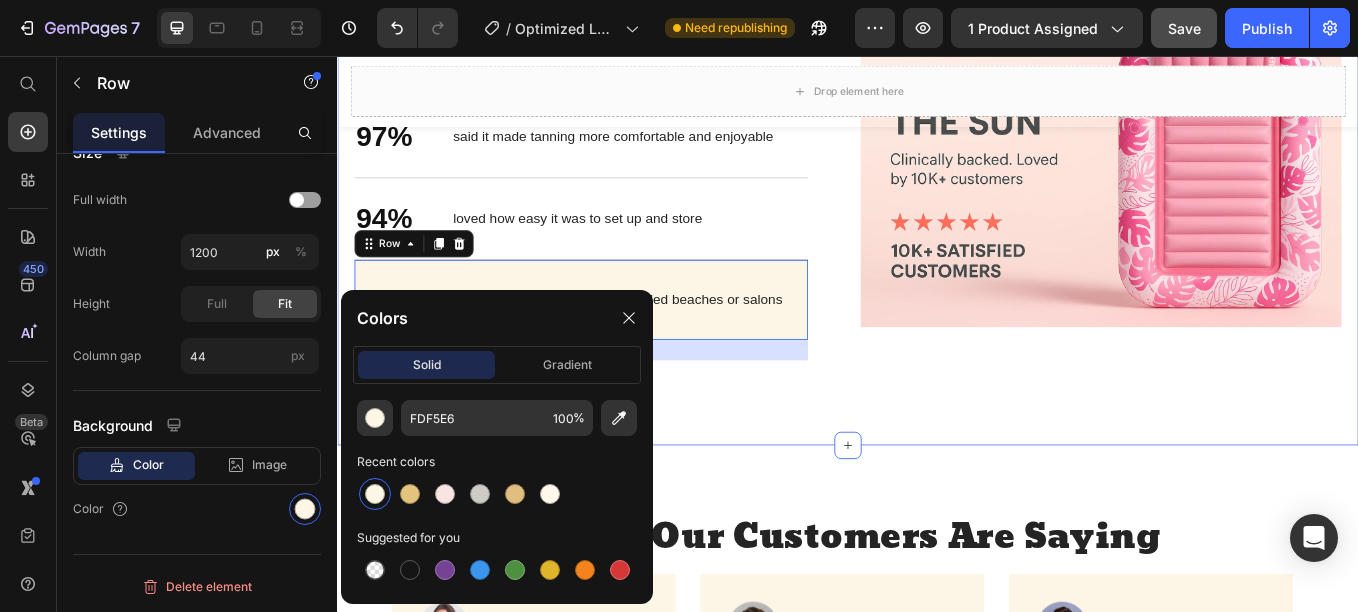 click on "97% Text Block said it made tanning more comfortable and enjoyable Text Block Row 94% Text Block loved how easy it was to set up and store Text Block Row 92% Text Block preferred it over tanning at crowded beaches or salons Text Block Row   24 Row Image Row Section 6" at bounding box center (937, 207) 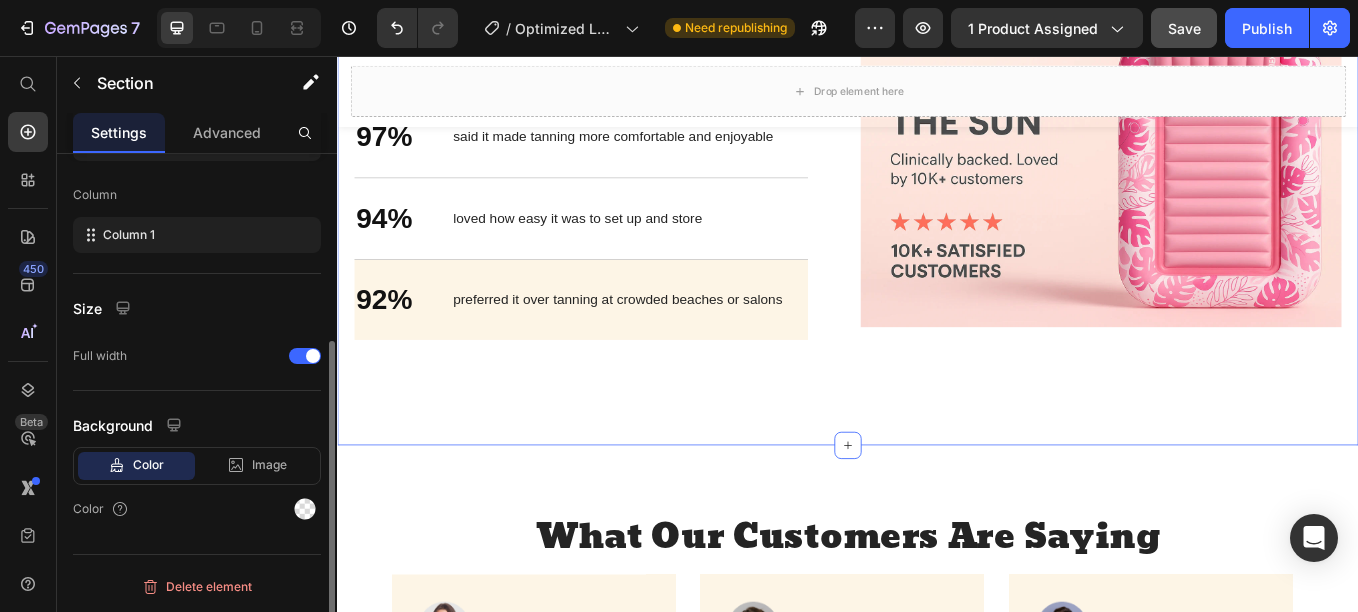 scroll, scrollTop: 0, scrollLeft: 0, axis: both 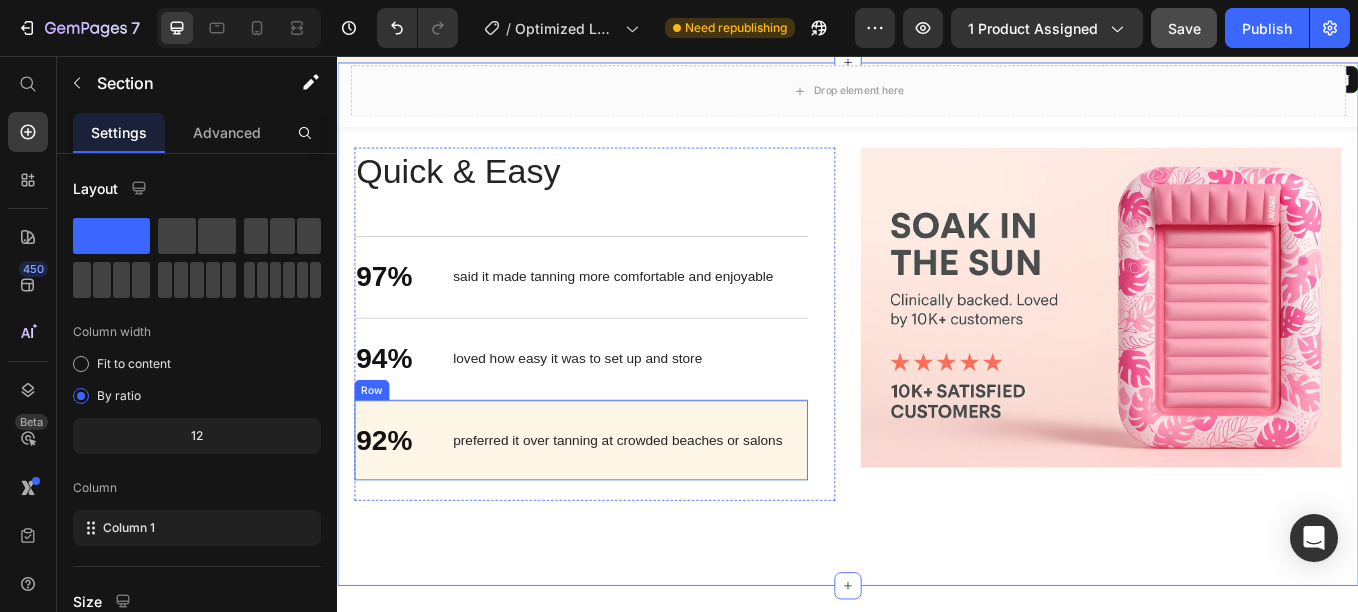 click on "92% Text Block preferred it over tanning at crowded beaches or salons Text Block Row" at bounding box center [623, 508] 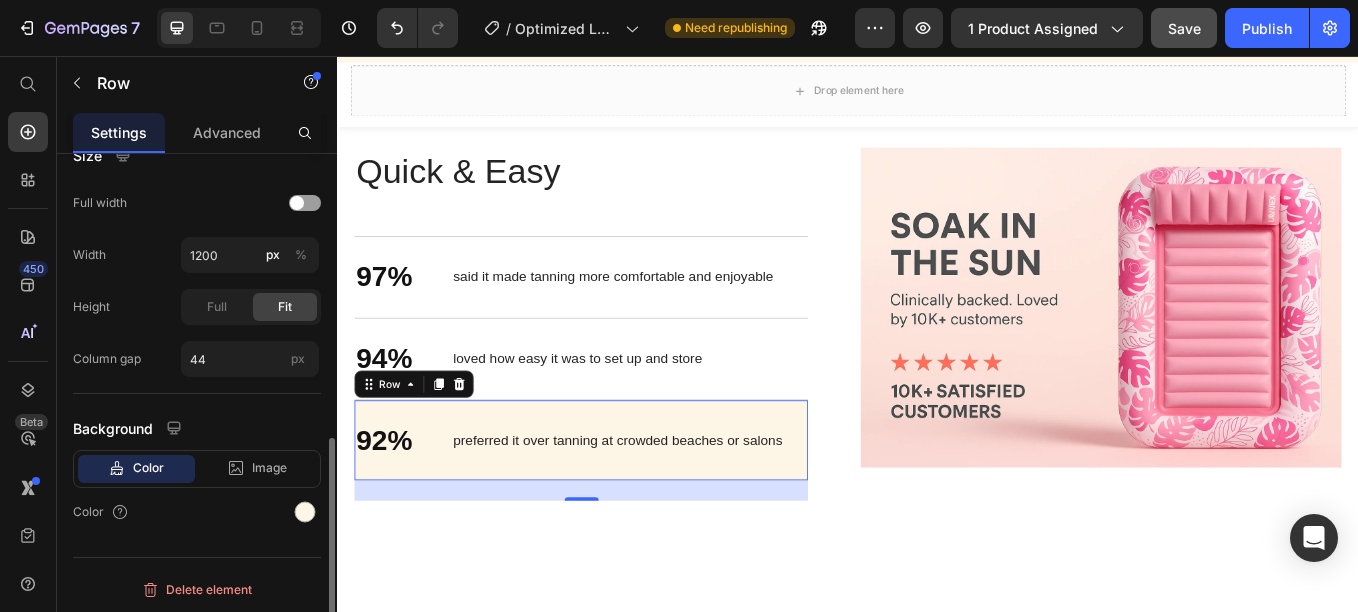 scroll, scrollTop: 614, scrollLeft: 0, axis: vertical 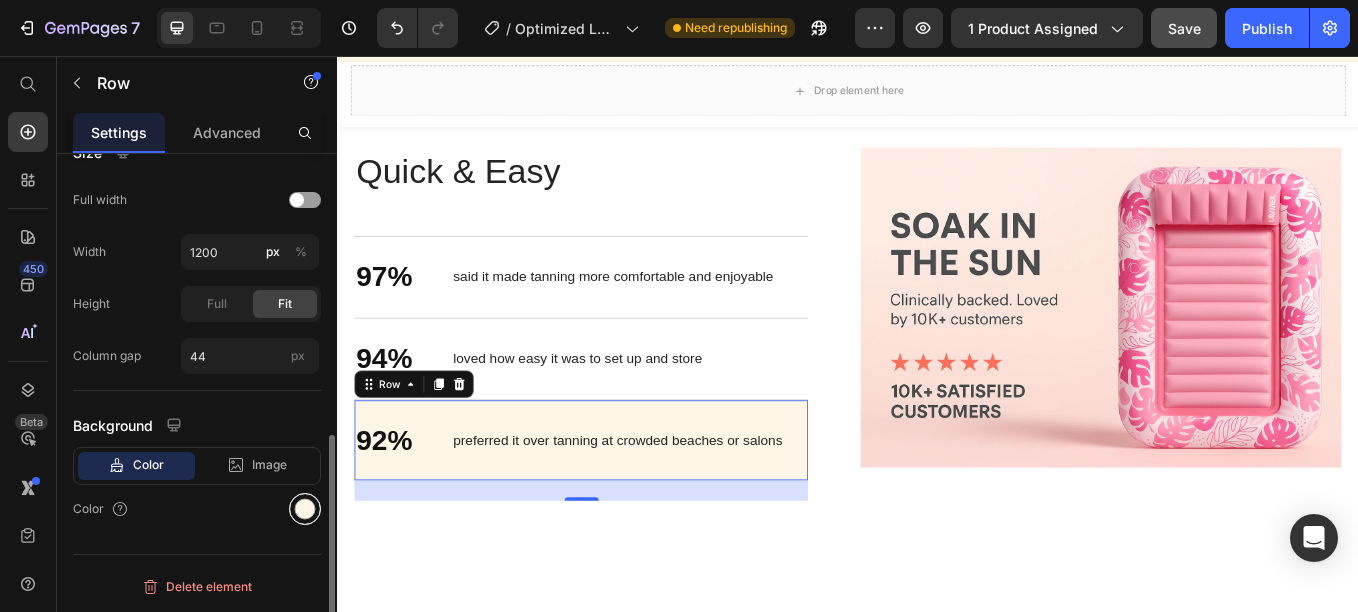 click at bounding box center [305, 509] 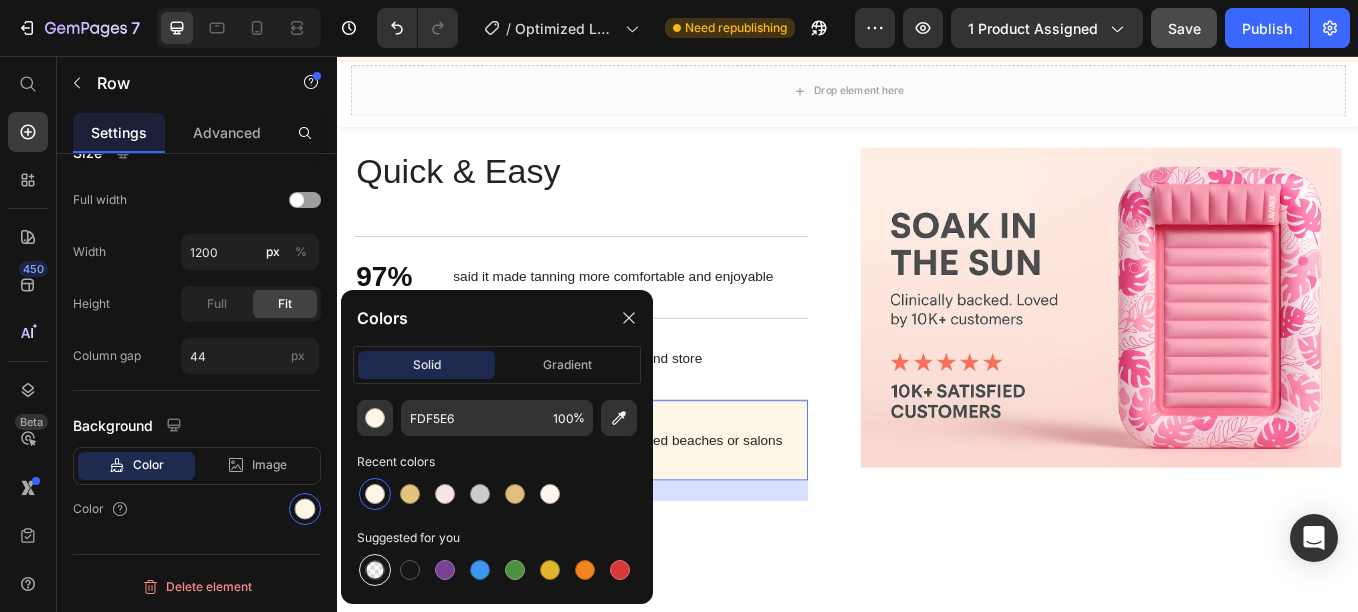 click at bounding box center [375, 570] 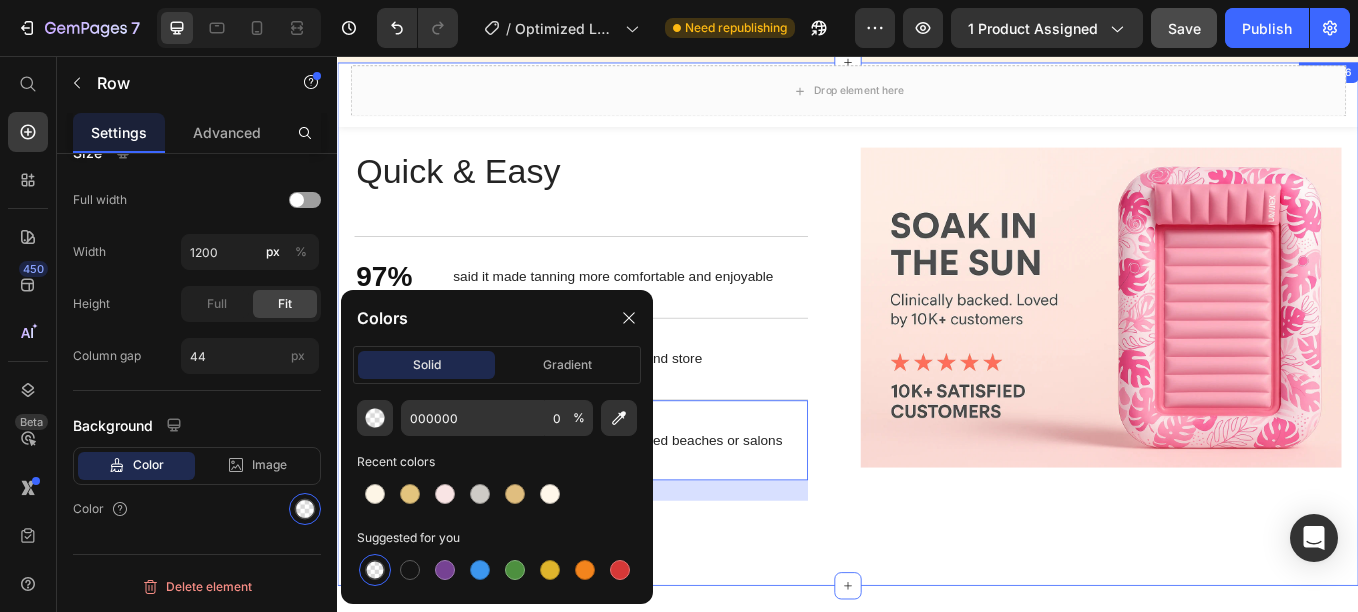 click on "97% Text Block said it made tanning more comfortable and enjoyable Text Block Row 94% Text Block loved how easy it was to set up and store Text Block Row 92% Text Block preferred it over tanning at crowded beaches or salons Text Block Row   24 Row Image Row Section 6" at bounding box center [937, 372] 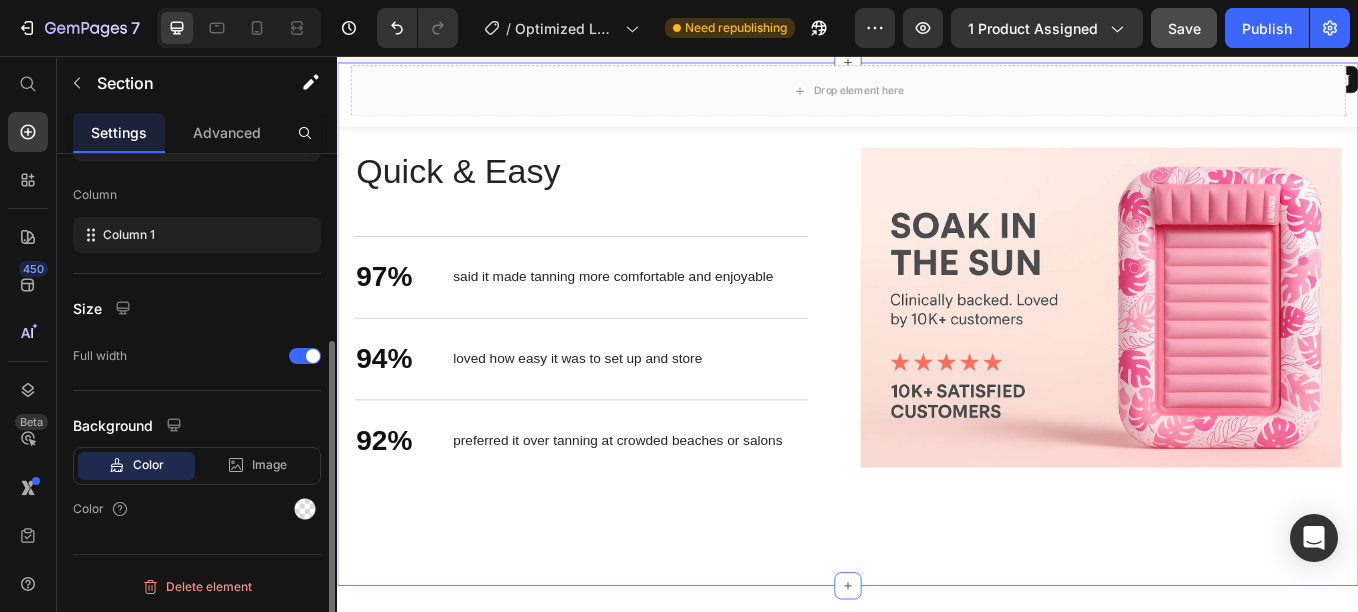 scroll, scrollTop: 0, scrollLeft: 0, axis: both 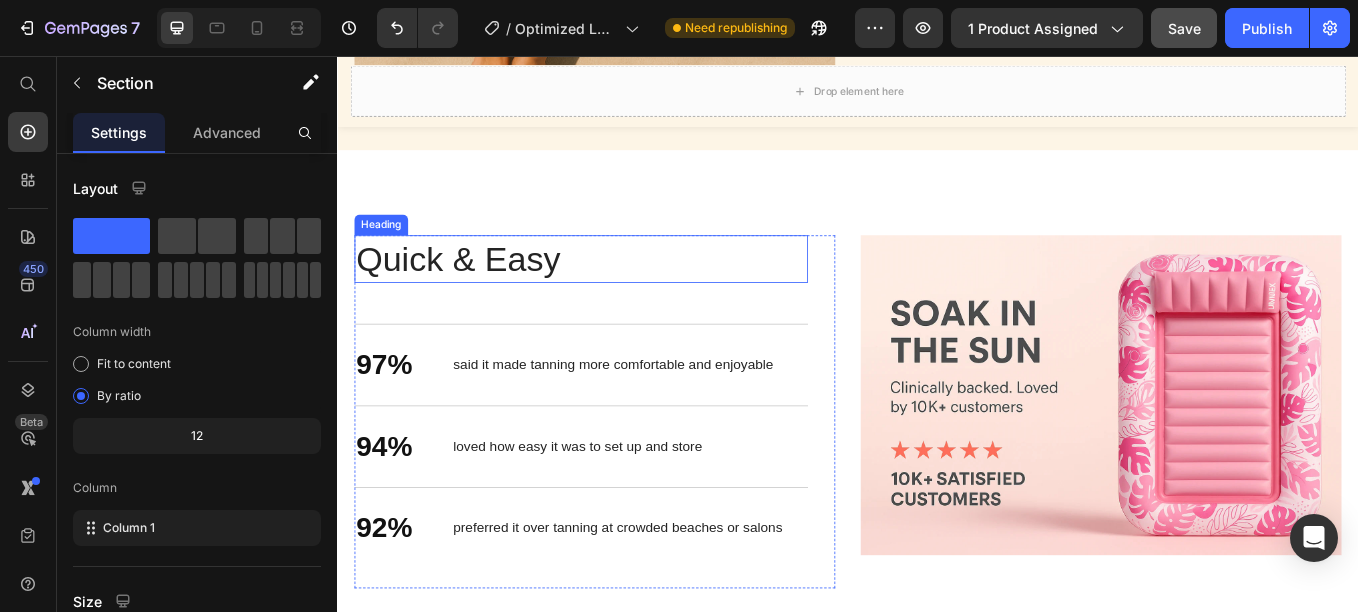 click on "Quick & Easy" at bounding box center [623, 295] 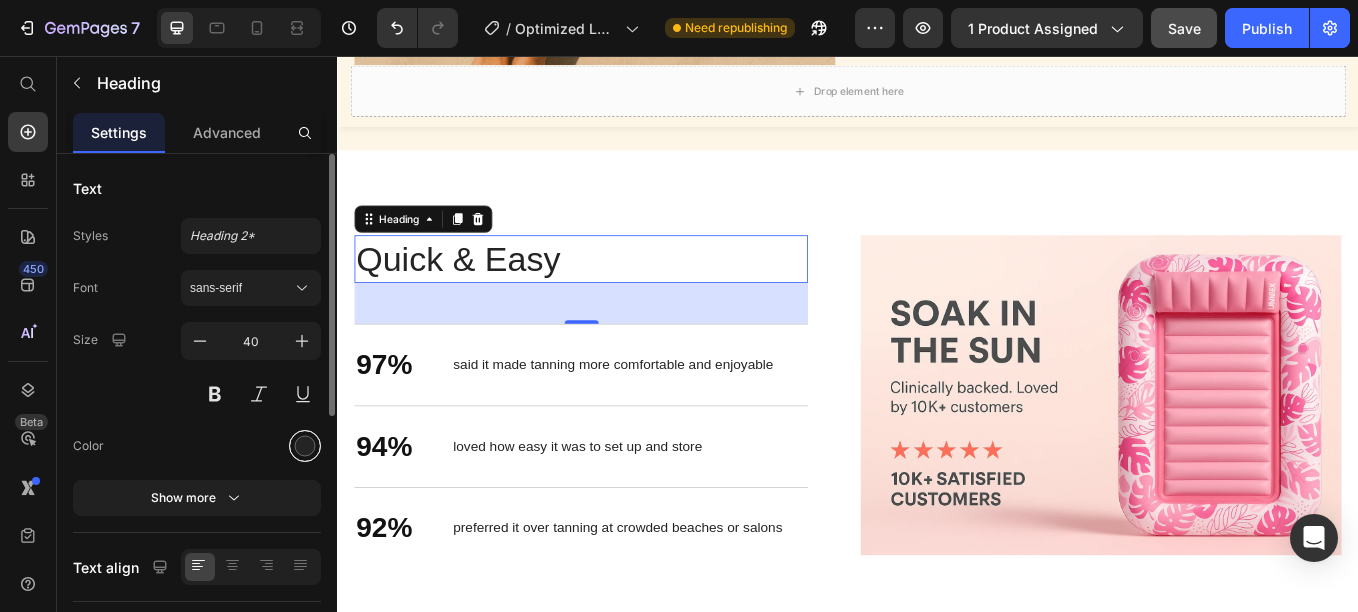click at bounding box center (305, 446) 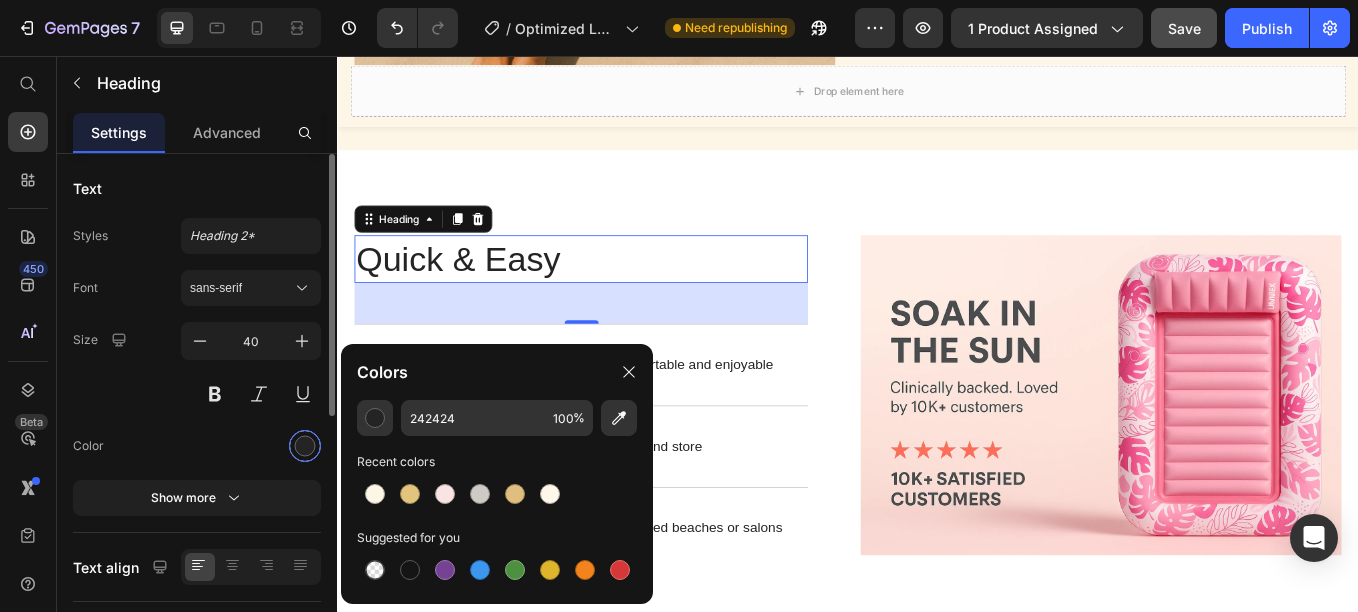 click at bounding box center [305, 446] 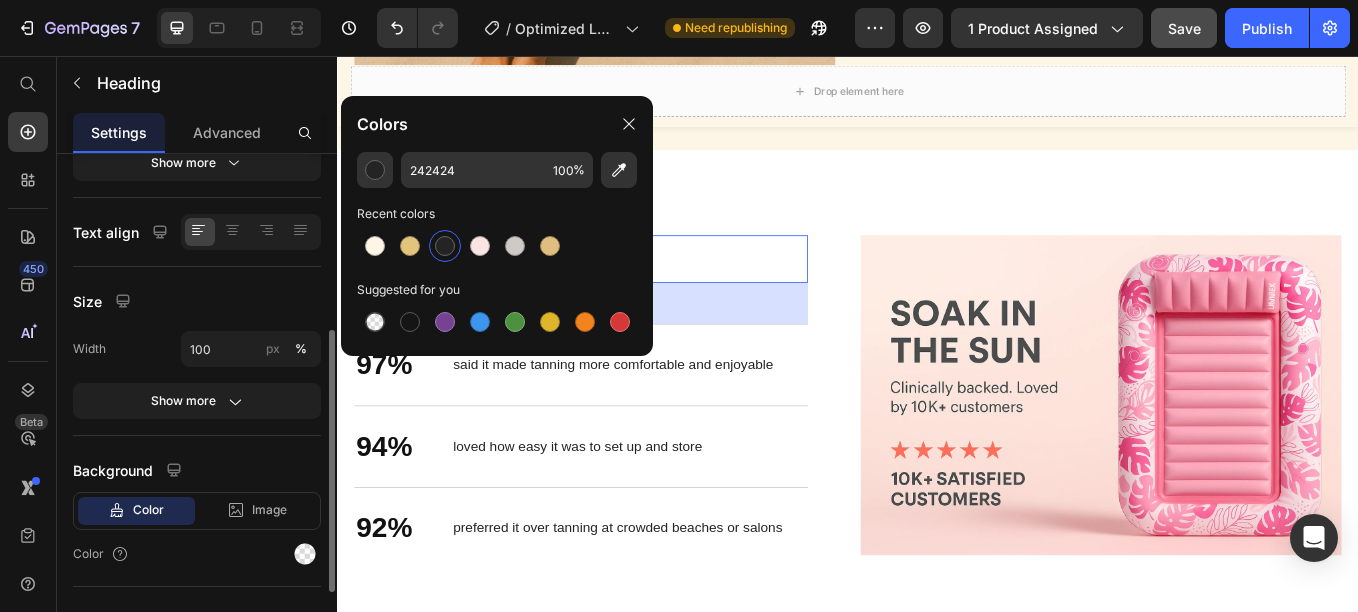 scroll, scrollTop: 339, scrollLeft: 0, axis: vertical 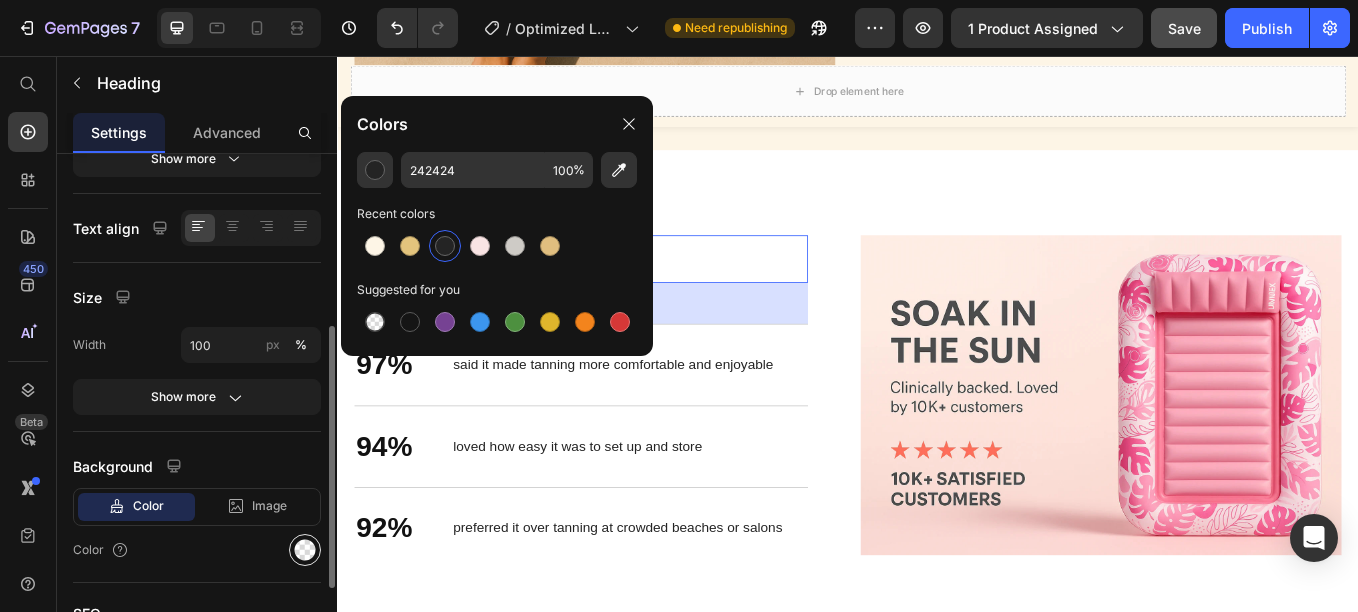 click at bounding box center (305, 550) 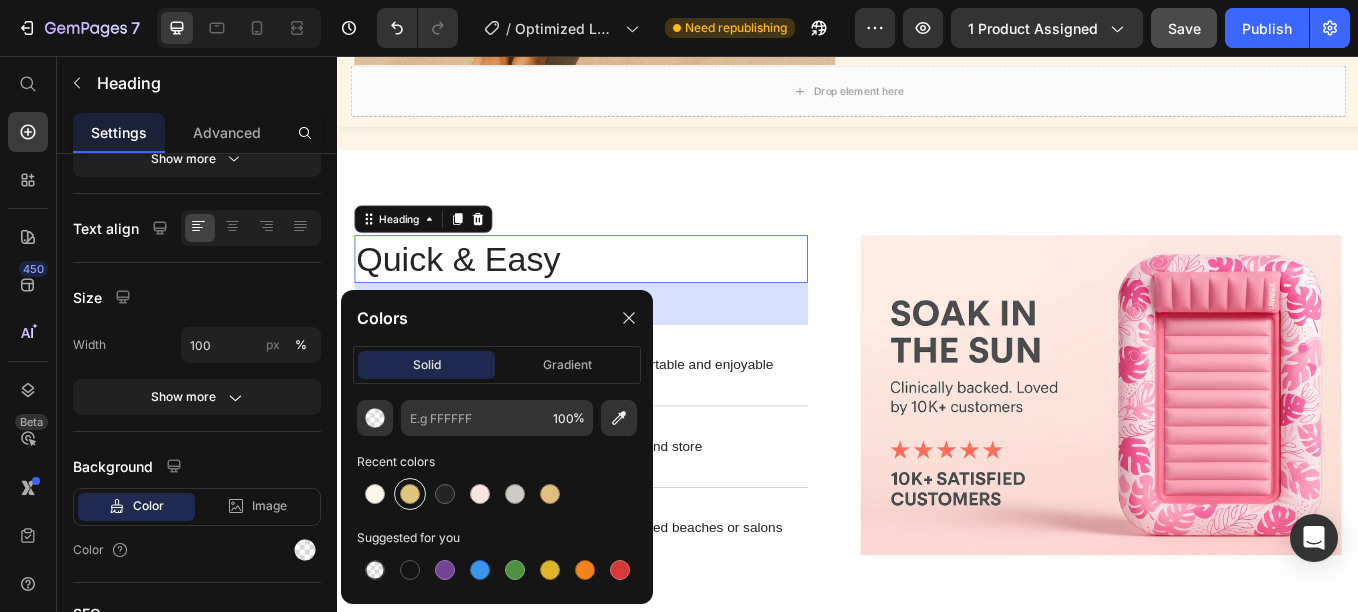 click at bounding box center (410, 494) 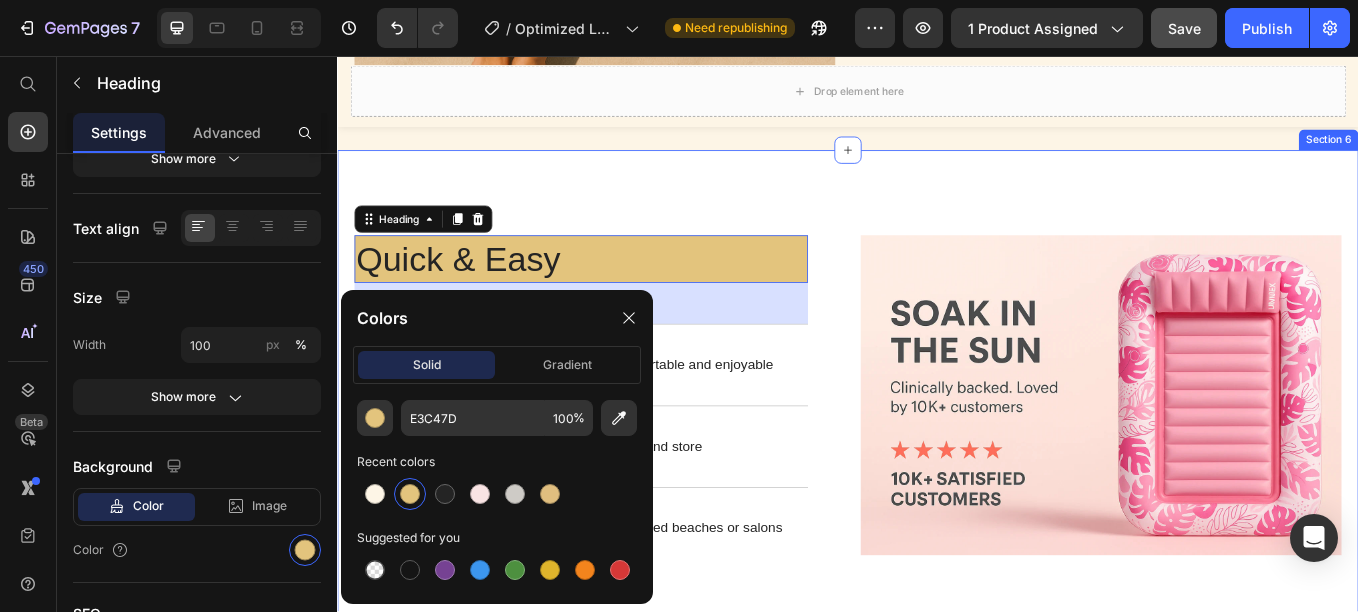 click on "Your Sun. Your Space. Your Tan. Heading Quick & Easy Heading   48 97% Text Block said it made tanning more comfortable and enjoyable Text Block Row 94% Text Block loved how easy it was to set up and store Text Block Row 92% Text Block preferred it over tanning at crowded beaches or salons Text Block Row Row Image Row Section 6" at bounding box center [937, 475] 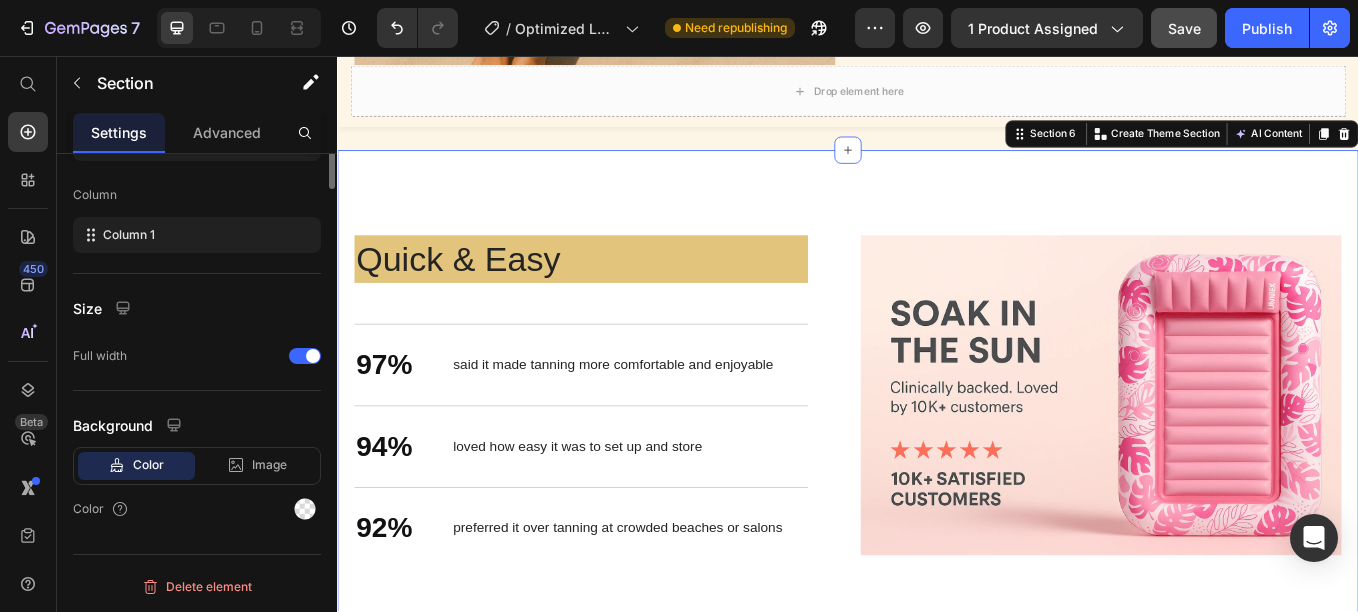 scroll, scrollTop: 0, scrollLeft: 0, axis: both 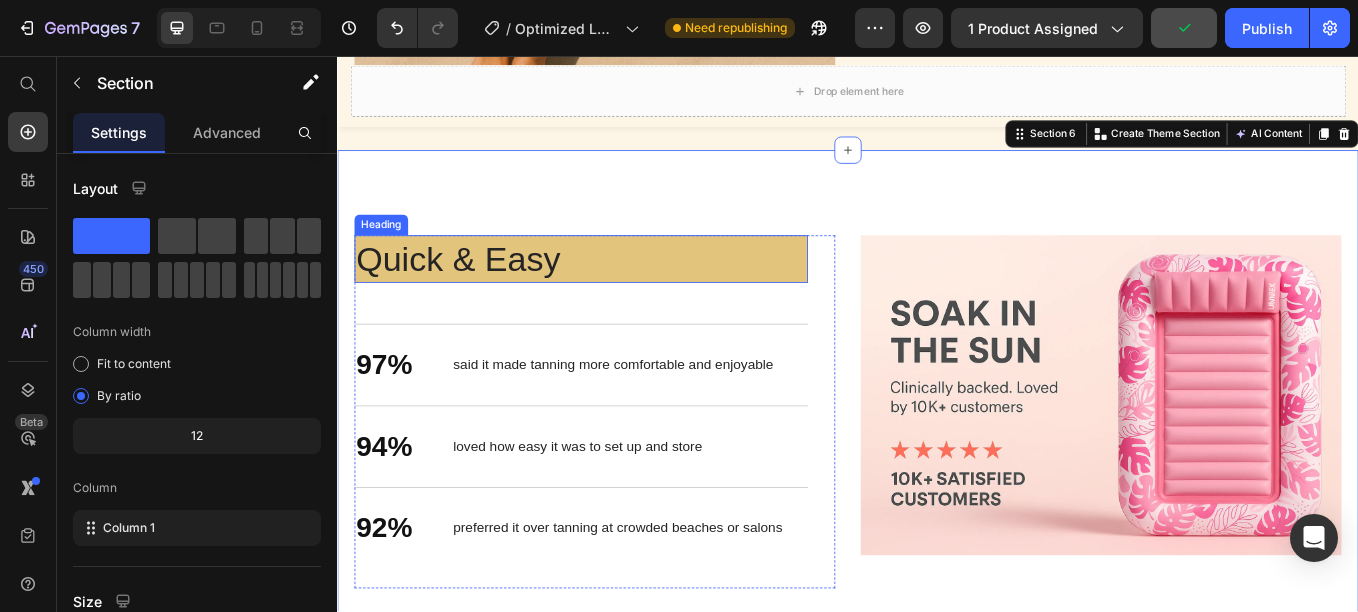 click on "Quick & Easy" at bounding box center (623, 295) 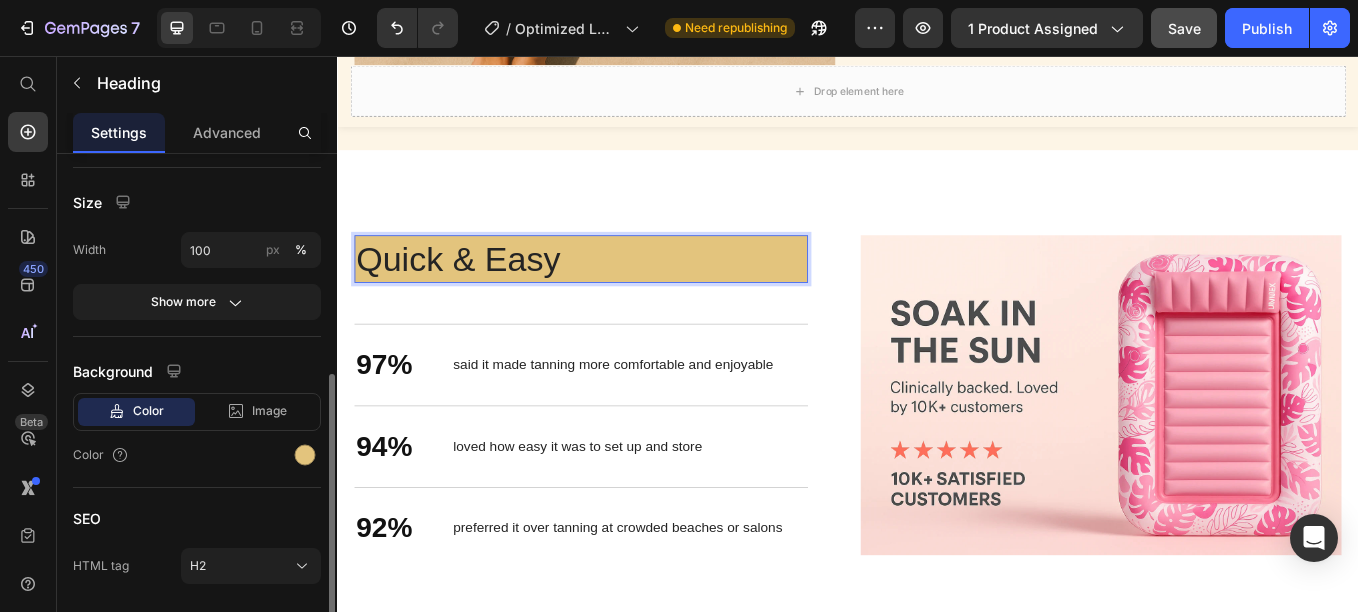scroll, scrollTop: 435, scrollLeft: 0, axis: vertical 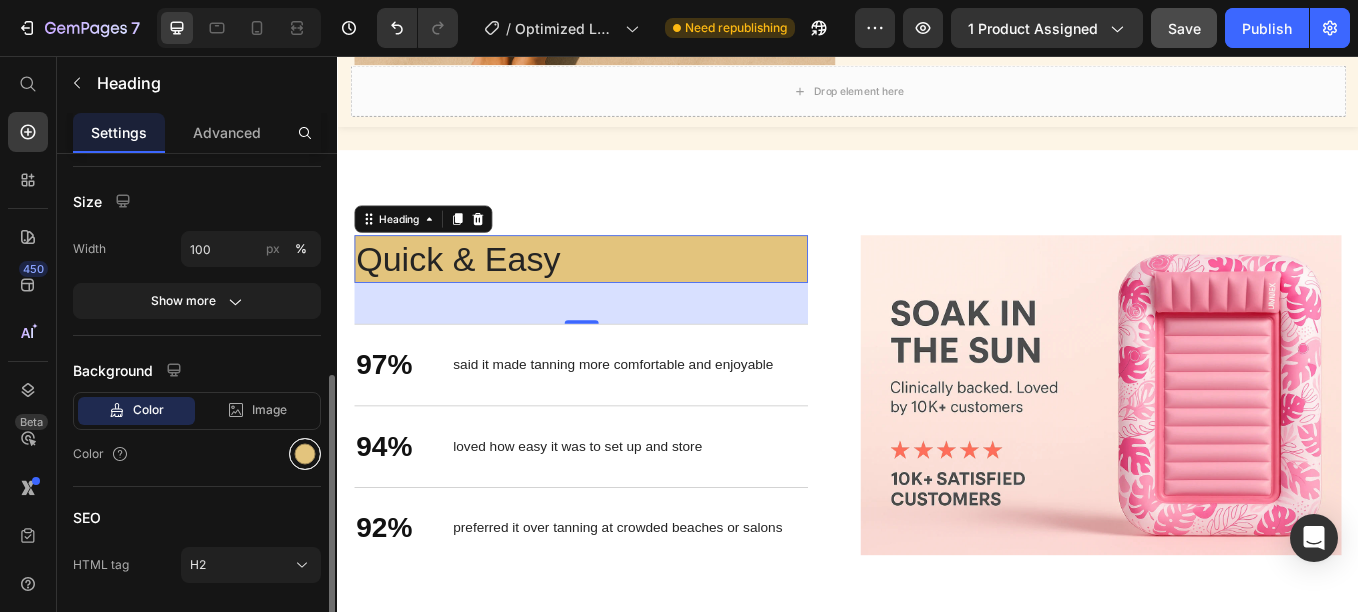 click at bounding box center [305, 454] 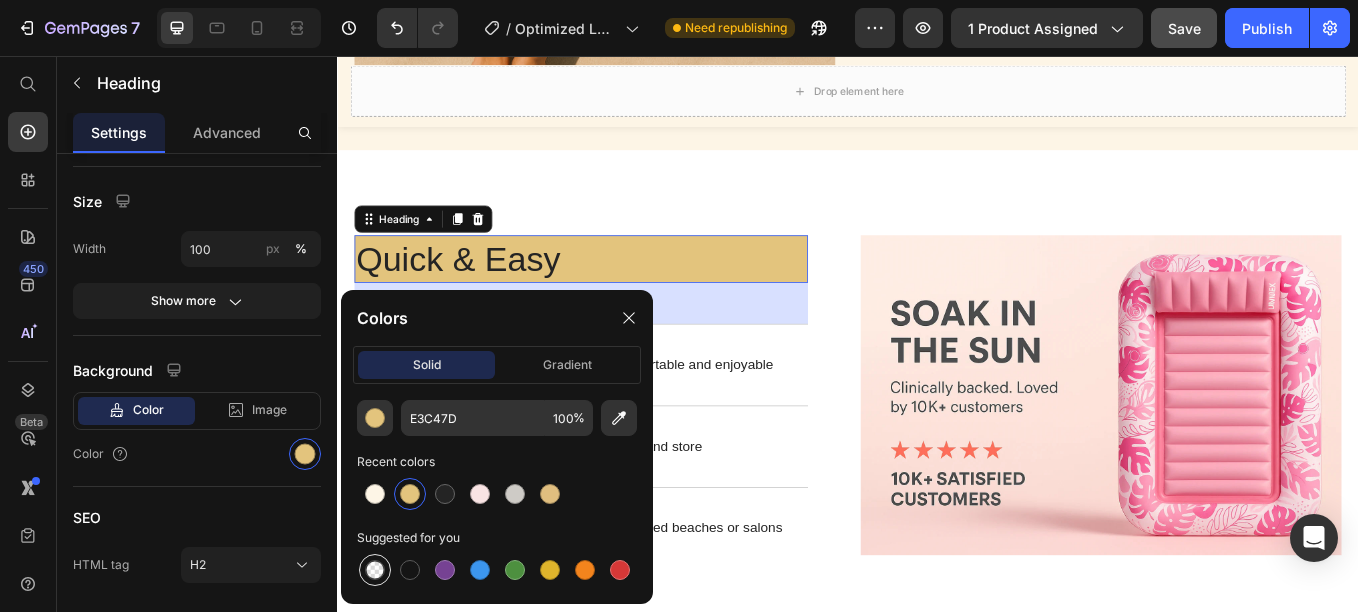 click at bounding box center (375, 570) 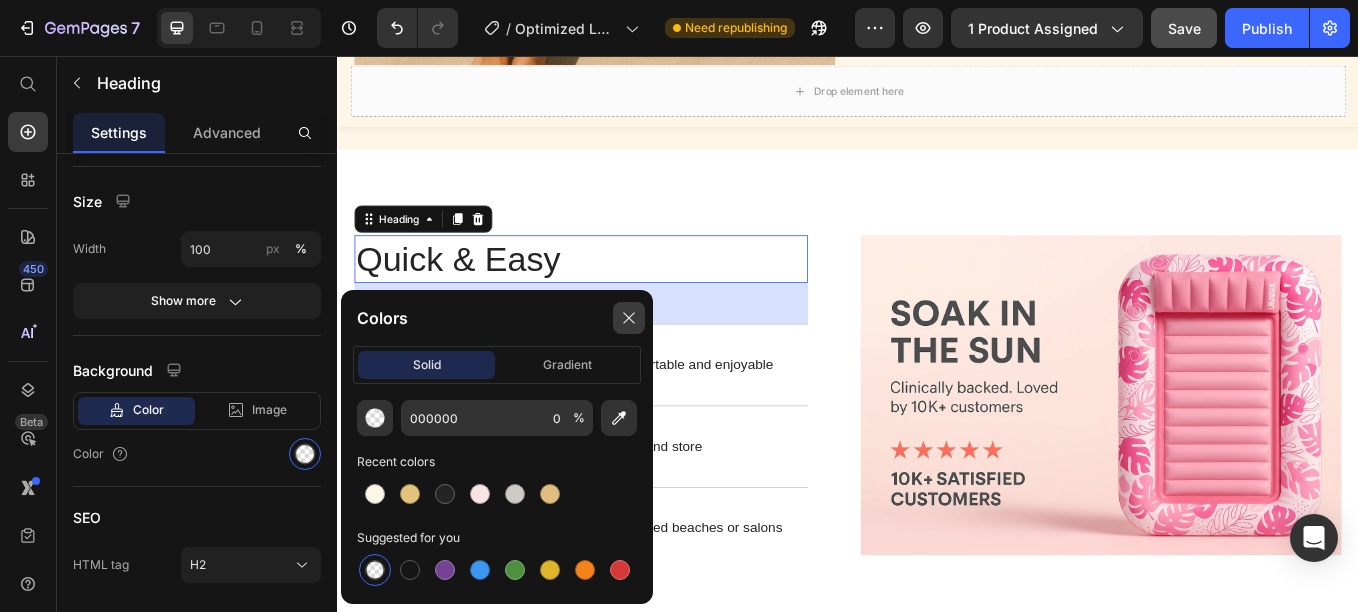 click 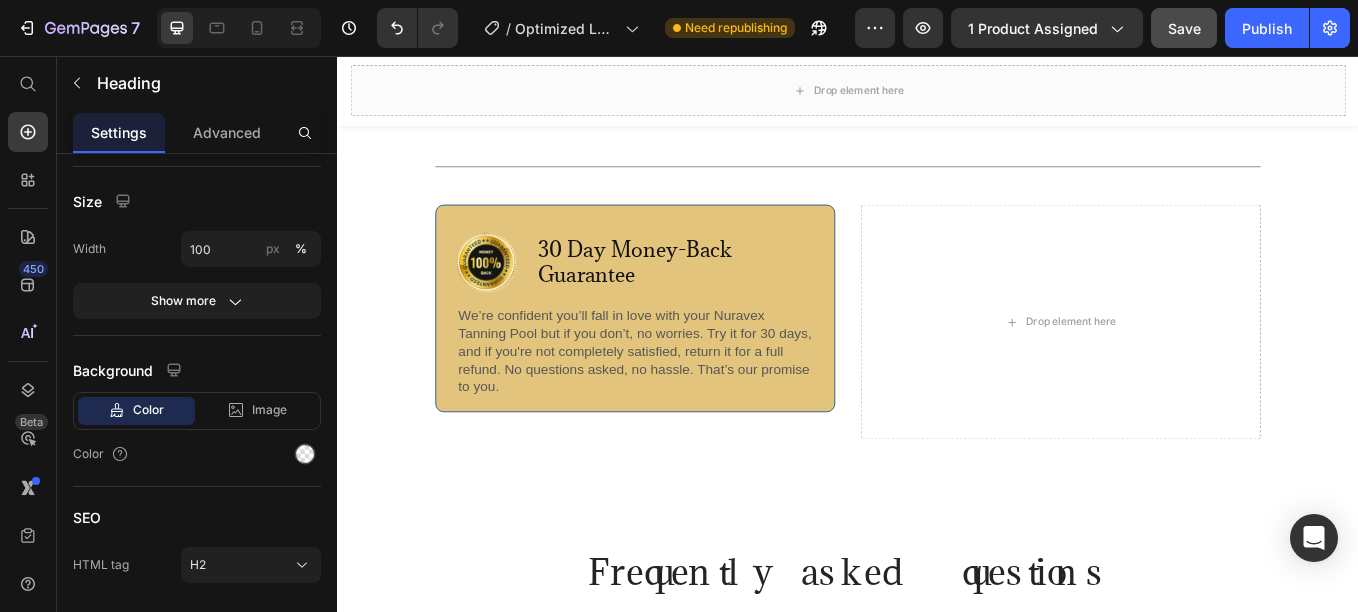 scroll, scrollTop: 4948, scrollLeft: 0, axis: vertical 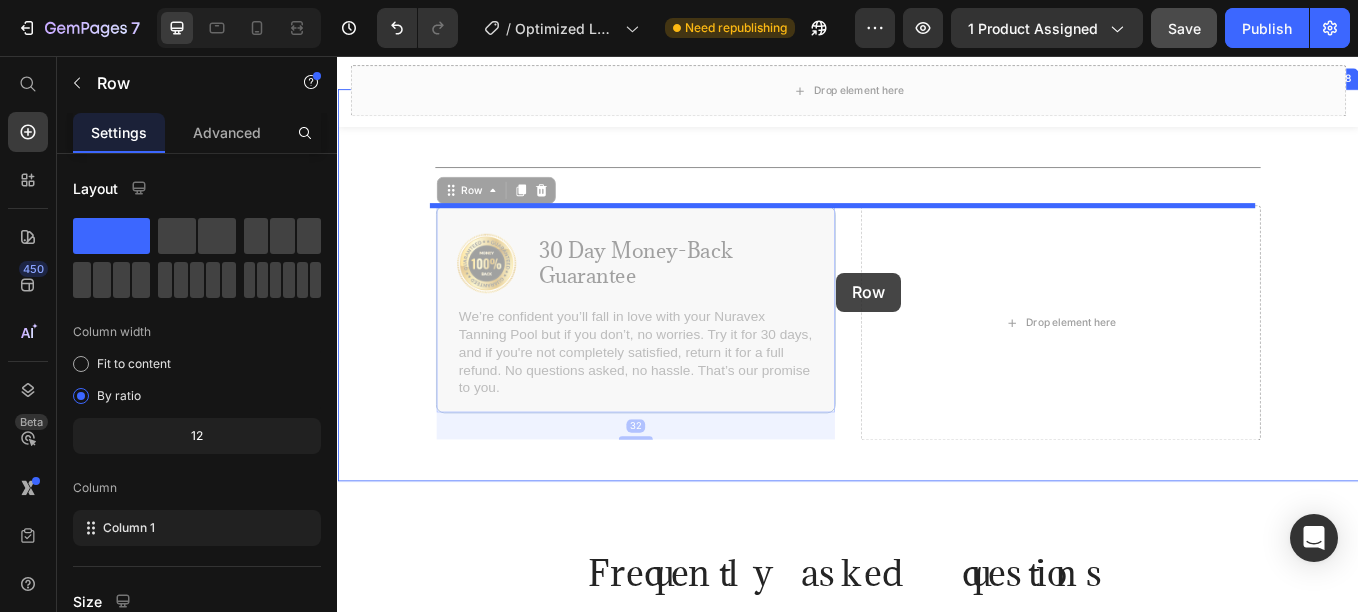 drag, startPoint x: 687, startPoint y: 335, endPoint x: 927, endPoint y: 309, distance: 241.40422 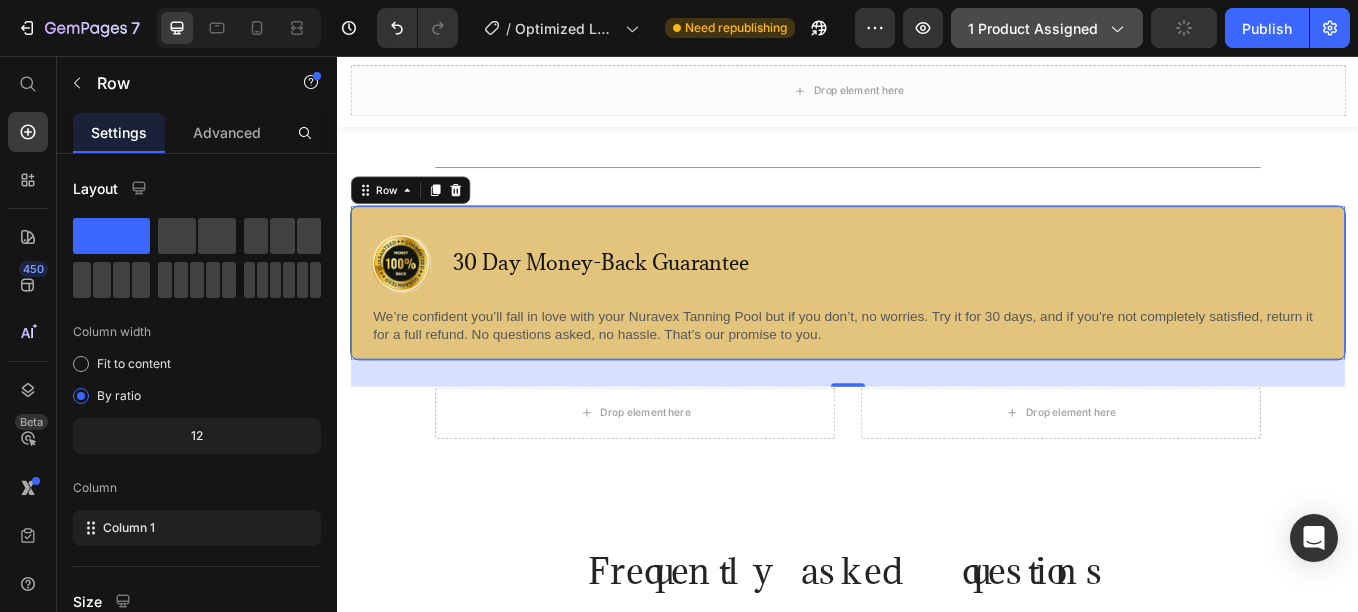 click on "1 product assigned" at bounding box center (1047, 28) 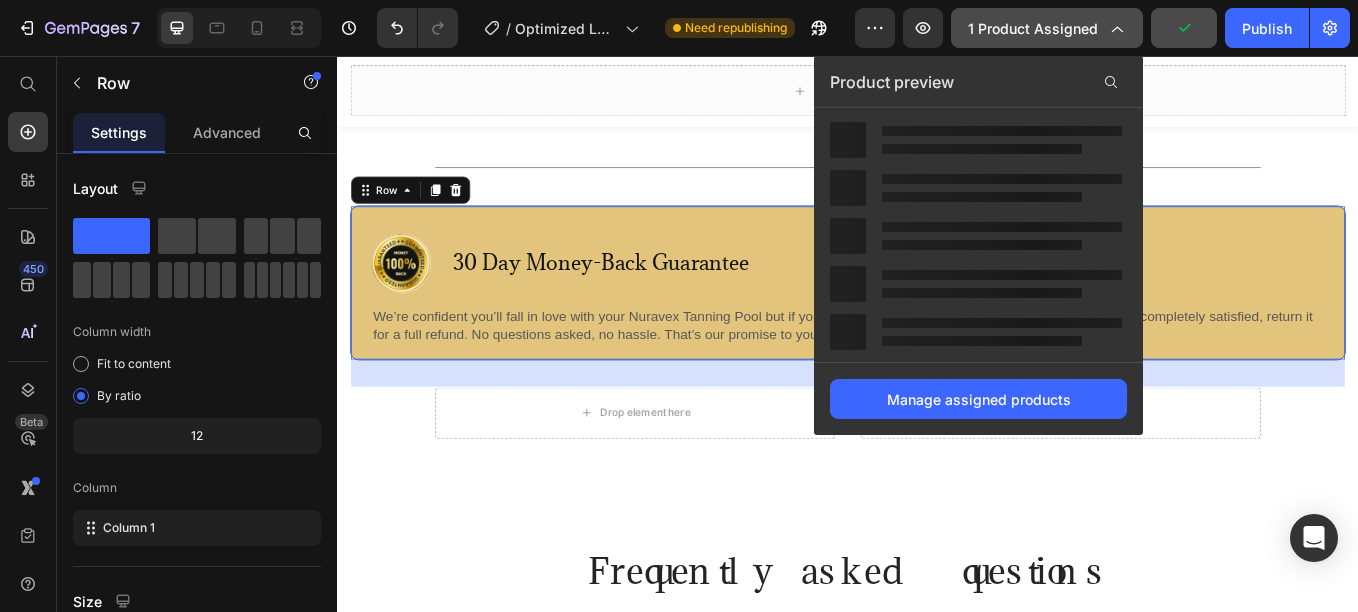 click on "1 product assigned" at bounding box center (1047, 28) 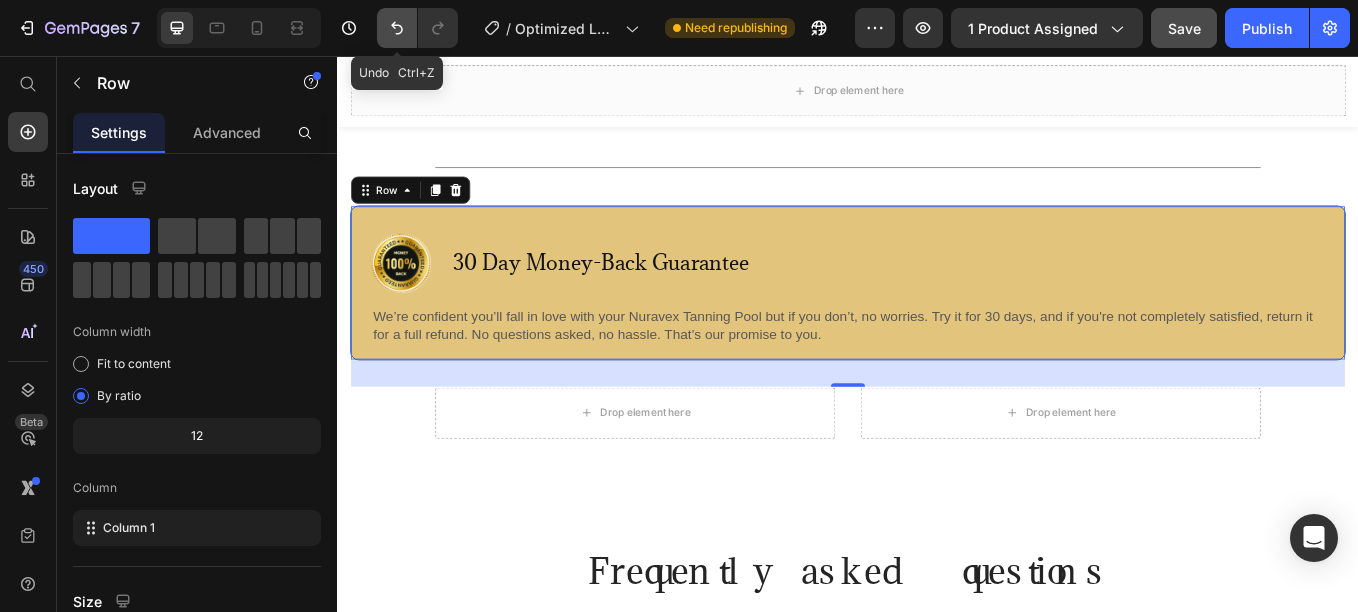 click 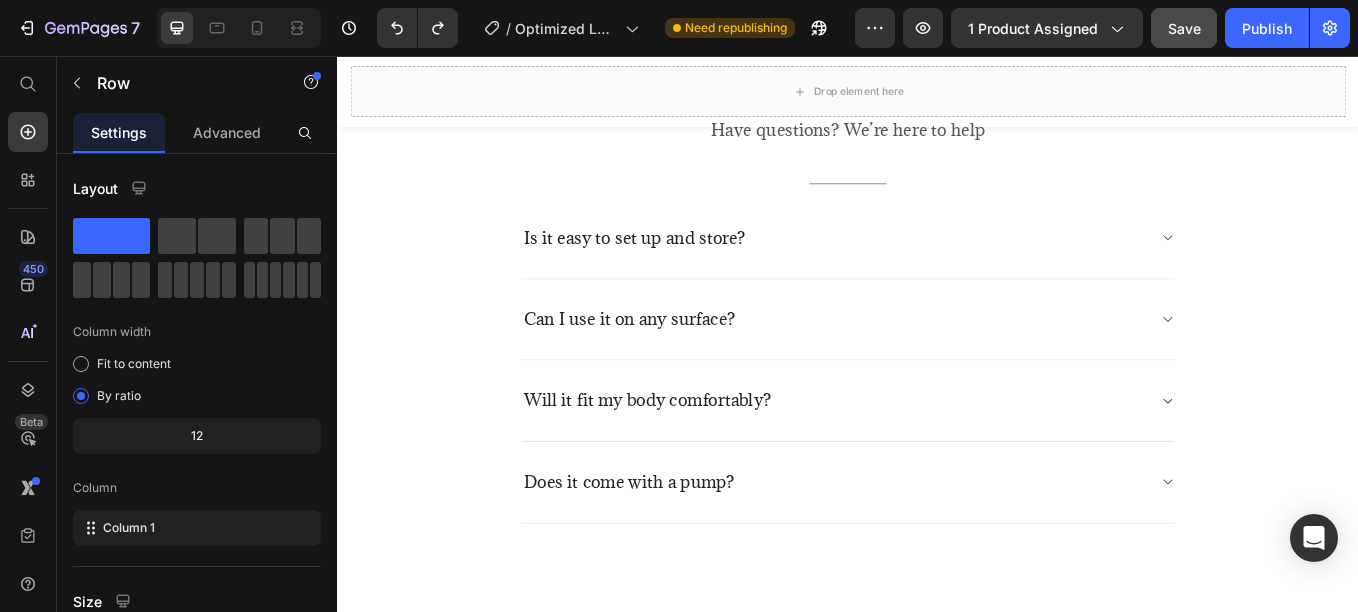 scroll, scrollTop: 5432, scrollLeft: 0, axis: vertical 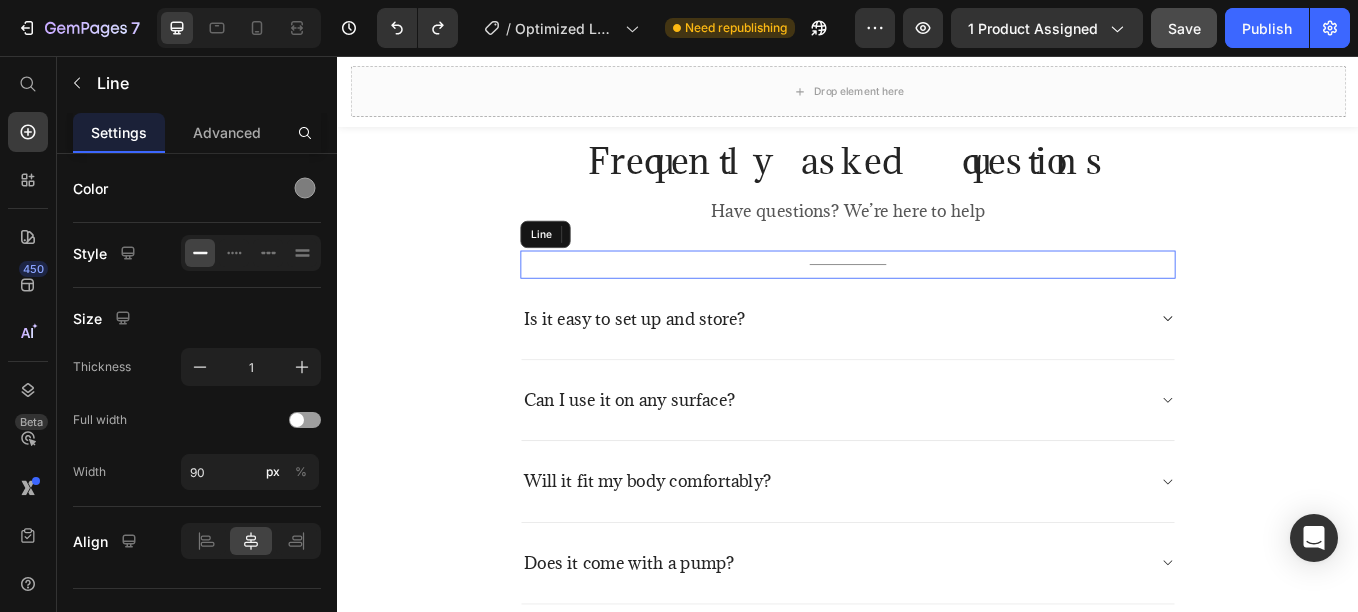 click on "Title Line" at bounding box center [937, 301] 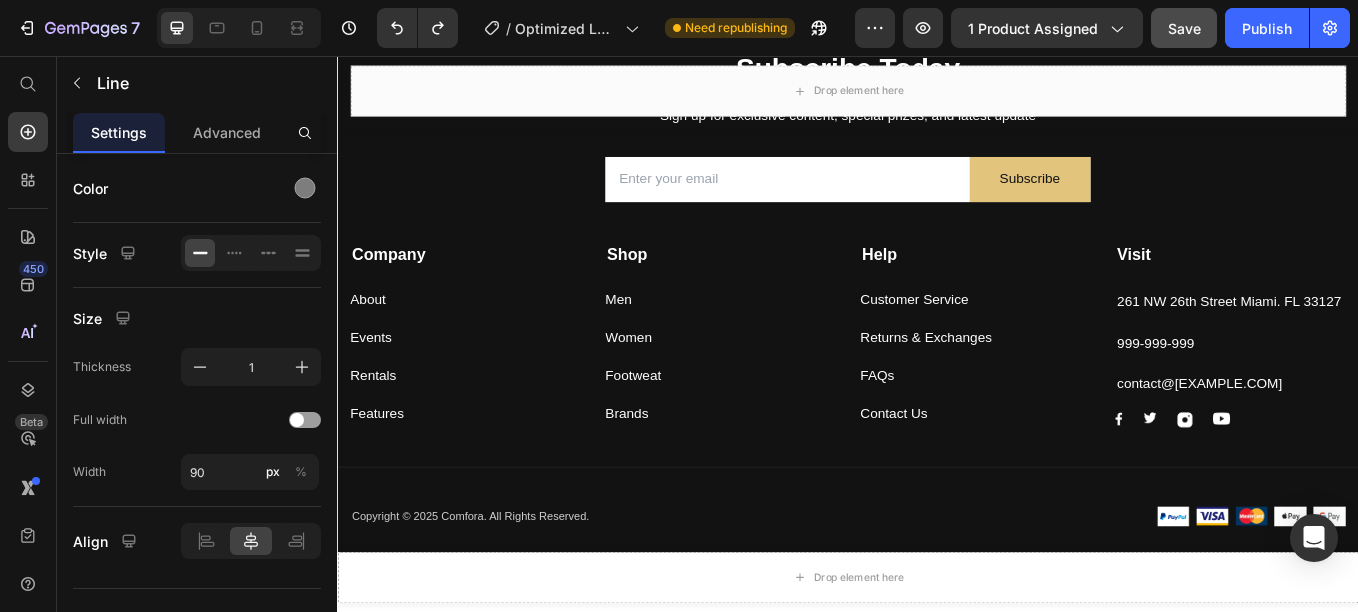 scroll, scrollTop: 6374, scrollLeft: 0, axis: vertical 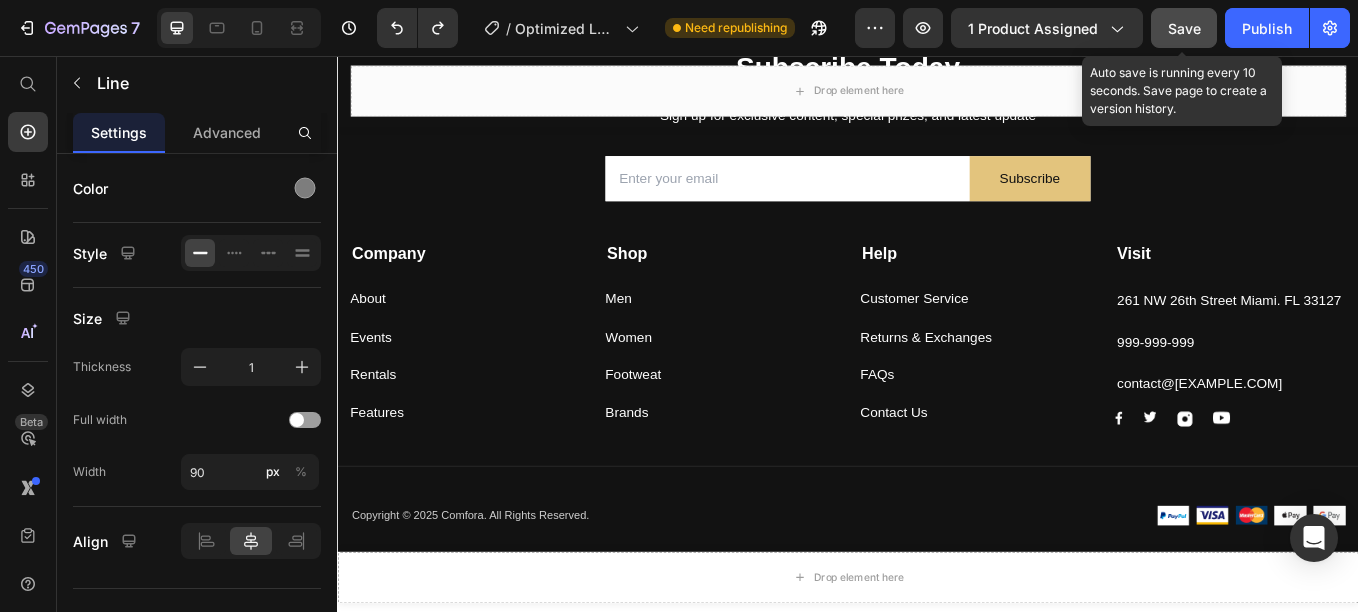 click on "7   /  Optimized Landing Page Template Need republishing Preview 1 product assigned  Save  Auto save is running every 10 seconds. Save page to create a version history.  Publish" 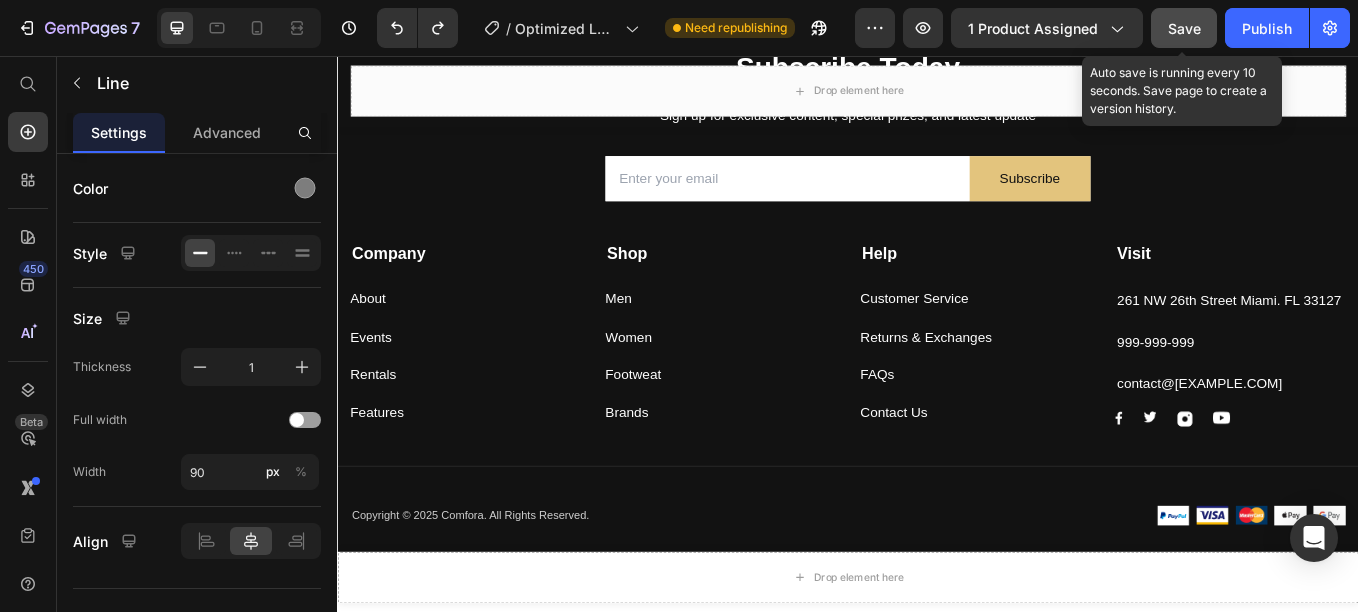click on "Save" at bounding box center (1184, 28) 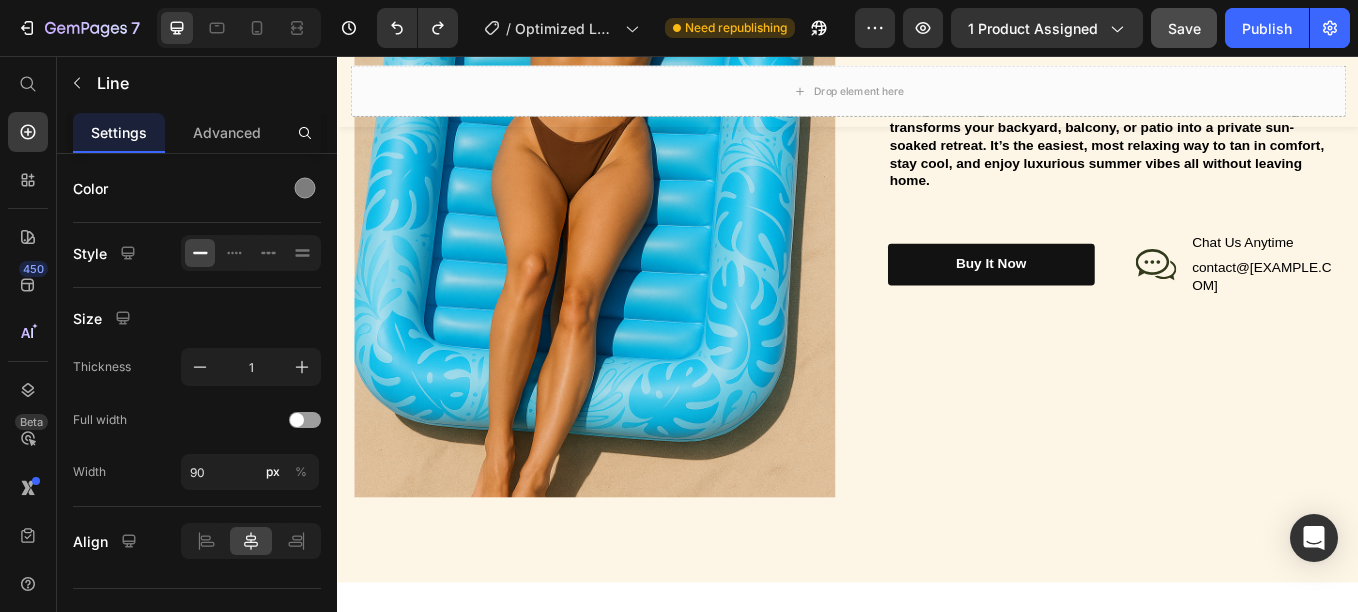 scroll, scrollTop: 2795, scrollLeft: 0, axis: vertical 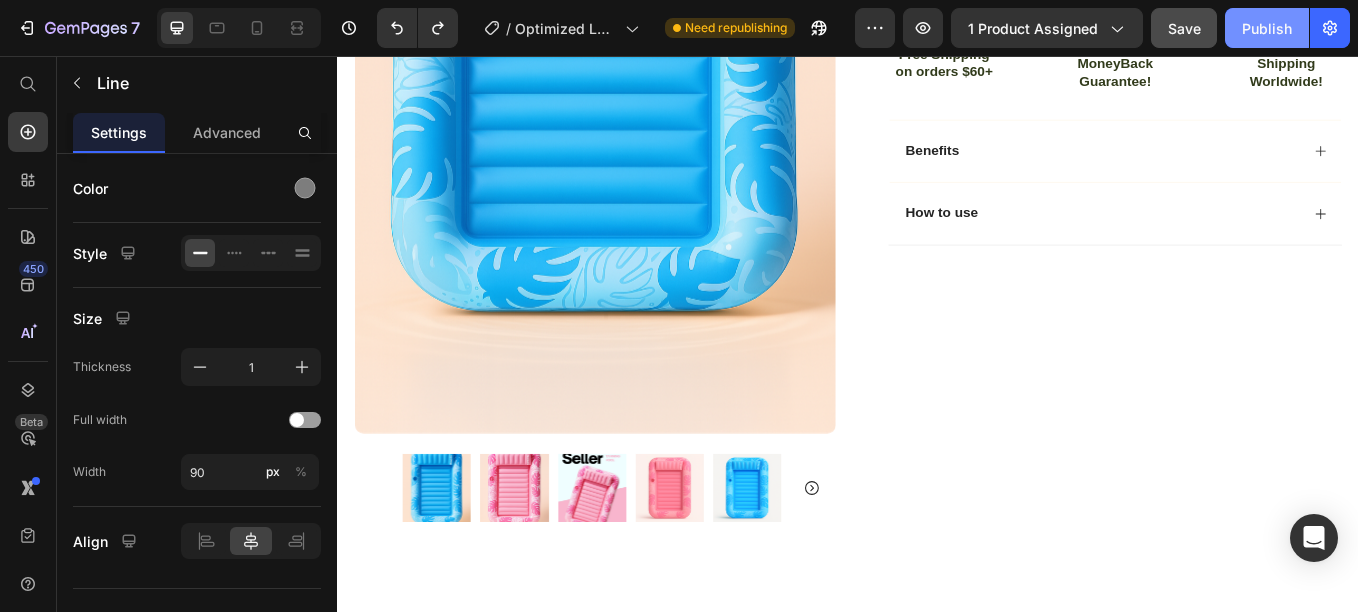 click on "Publish" at bounding box center [1267, 28] 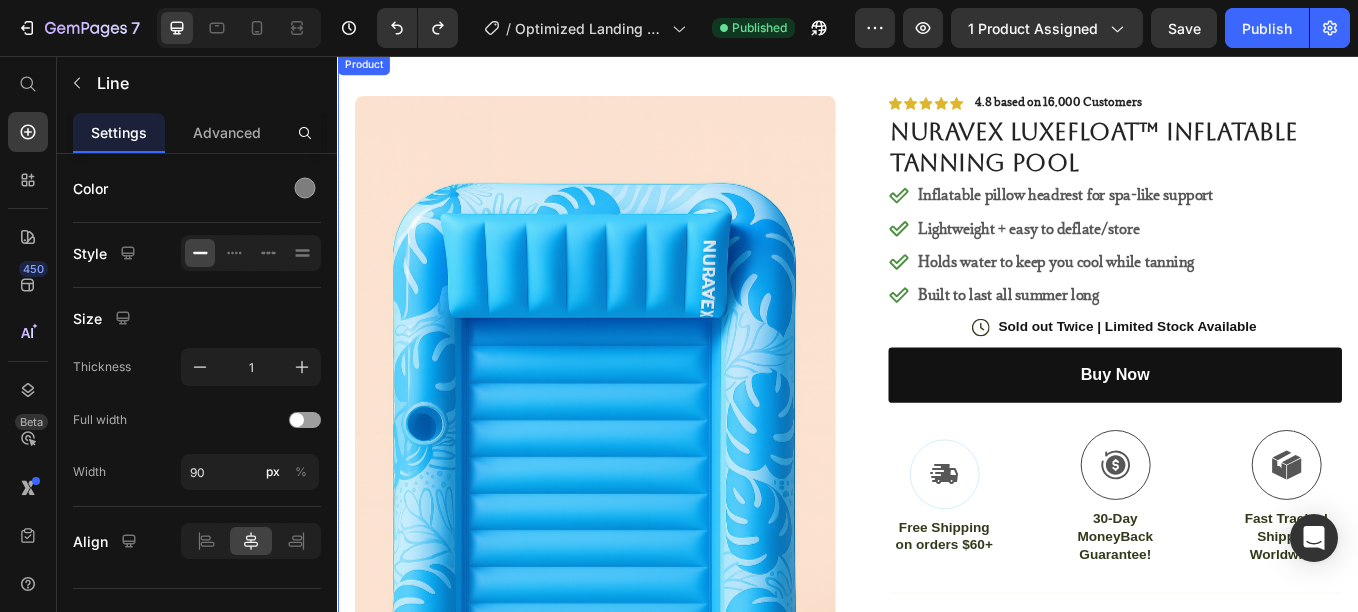 scroll, scrollTop: 202, scrollLeft: 0, axis: vertical 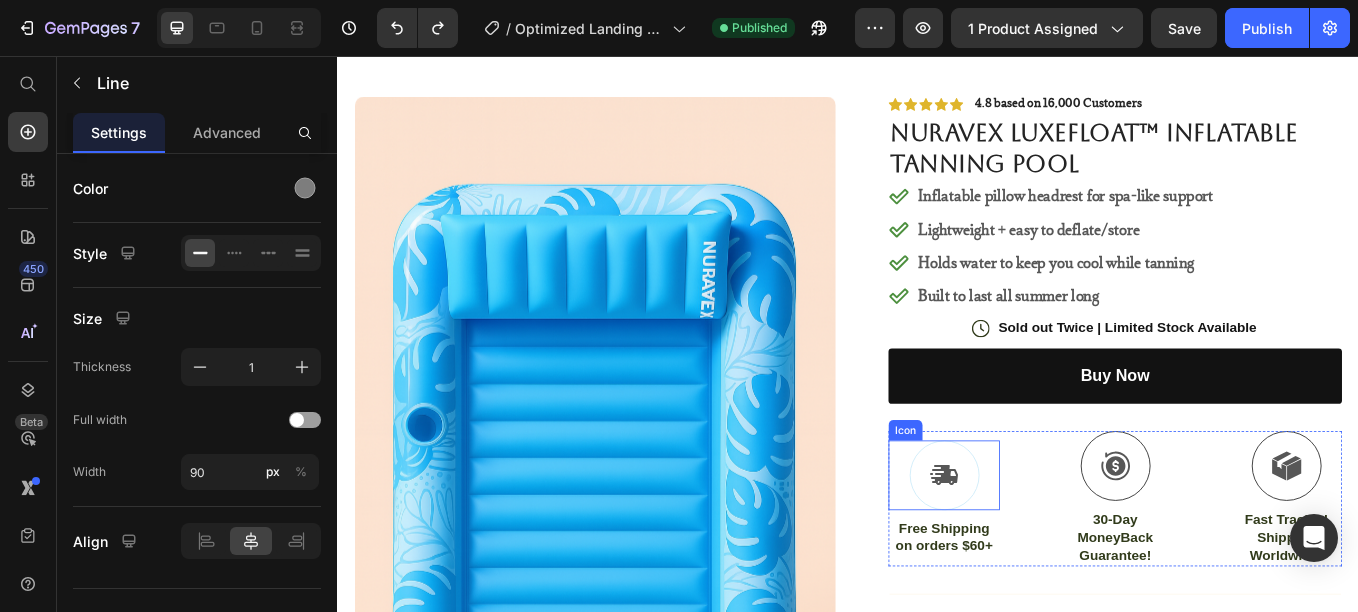 click 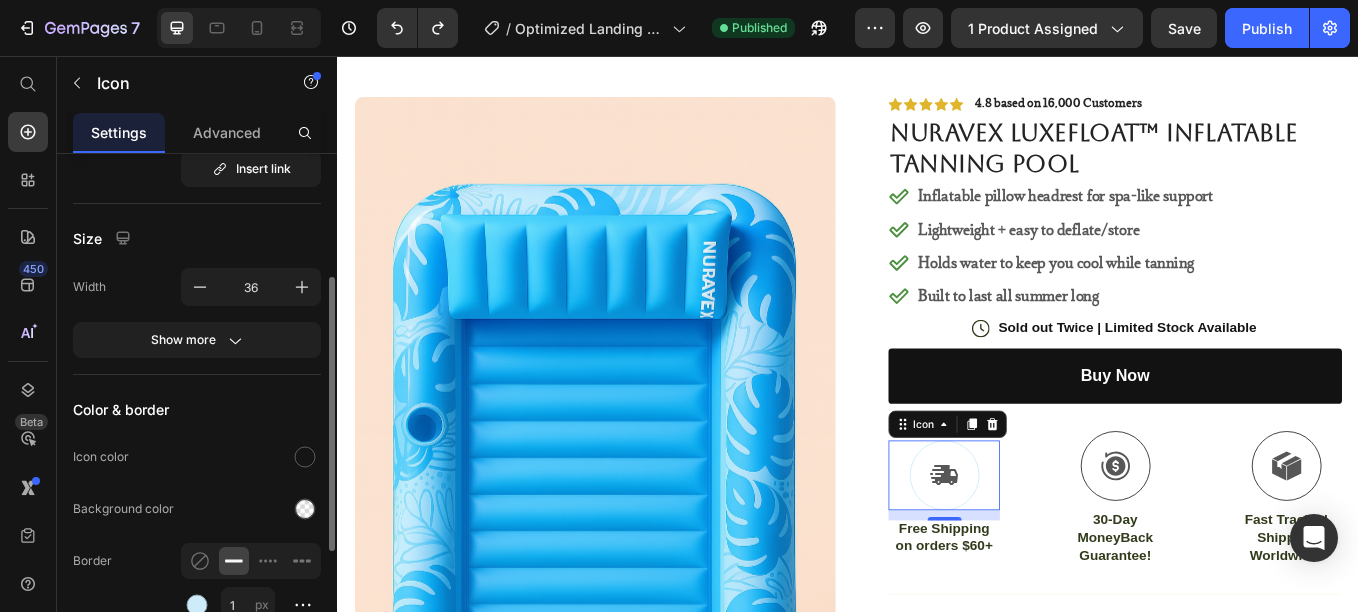scroll, scrollTop: 229, scrollLeft: 0, axis: vertical 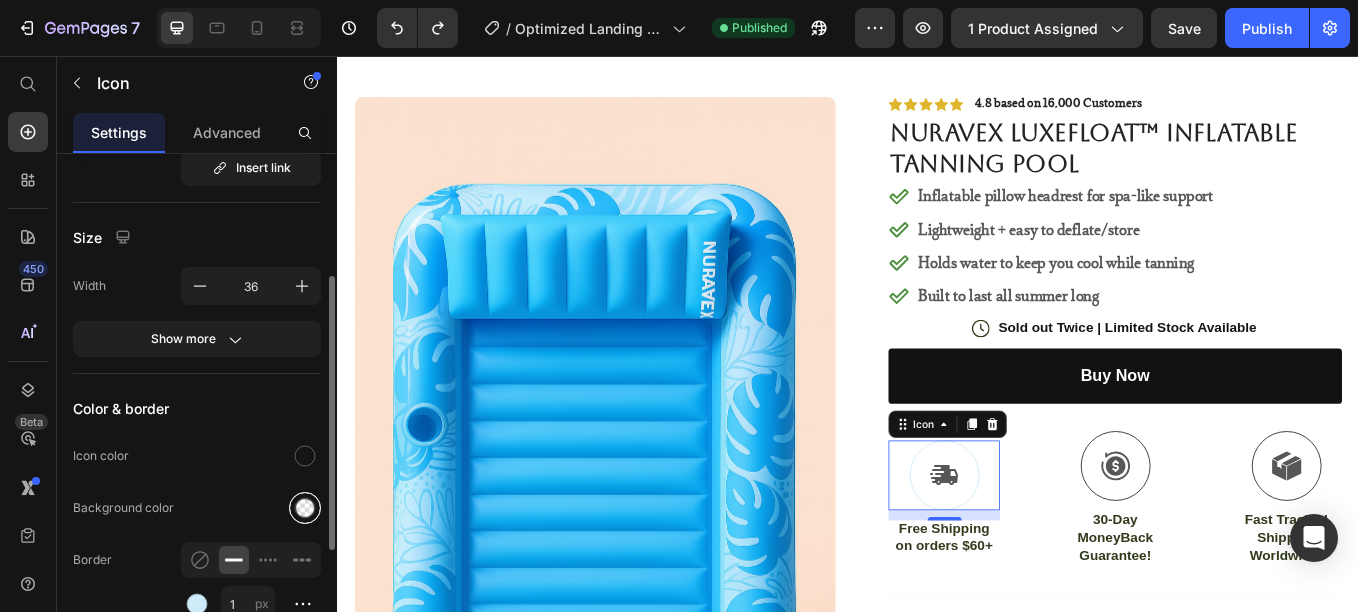 click at bounding box center [305, 508] 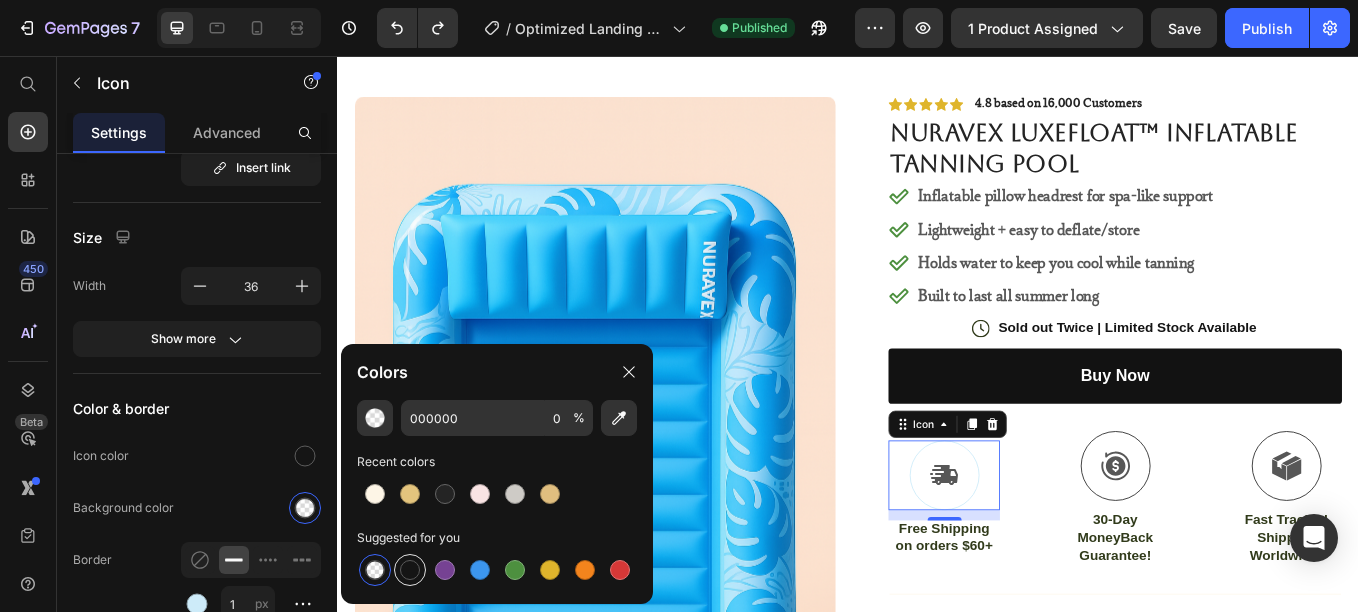 click at bounding box center (410, 570) 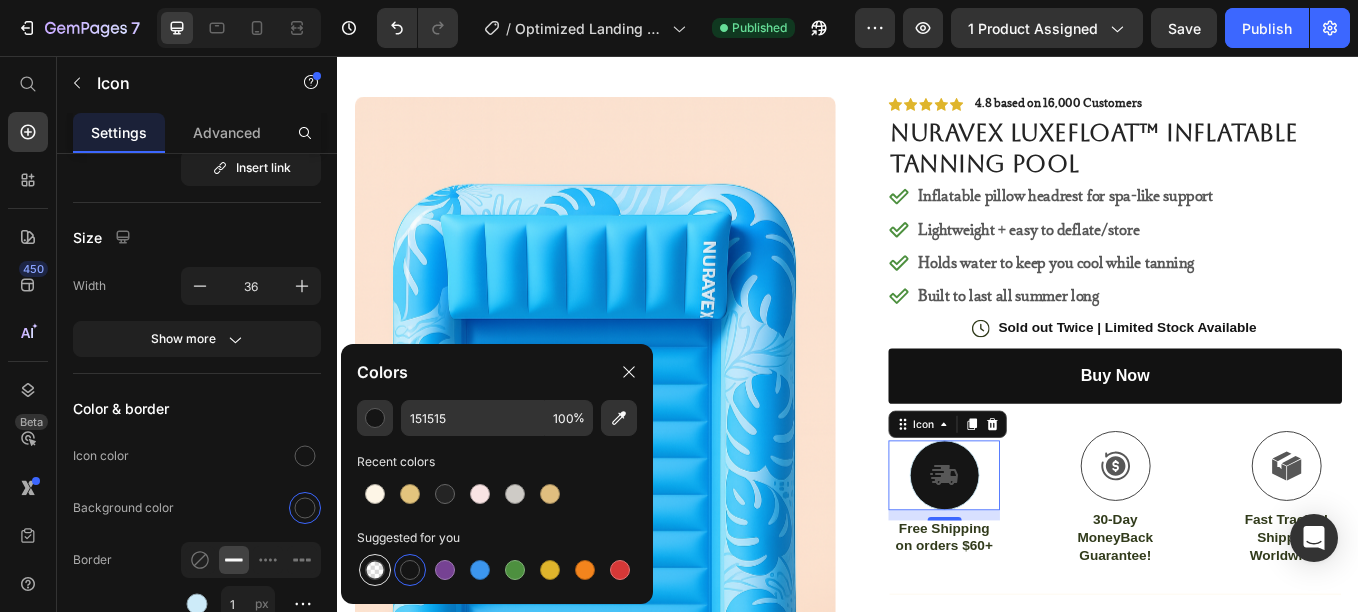 click at bounding box center [375, 570] 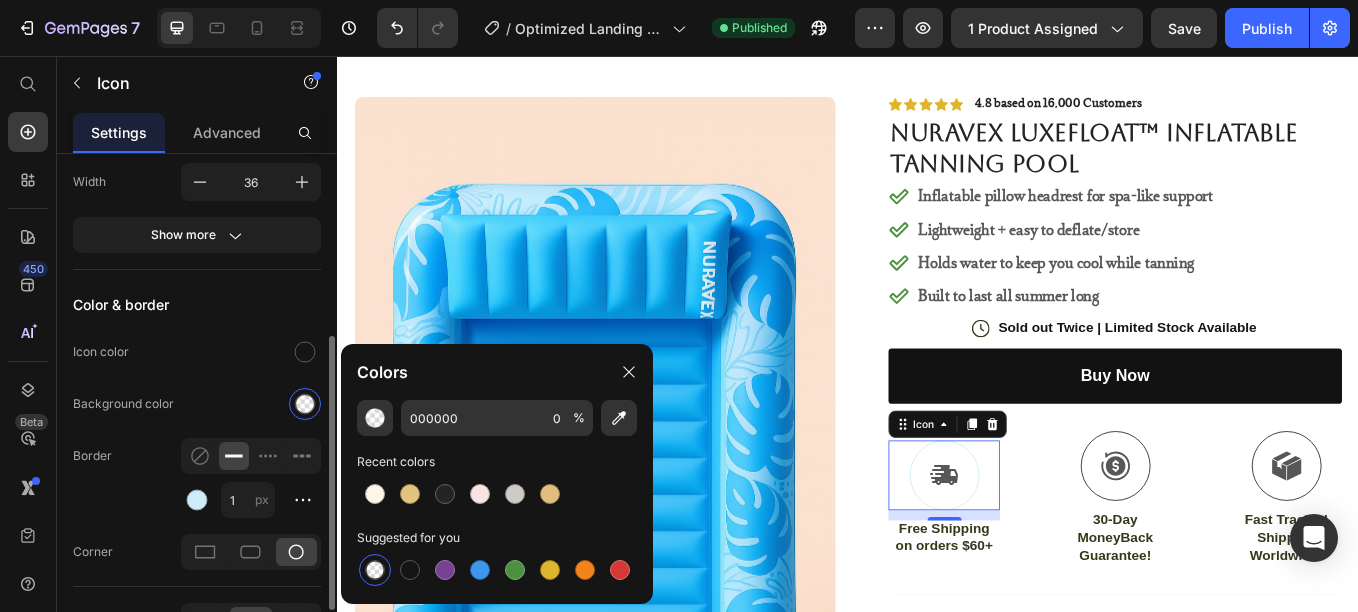 scroll, scrollTop: 336, scrollLeft: 0, axis: vertical 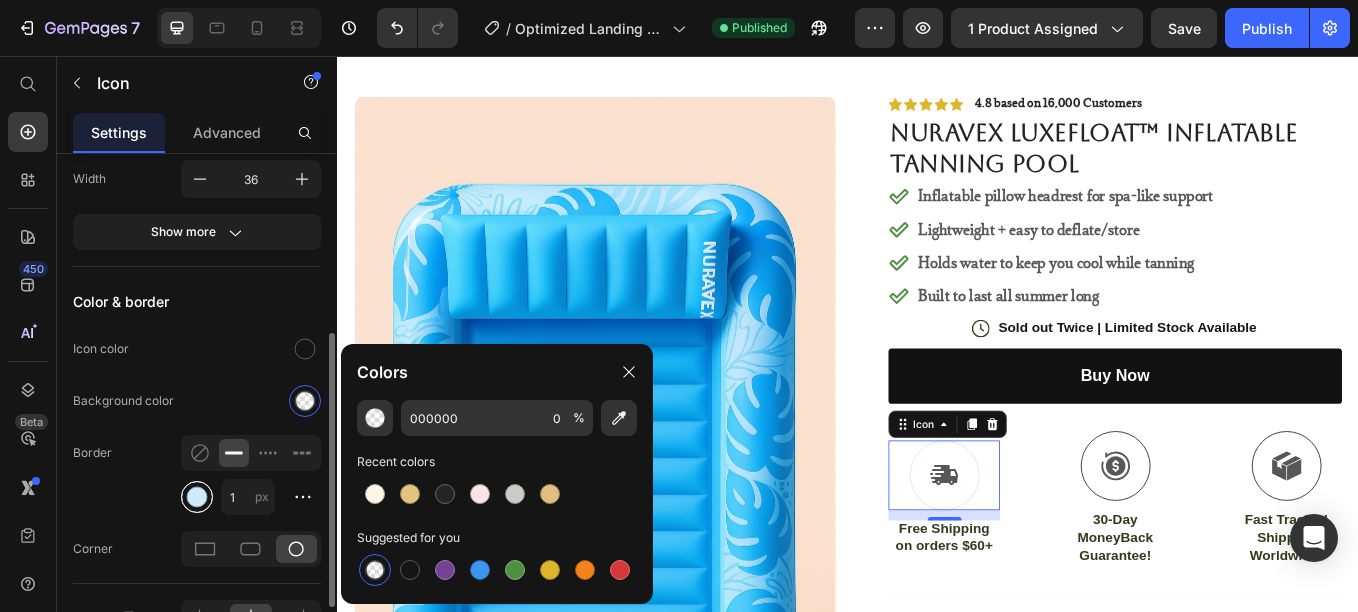 click at bounding box center [197, 497] 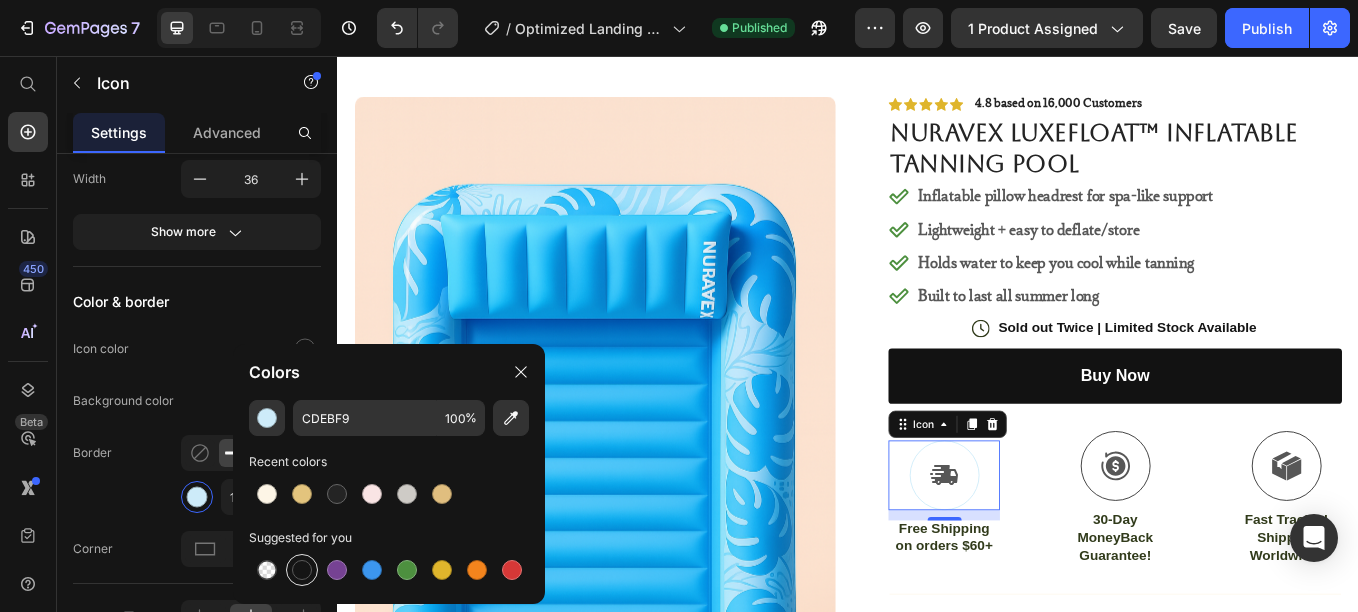 click at bounding box center [302, 570] 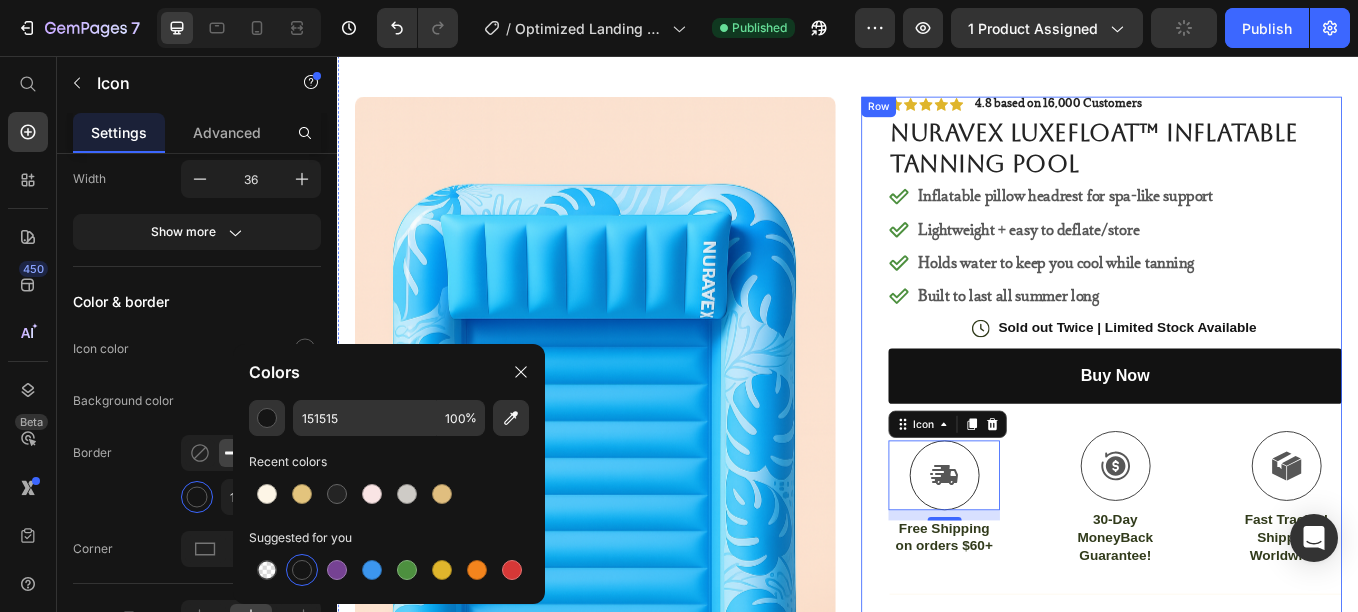 click on "Icon Icon Icon Icon Icon Icon List 4.8 based on 16,000 Customers Text Block Row NURAVEX LuxeFloat™ Inflatable Tanning Pool Product Title
Inflatable pillow headrest for spa-like support
Lightweight + easy to deflate/store
Holds water to keep you cool while tanning
Built to last all summer long Item List
Icon Sold out Twice | Limited Stock Available Text Block Row buy now Add to Cart
Icon   12 Free Shipping on orders $60+ Text Block
Icon 30-Day MoneyBack Guarantee! Text Block
Icon Fast Tracked Shipping Worldwide! Text Block Row Image Icon Icon Icon Icon Icon Icon List Love this, I miss having a pool but this is so comfortable! Thick air to sit on, just fill to your preference, lay and tan, get a little hot? Just splash a little on you and keep tanning, comfy to lay on stomach also, then I dump out , keep blown up, store on porch and refill the next day. Text Block" at bounding box center [1250, 486] 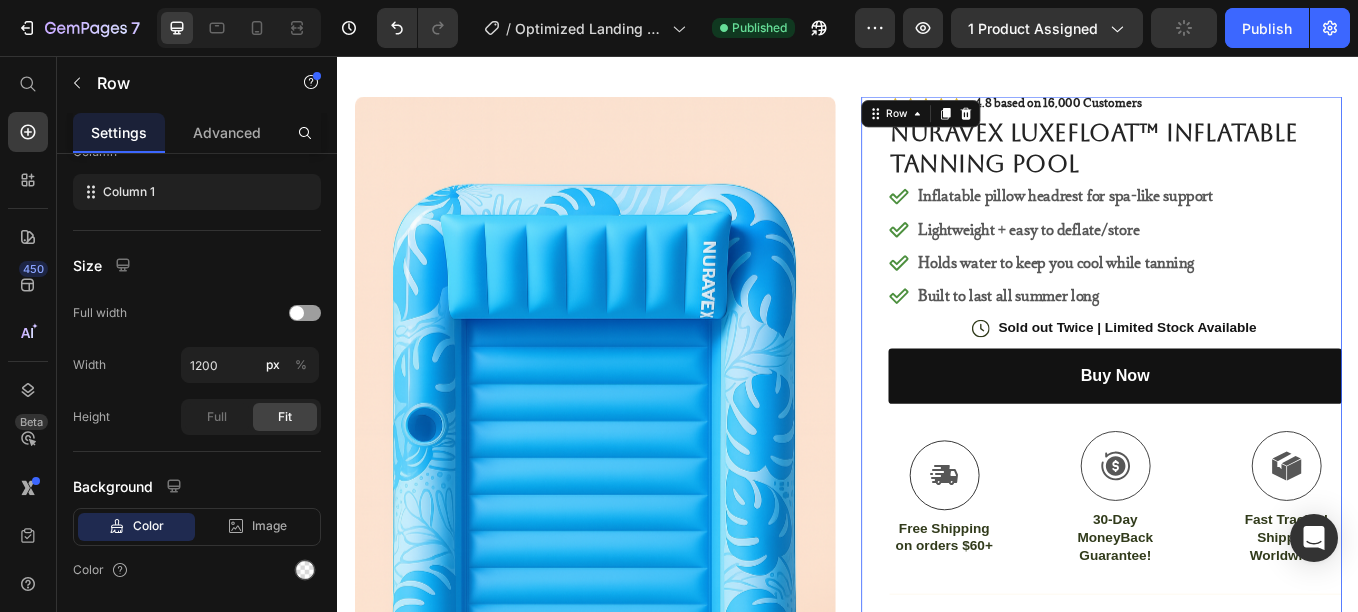 scroll, scrollTop: 0, scrollLeft: 0, axis: both 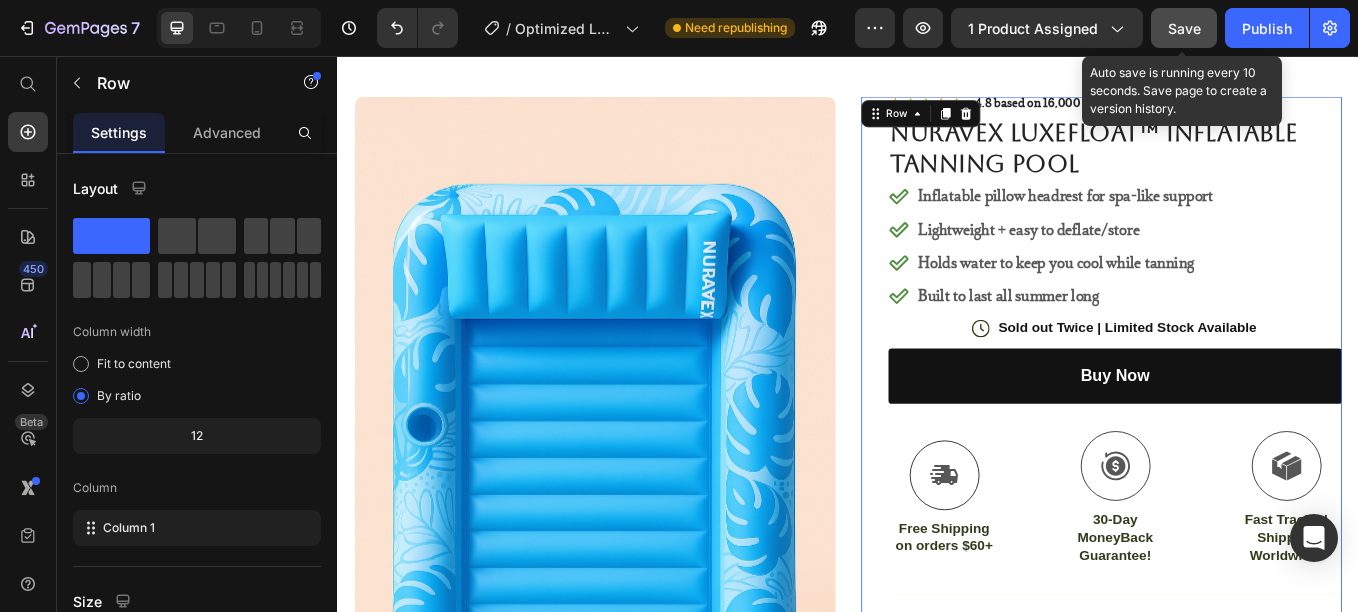 click on "Save" 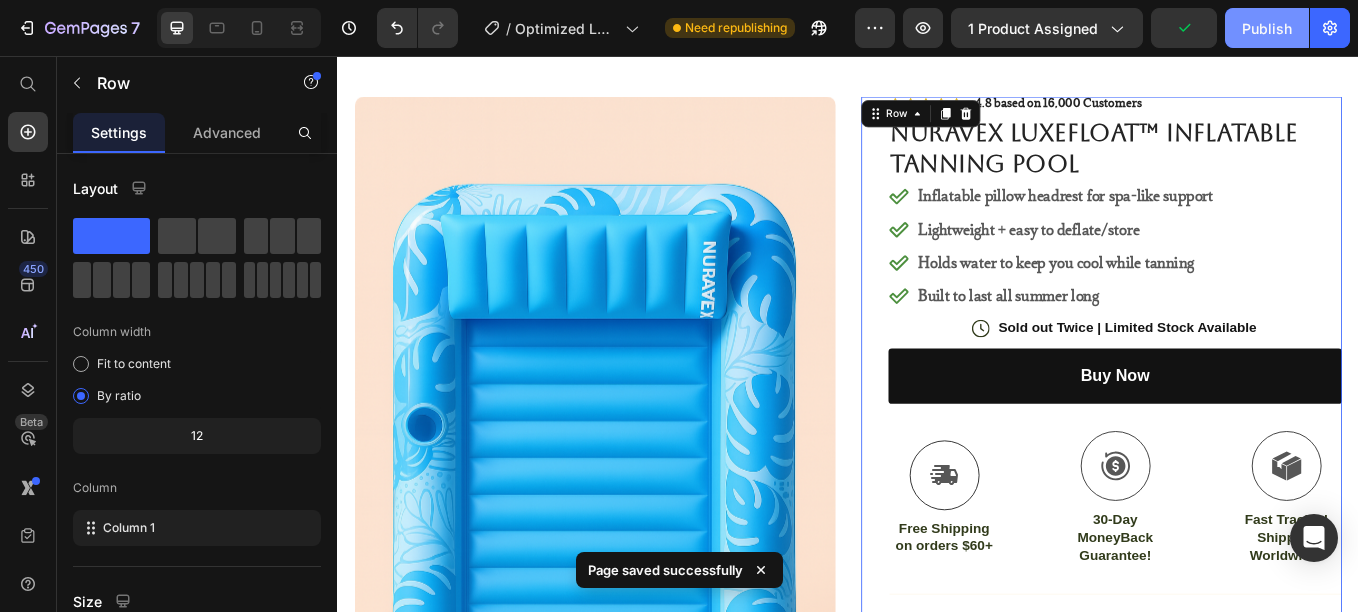 click on "Publish" at bounding box center (1267, 28) 